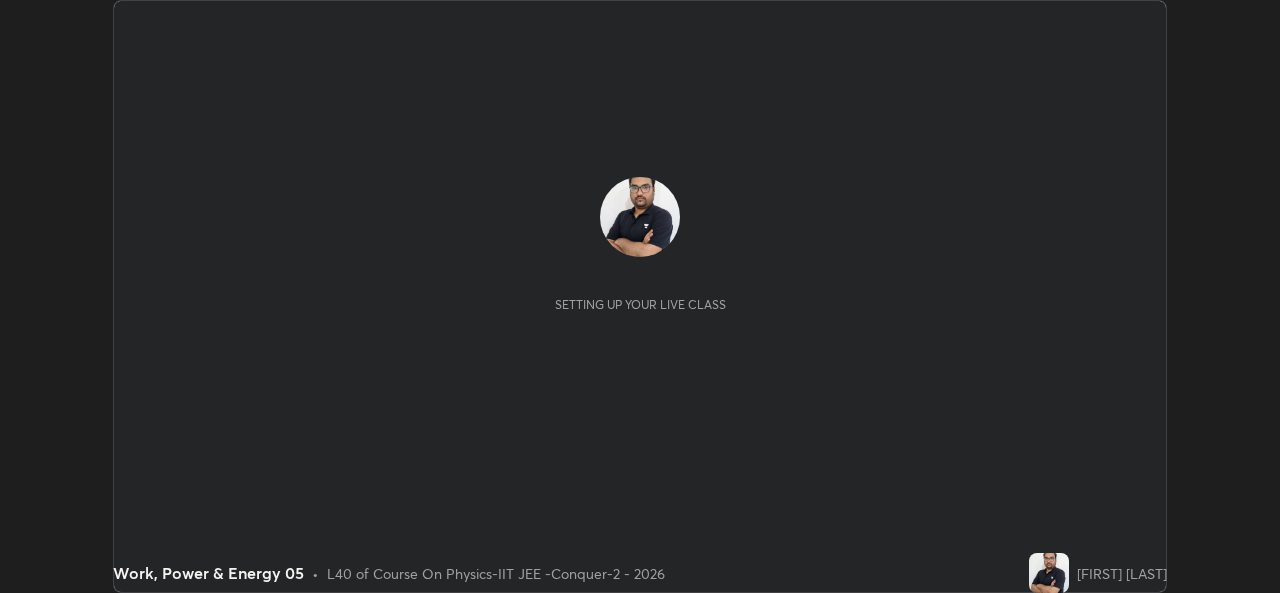 scroll, scrollTop: 0, scrollLeft: 0, axis: both 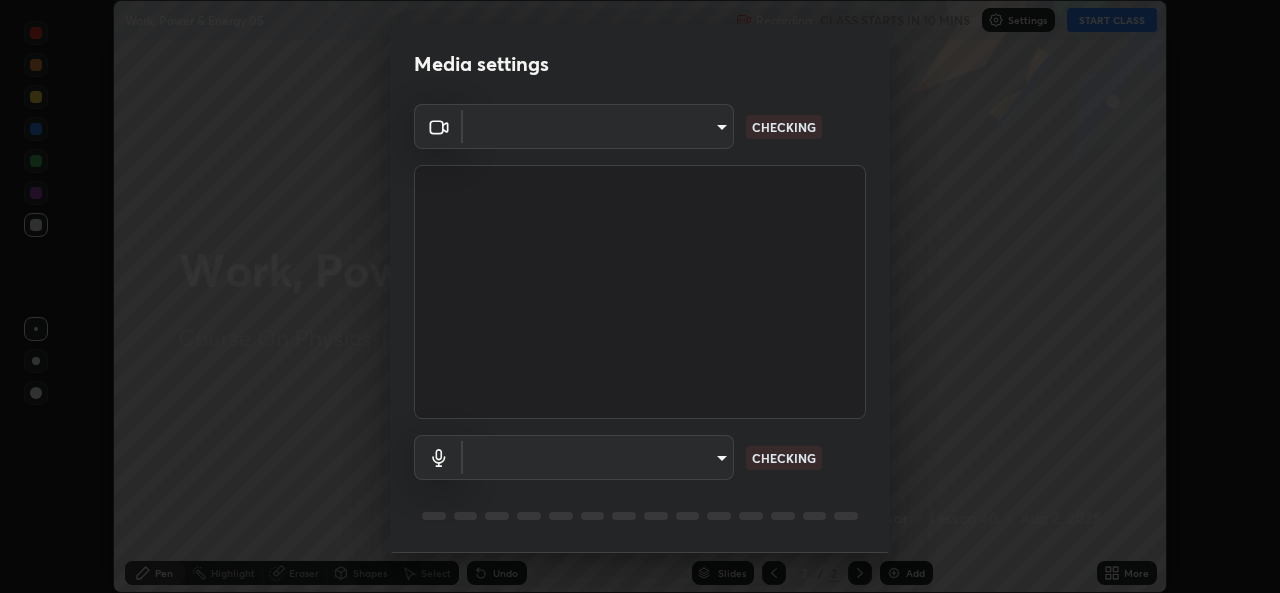 type on "05e0618f62b054dcc40553c7fbd7031c96524e68235480b96fb1515208e4dd7f" 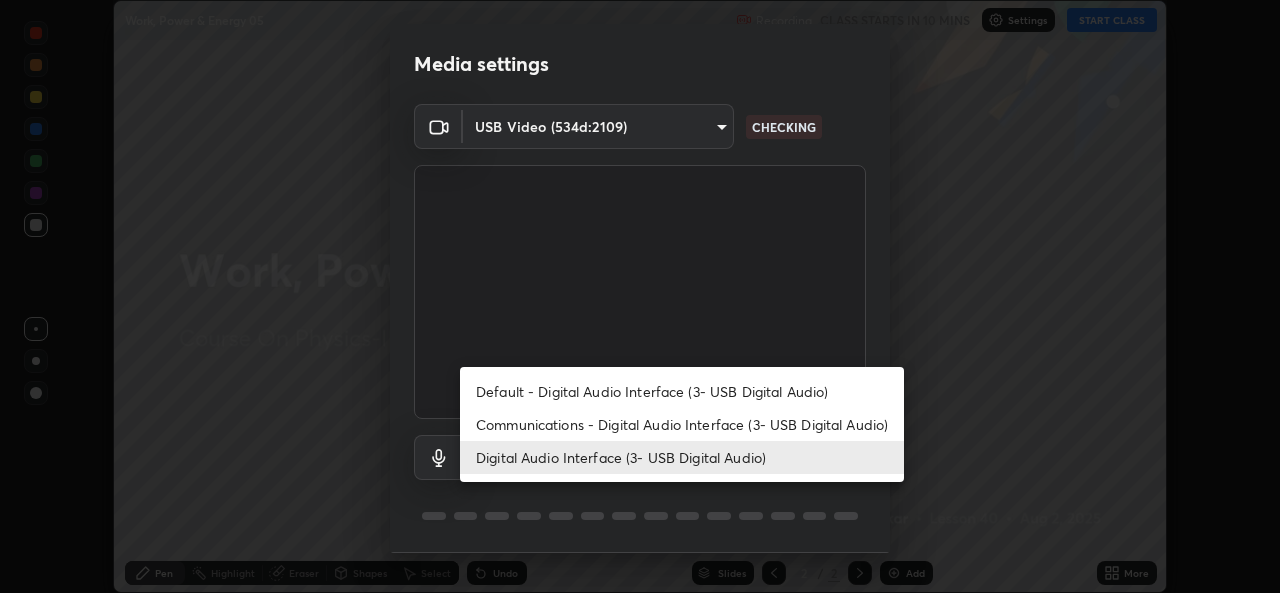 click on "Communications - Digital Audio Interface (3- USB Digital Audio)" at bounding box center [682, 424] 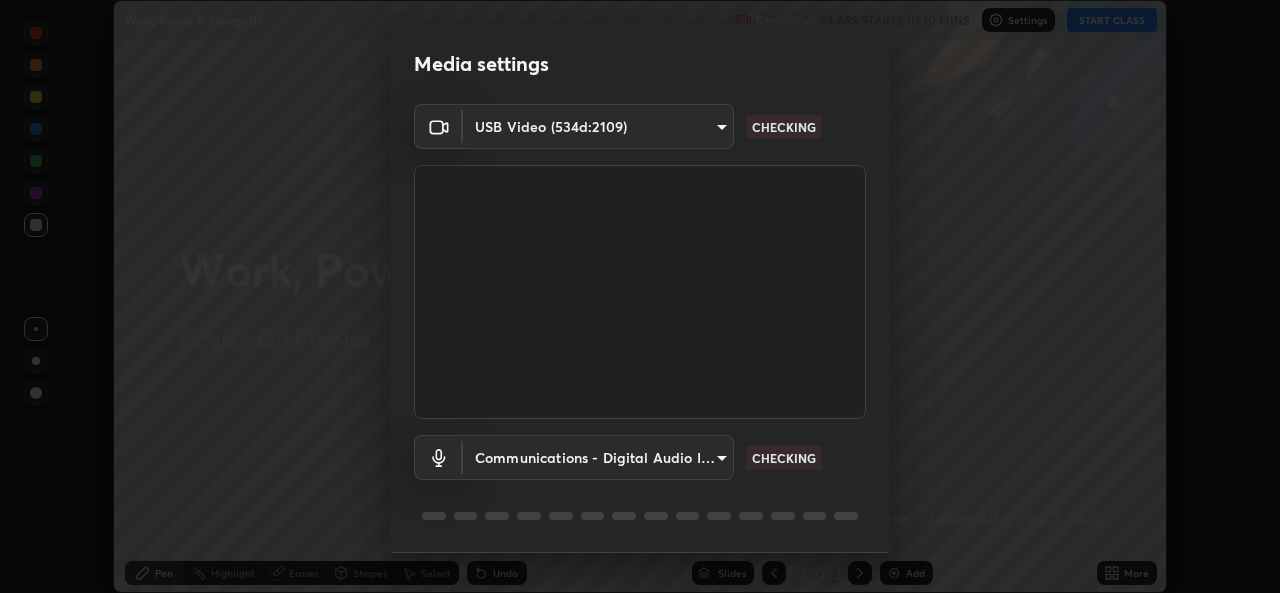 click on "Digital Audio Interface (3- USB Digital Audio)" at bounding box center [626, 457] 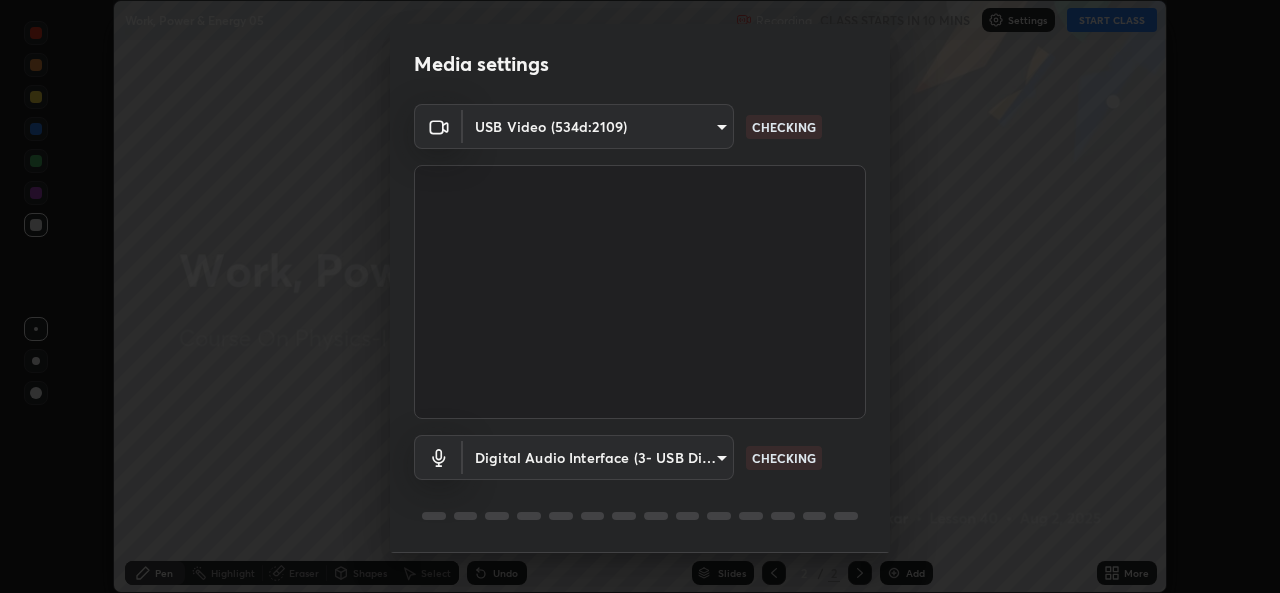scroll, scrollTop: 63, scrollLeft: 0, axis: vertical 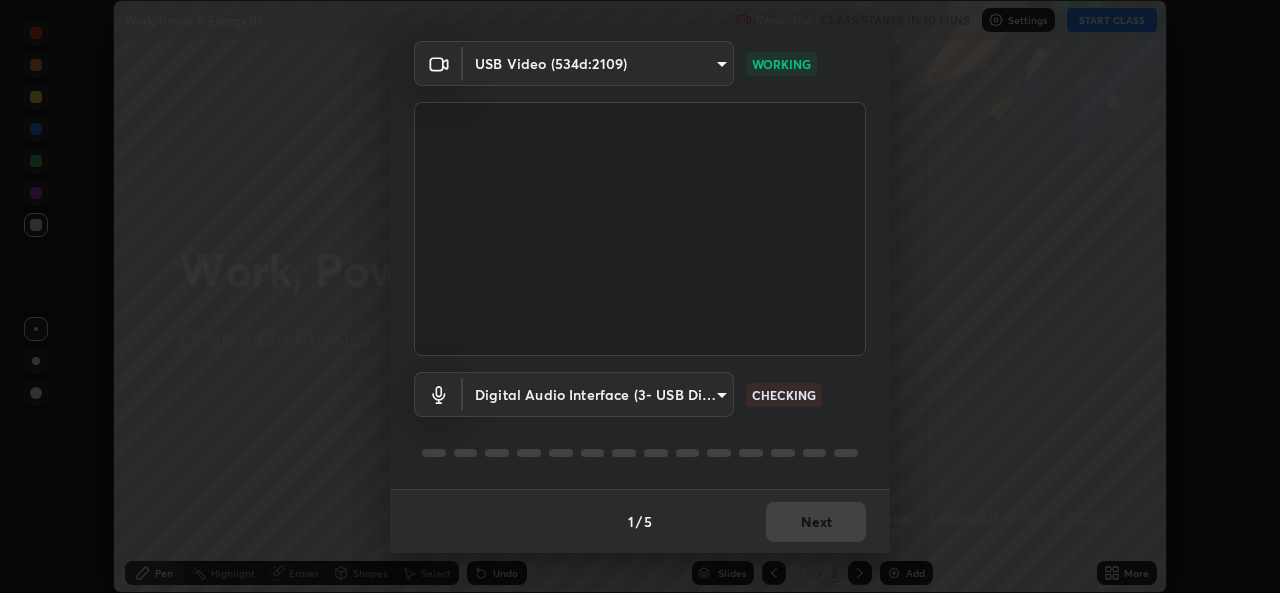 click on "1 / 5 Next" at bounding box center (640, 521) 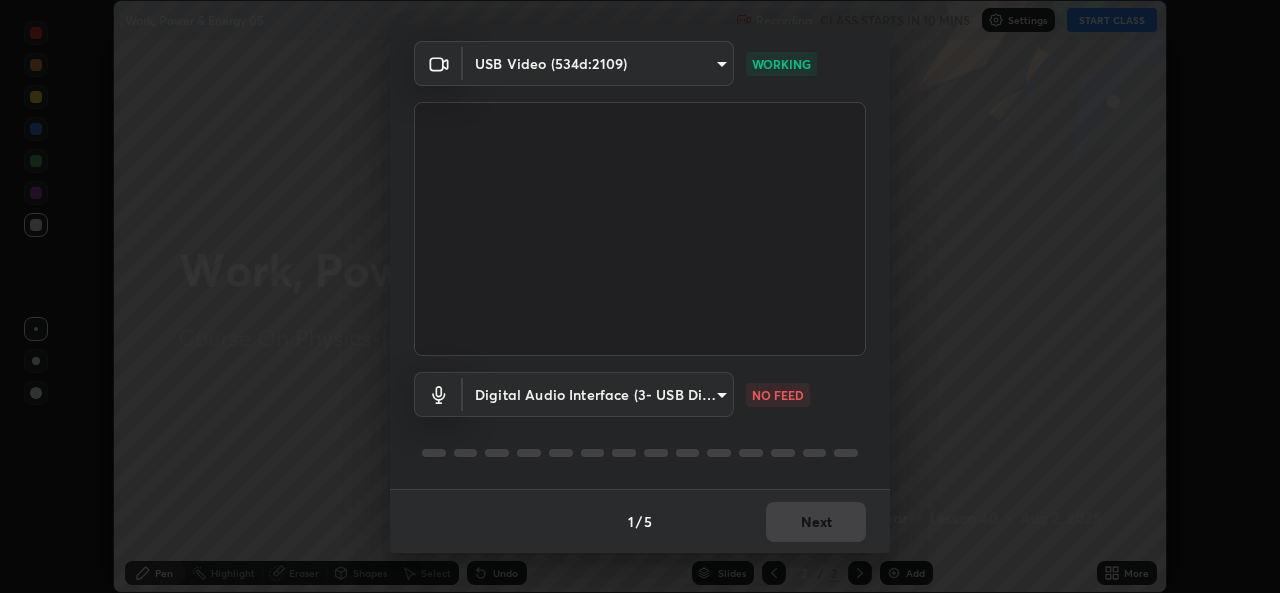 click on "1 / 5 Next" at bounding box center [640, 521] 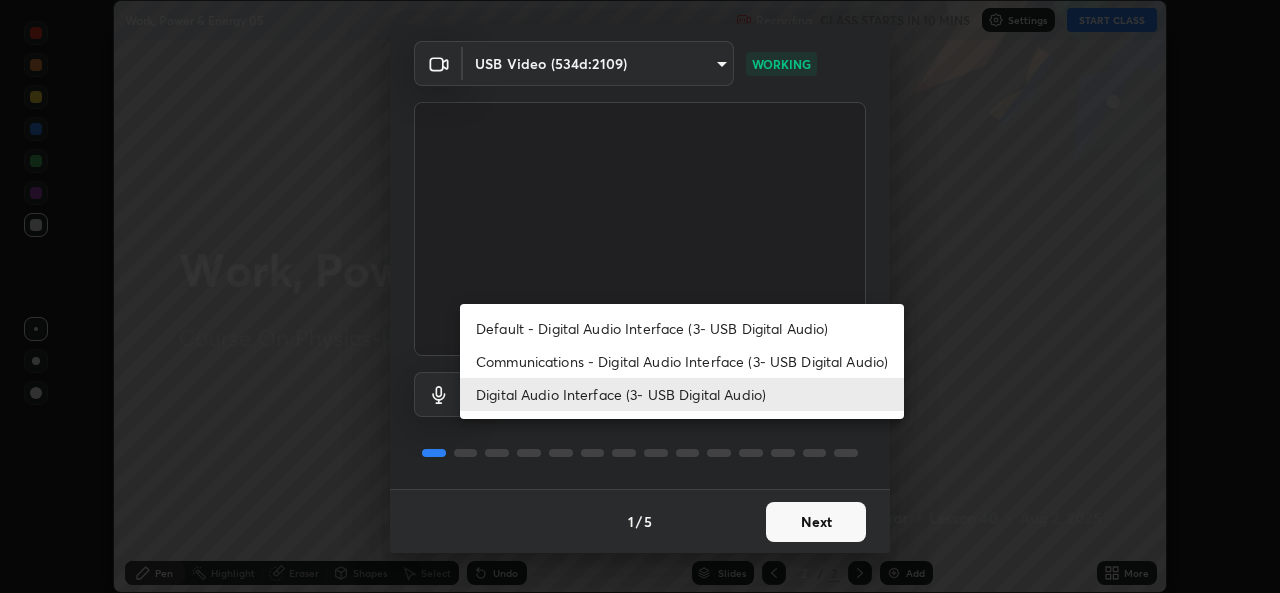 click on "Digital Audio Interface (3- USB Digital Audio)" at bounding box center [682, 394] 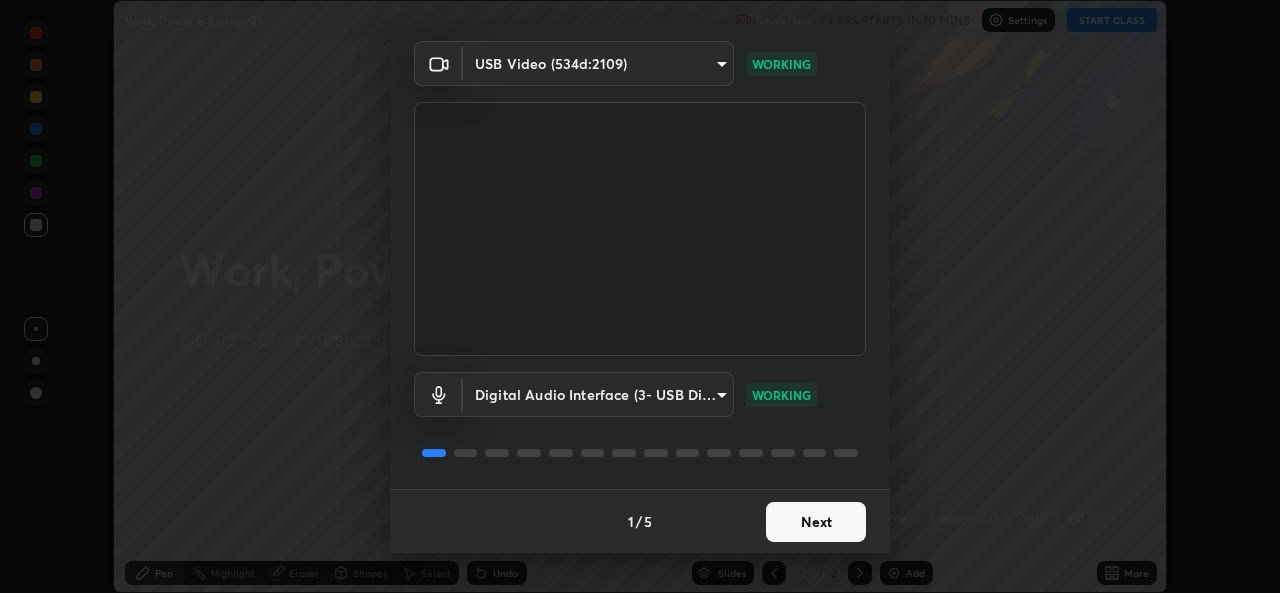 click on "Next" at bounding box center [816, 522] 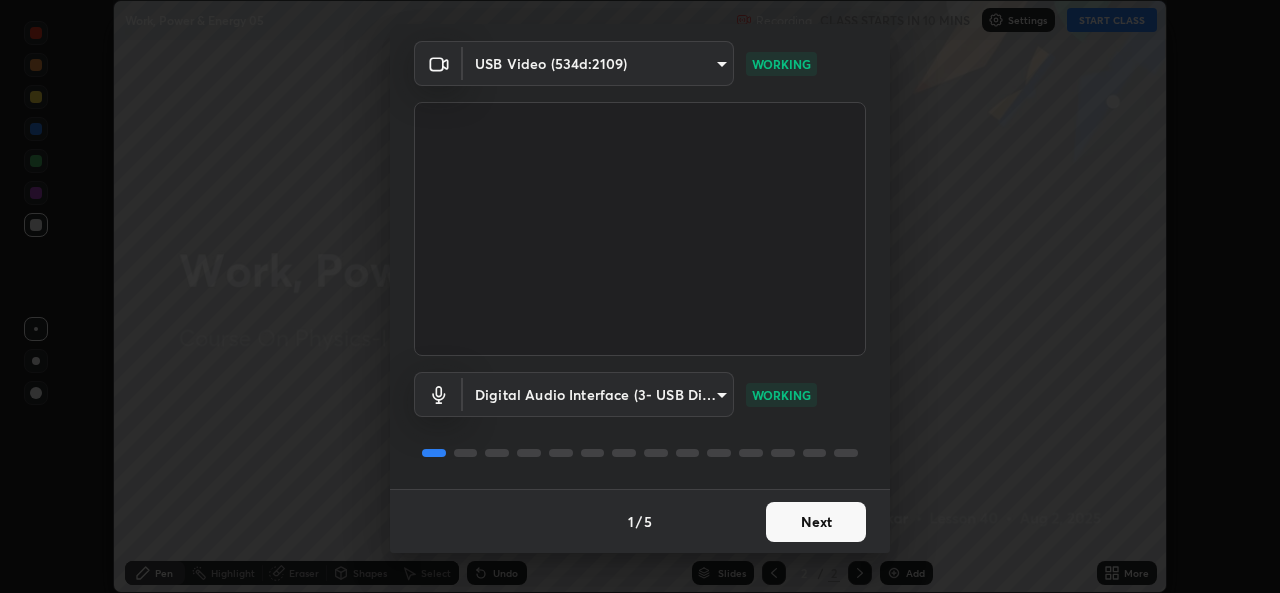 scroll, scrollTop: 0, scrollLeft: 0, axis: both 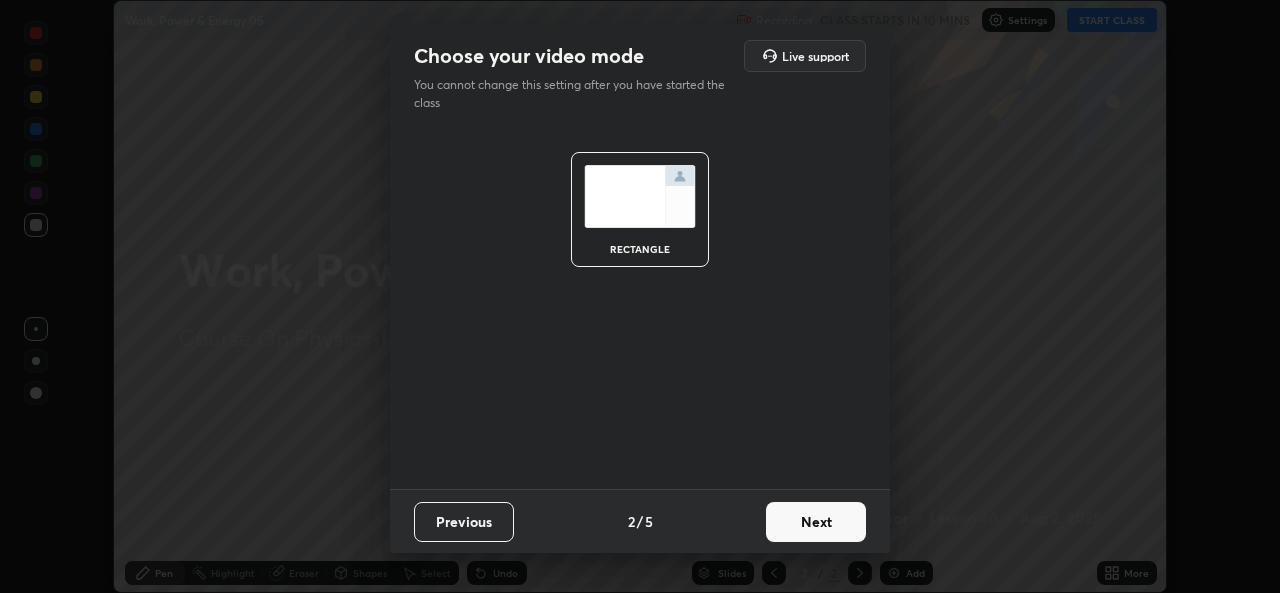 click on "Next" at bounding box center (816, 522) 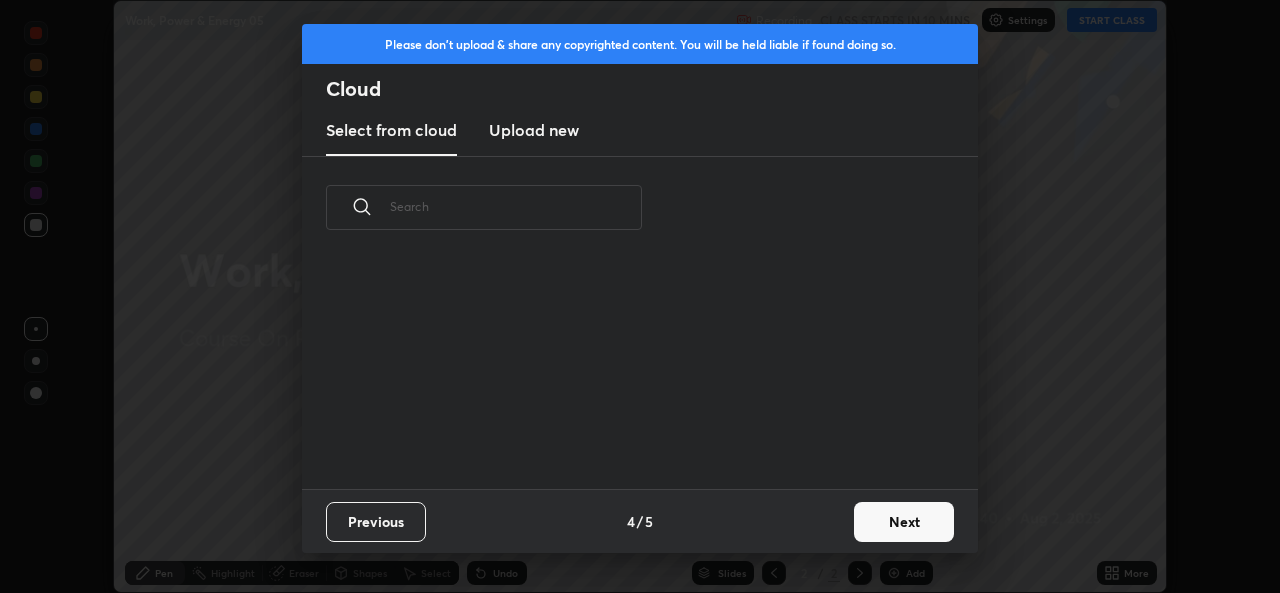 click on "Next" at bounding box center [904, 522] 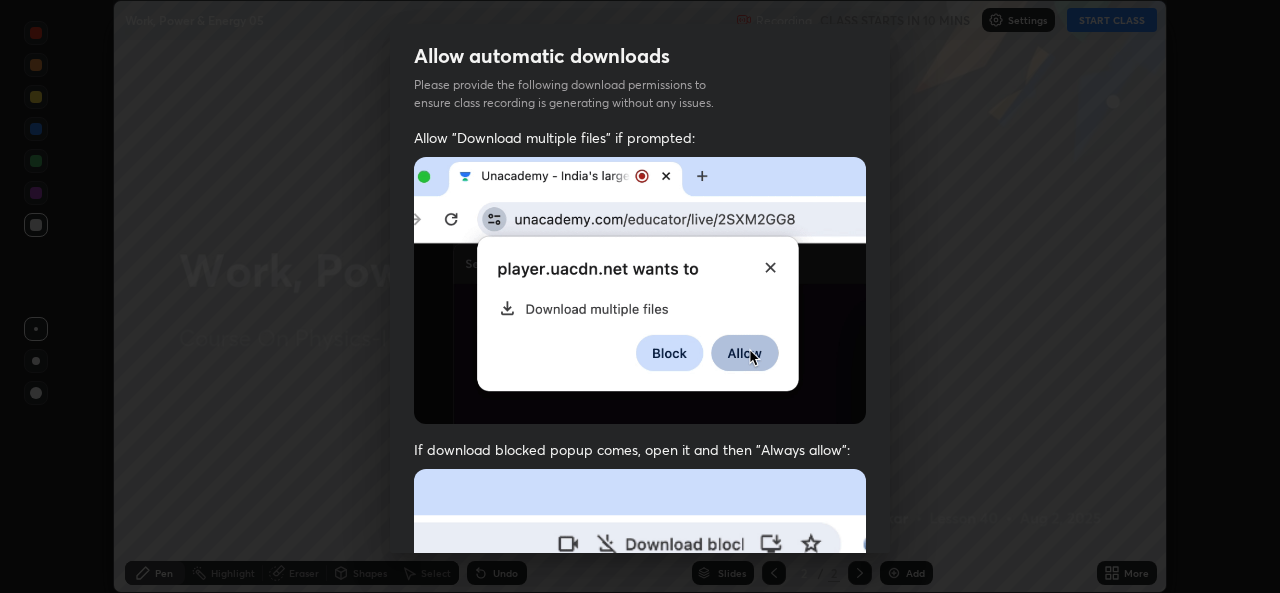 click on "Allow "Download multiple files" if prompted: If download blocked popup comes, open it and then "Always allow": I agree that if I don't provide required permissions, class recording will not be generated" at bounding box center [640, 549] 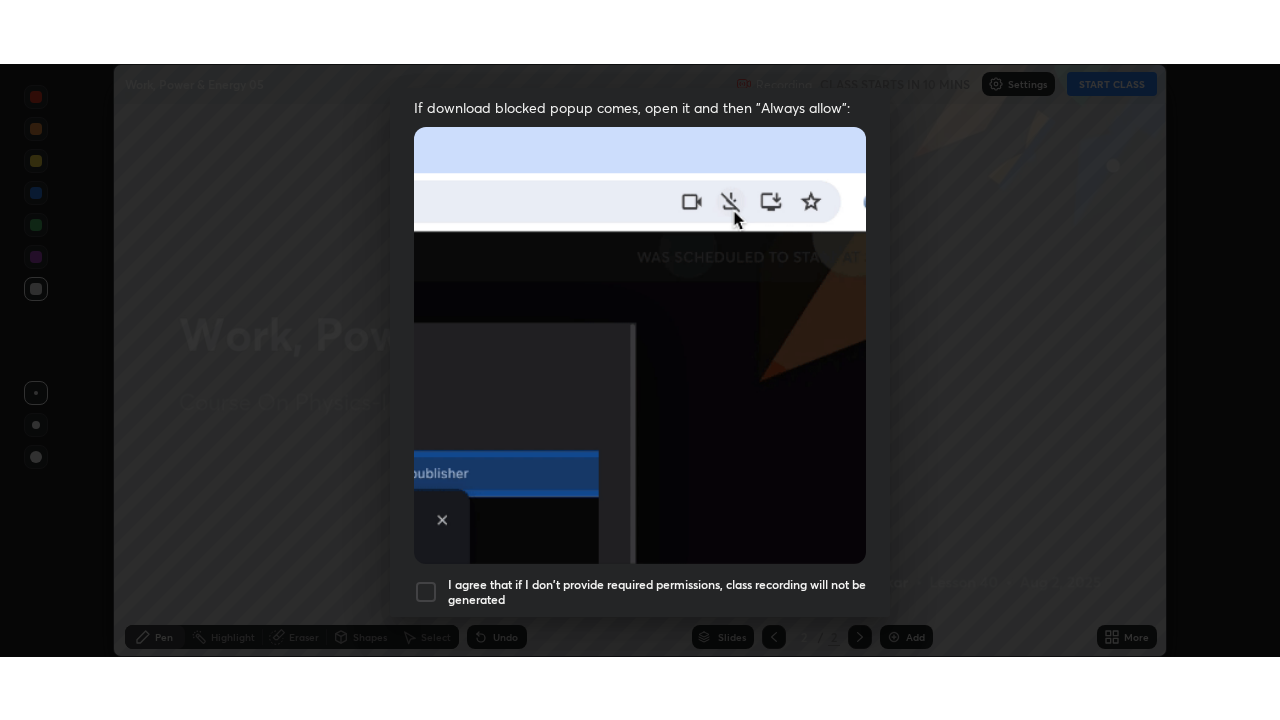 scroll, scrollTop: 471, scrollLeft: 0, axis: vertical 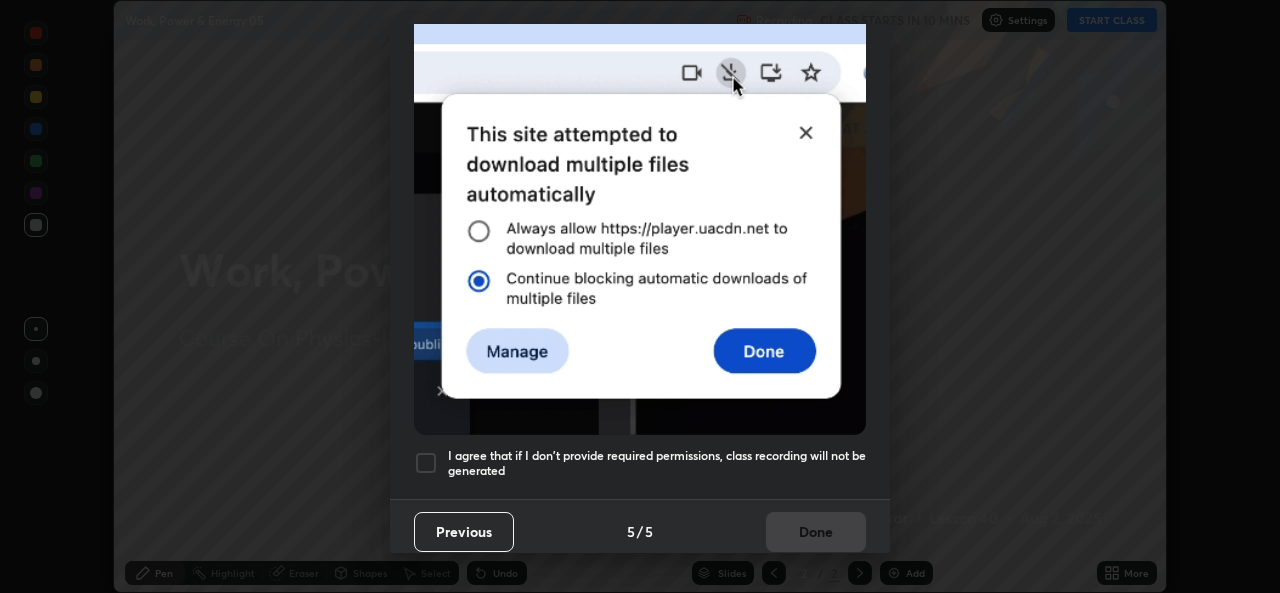 click at bounding box center [426, 463] 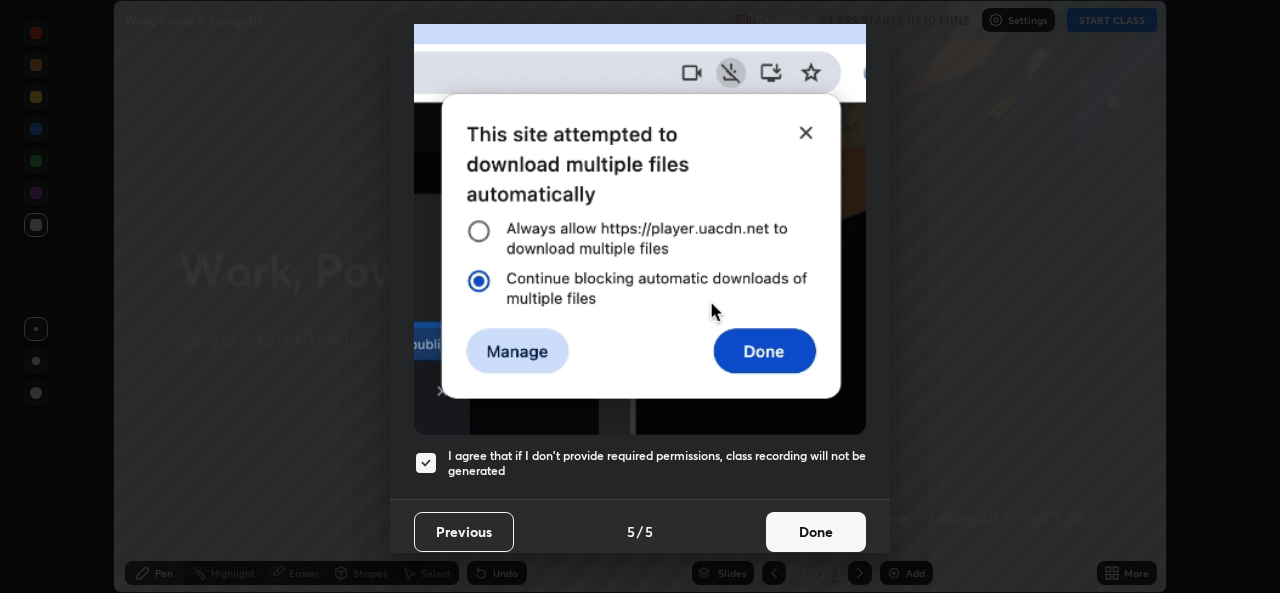 click on "Done" at bounding box center (816, 532) 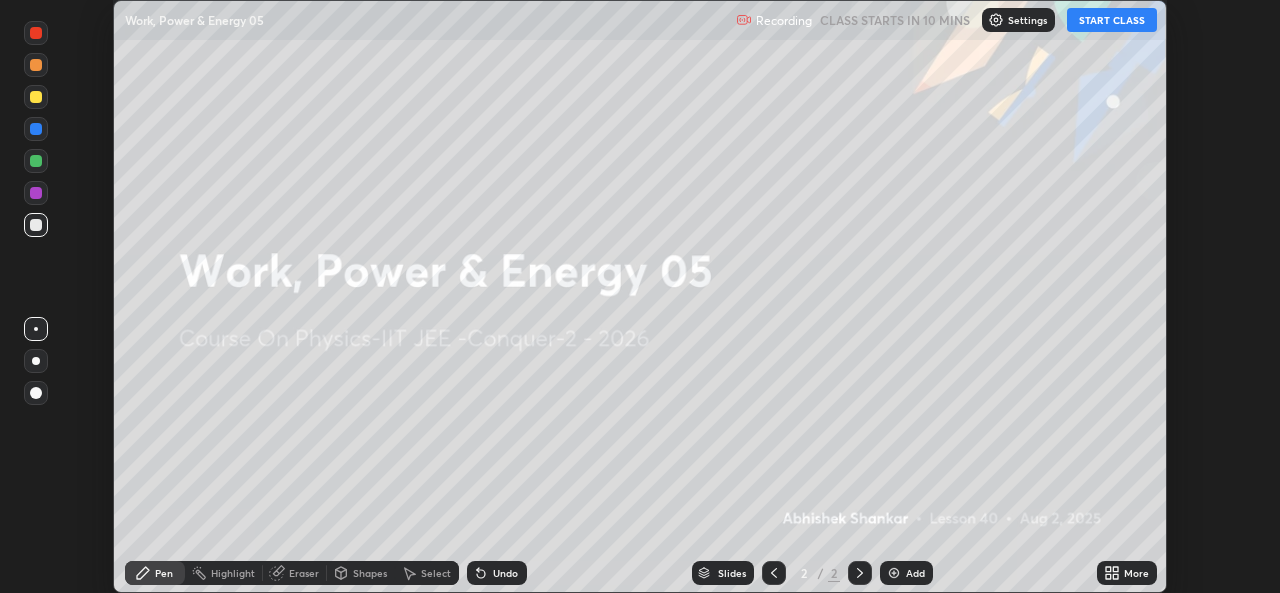 click 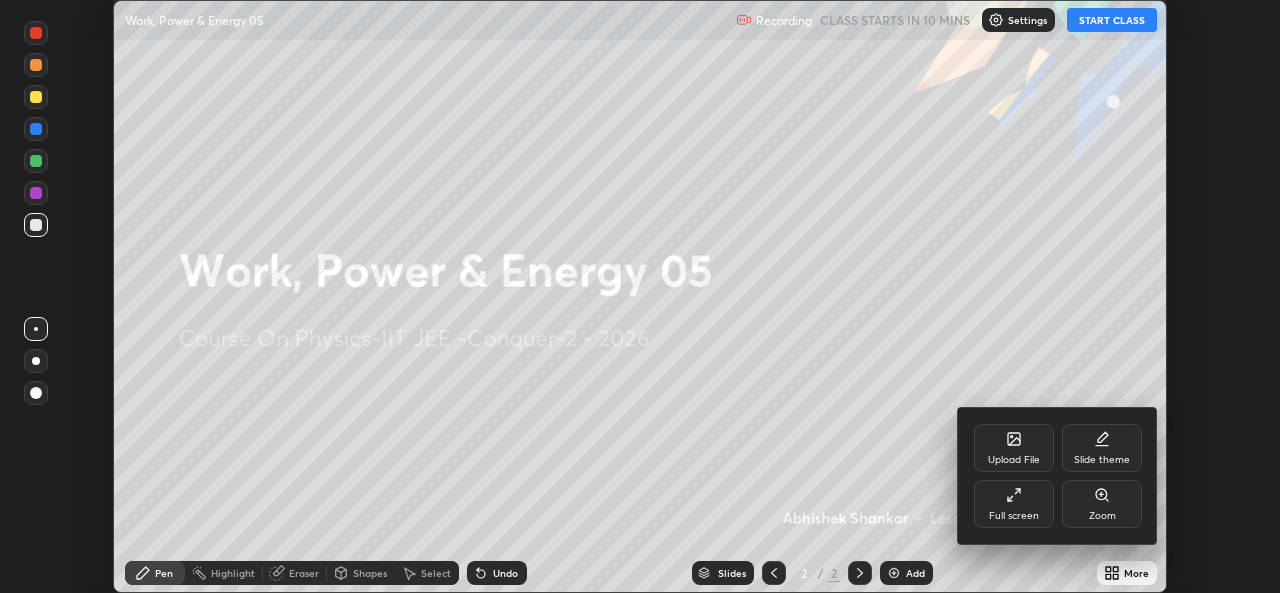 click on "Full screen" at bounding box center (1014, 504) 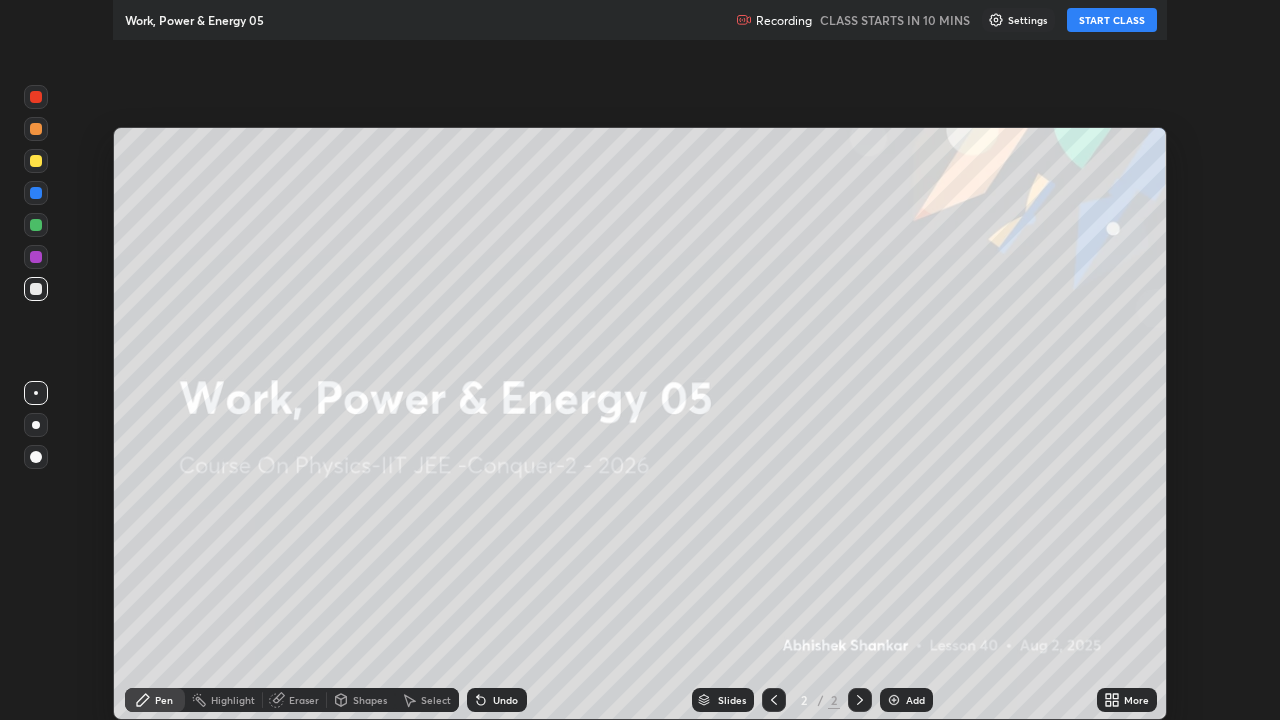 scroll, scrollTop: 99280, scrollLeft: 98720, axis: both 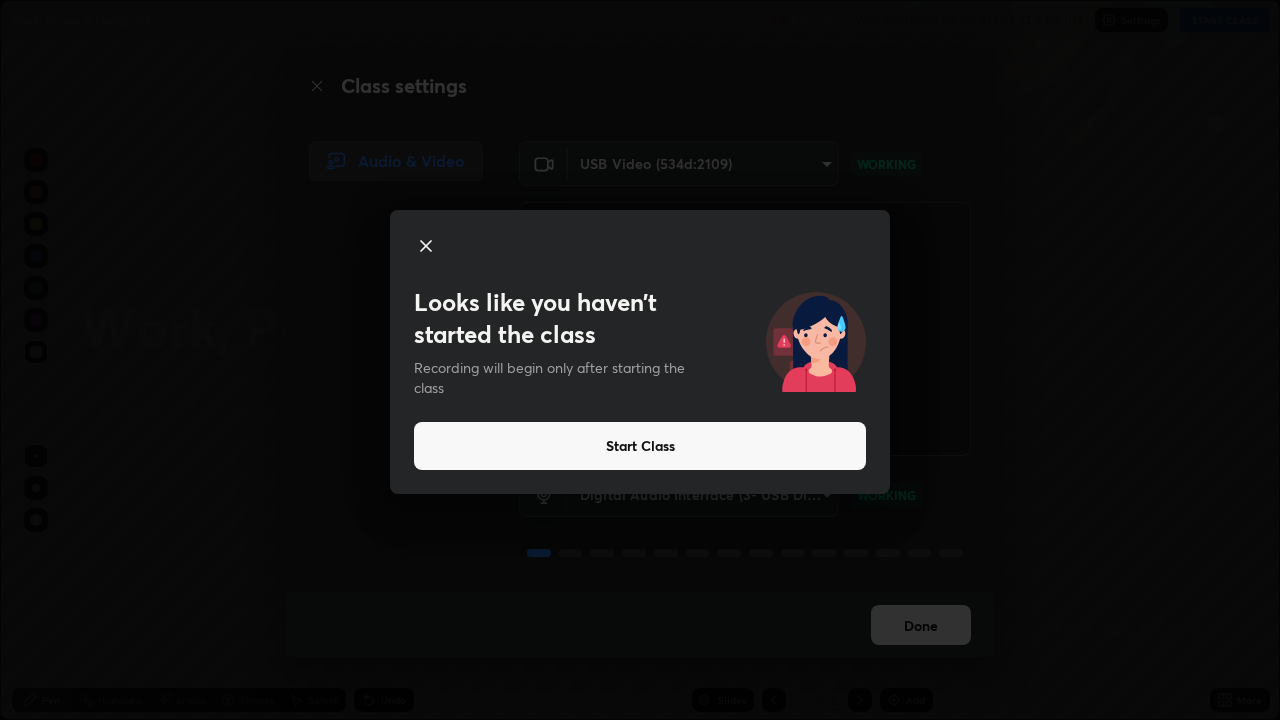 click on "Start Class" at bounding box center (640, 446) 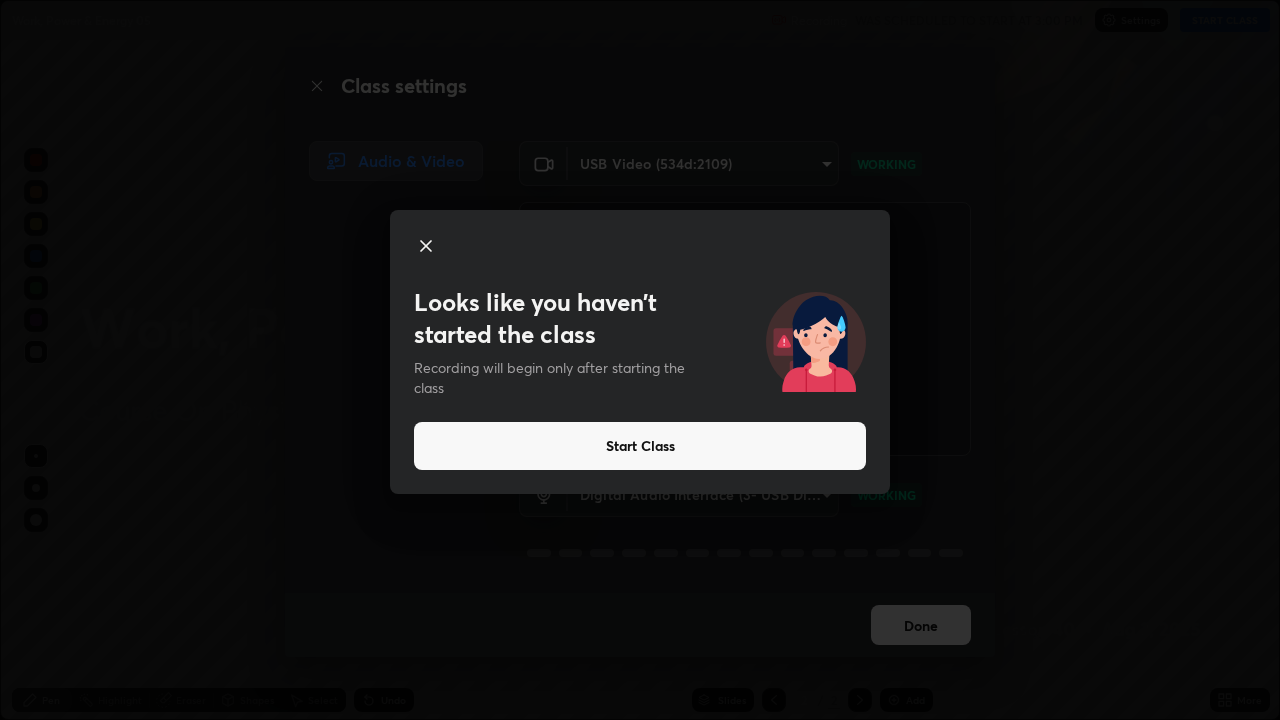 click on "Start Class" at bounding box center [640, 446] 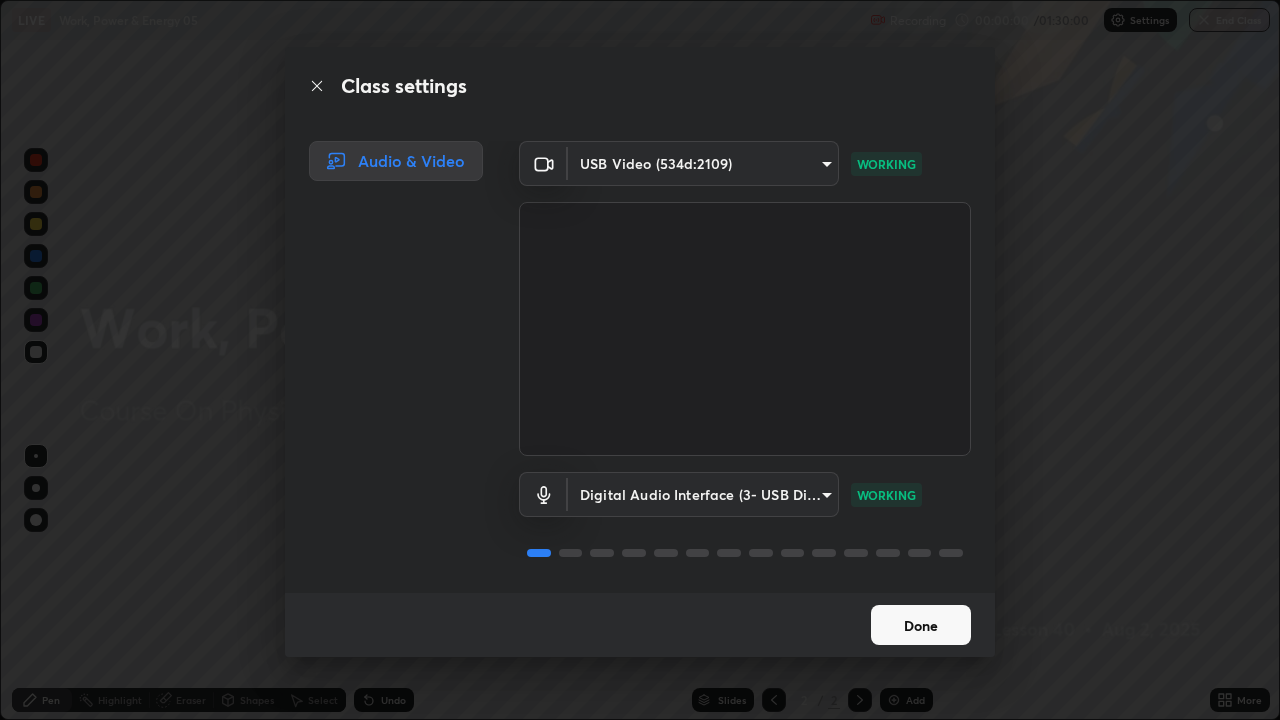 click on "Done" at bounding box center [921, 625] 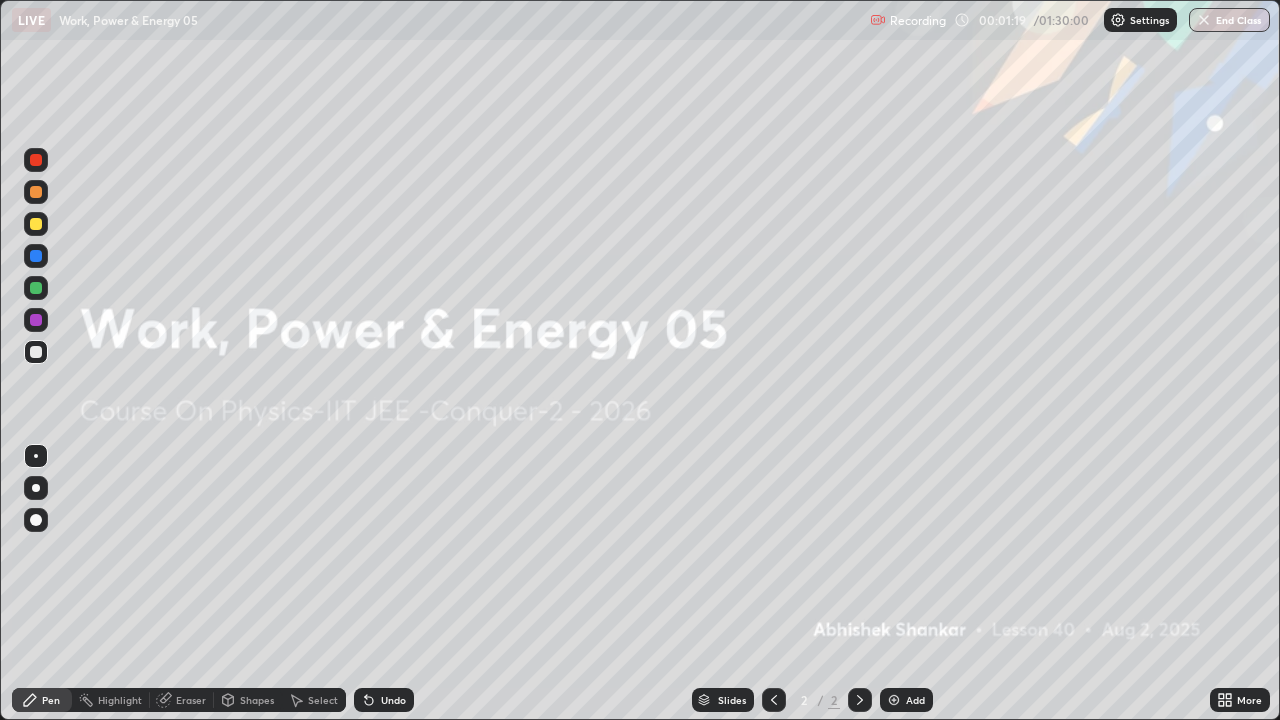 click 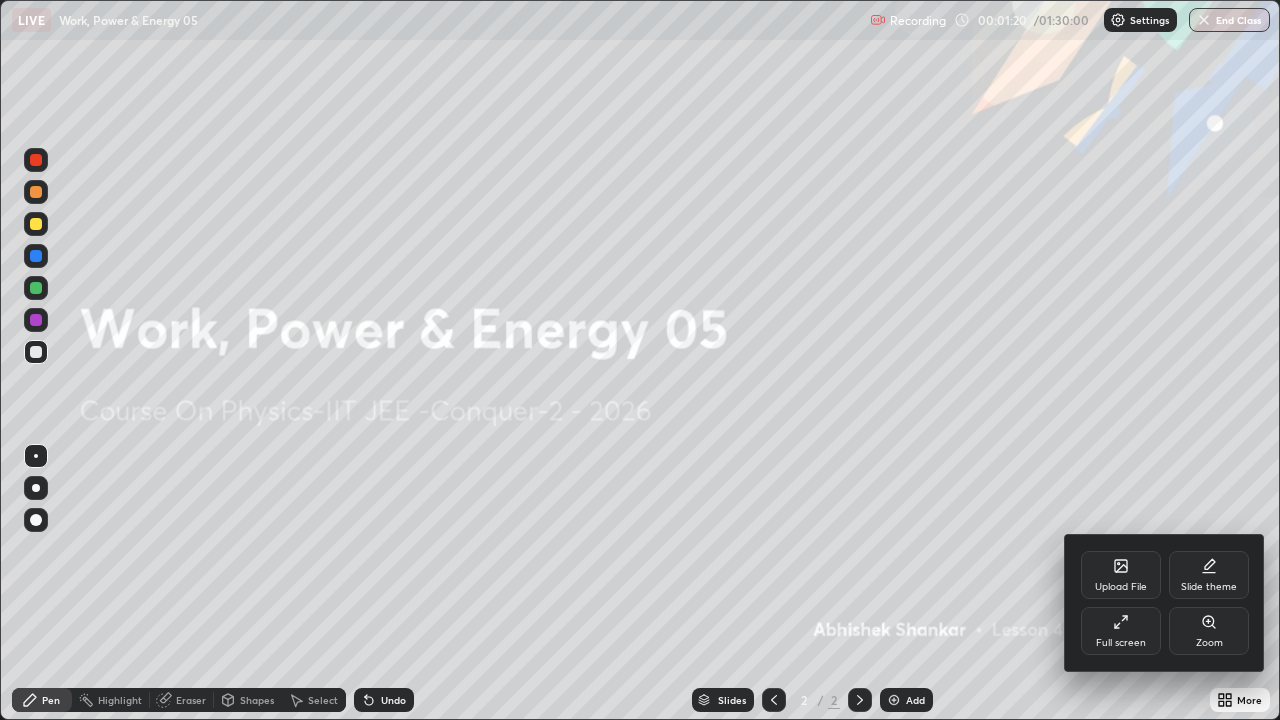 click on "Full screen" at bounding box center [1121, 631] 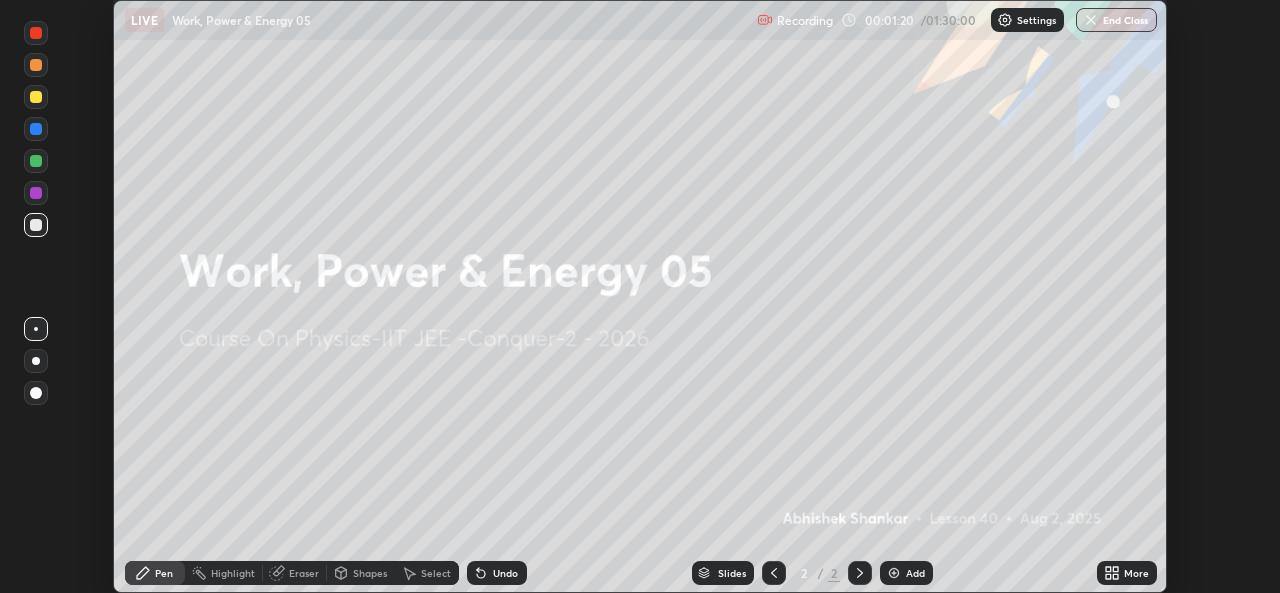 scroll, scrollTop: 593, scrollLeft: 1280, axis: both 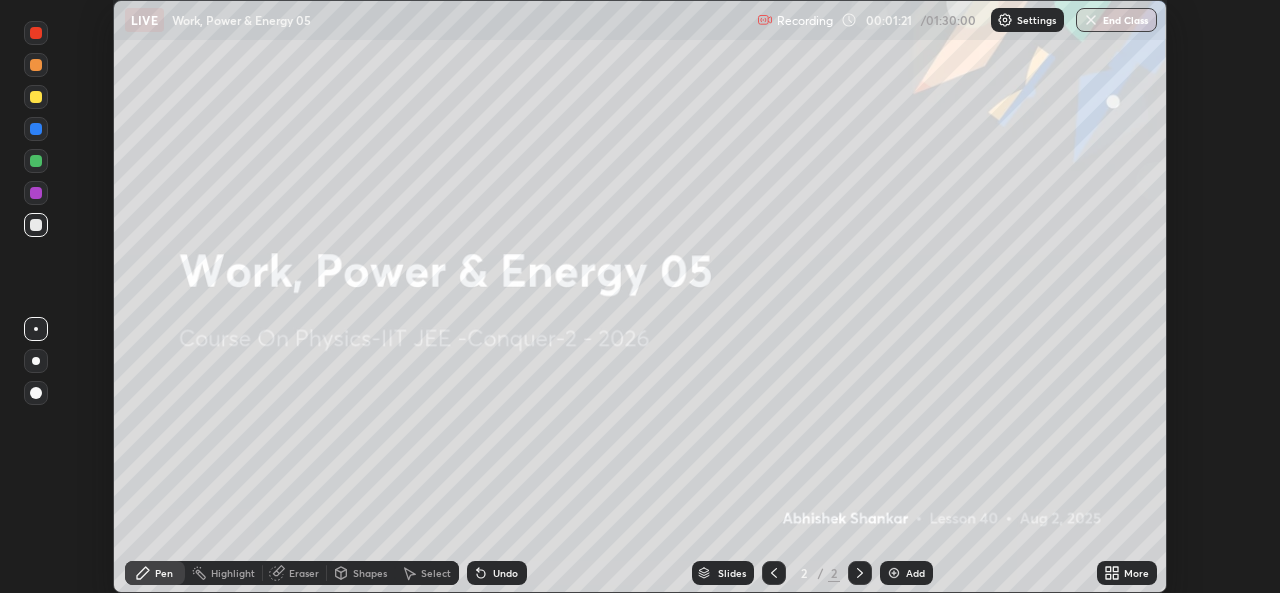 click on "More" at bounding box center [1136, 573] 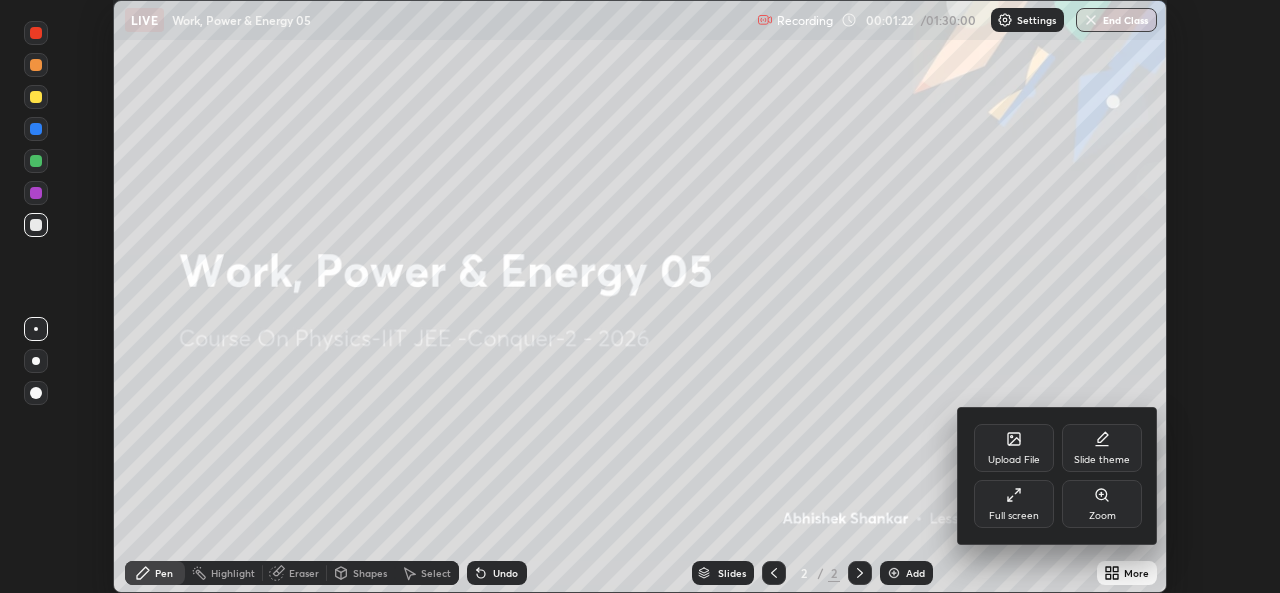 click on "Full screen" at bounding box center (1014, 504) 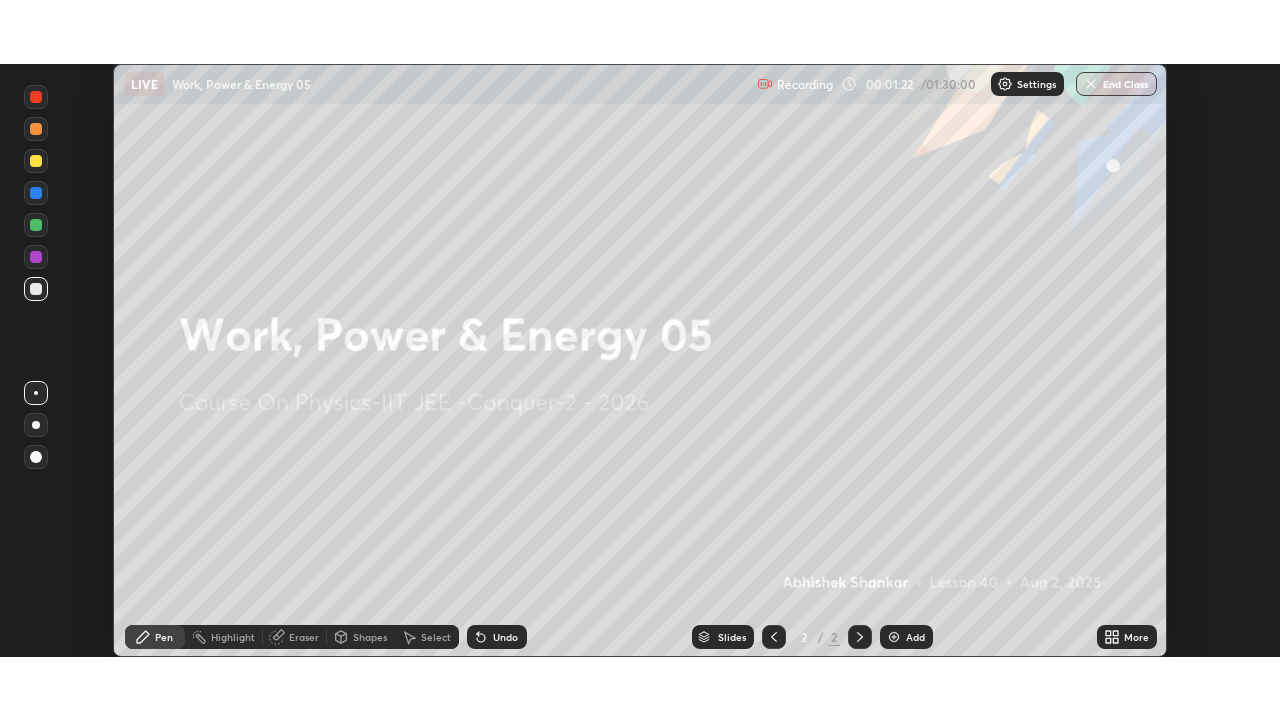 scroll, scrollTop: 99280, scrollLeft: 98720, axis: both 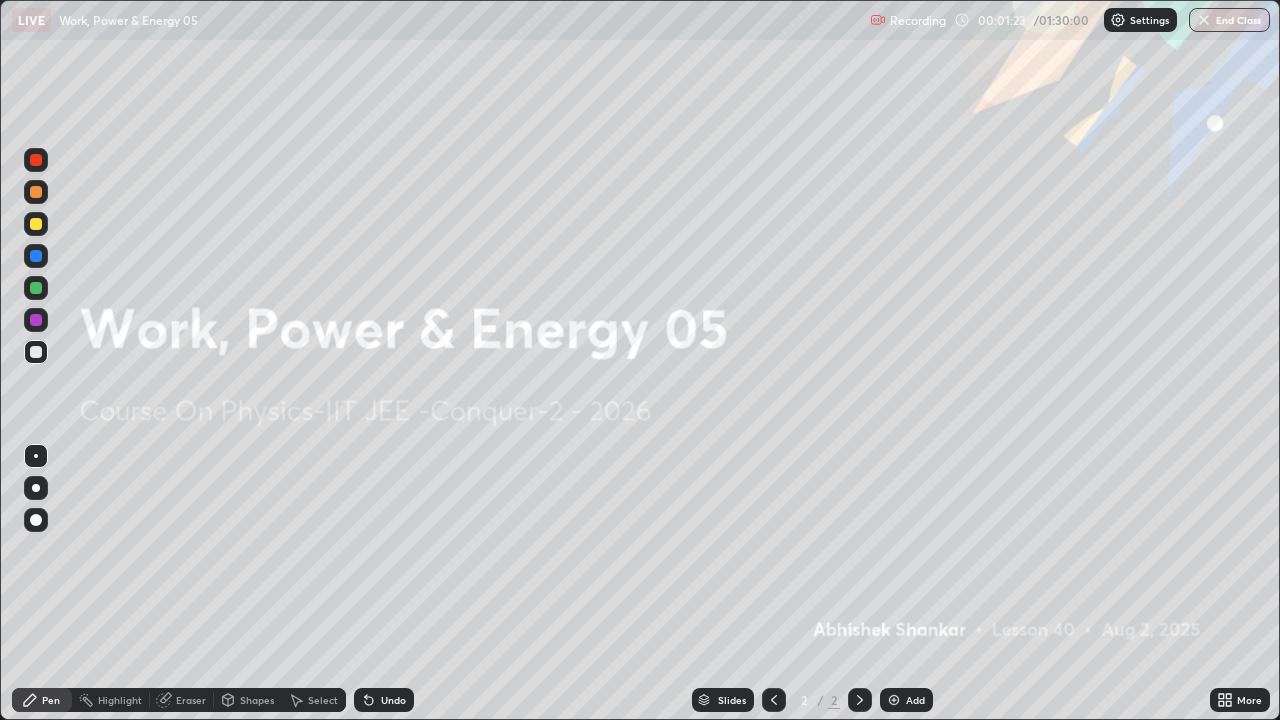 click on "More" at bounding box center (1249, 700) 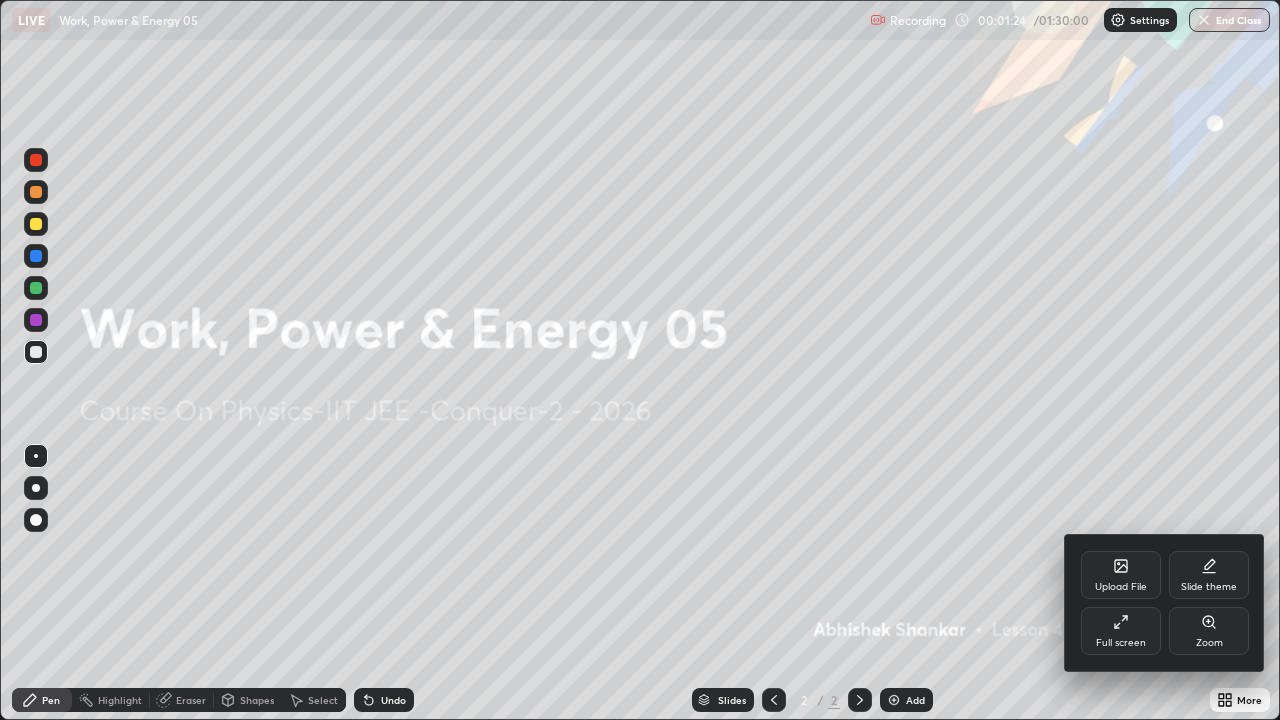 click on "Upload File" at bounding box center [1121, 575] 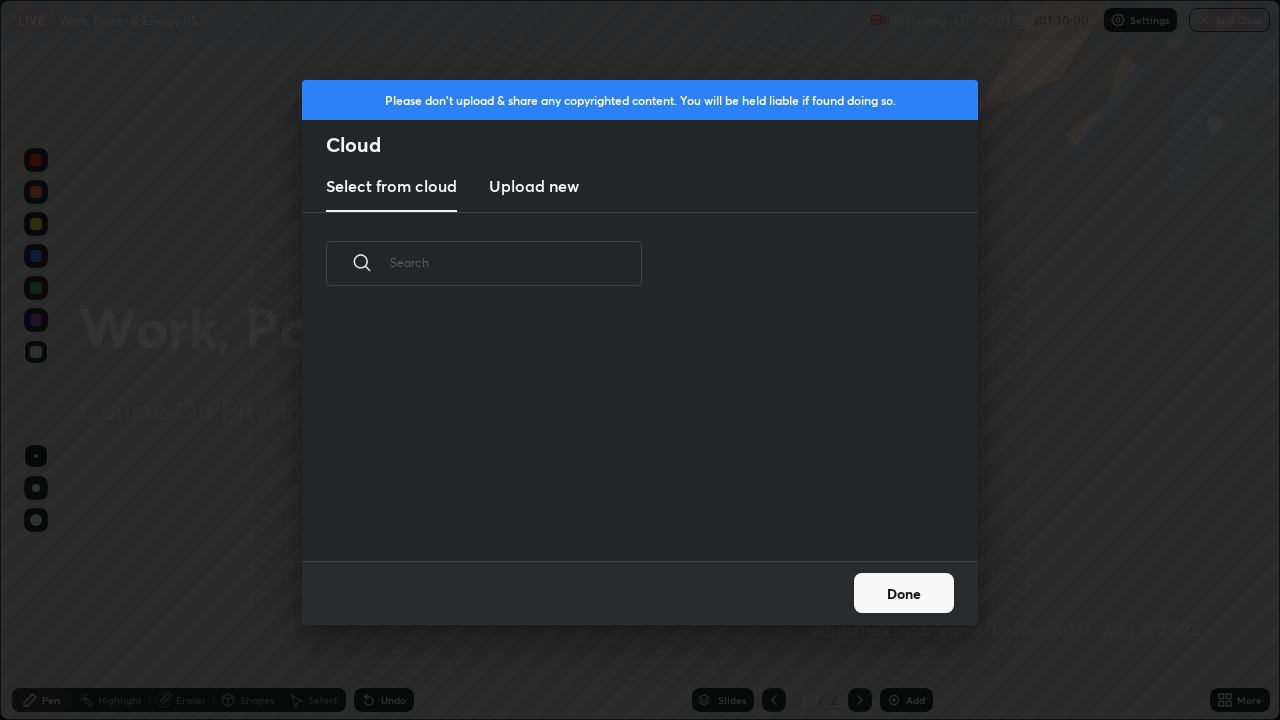 scroll, scrollTop: 7, scrollLeft: 11, axis: both 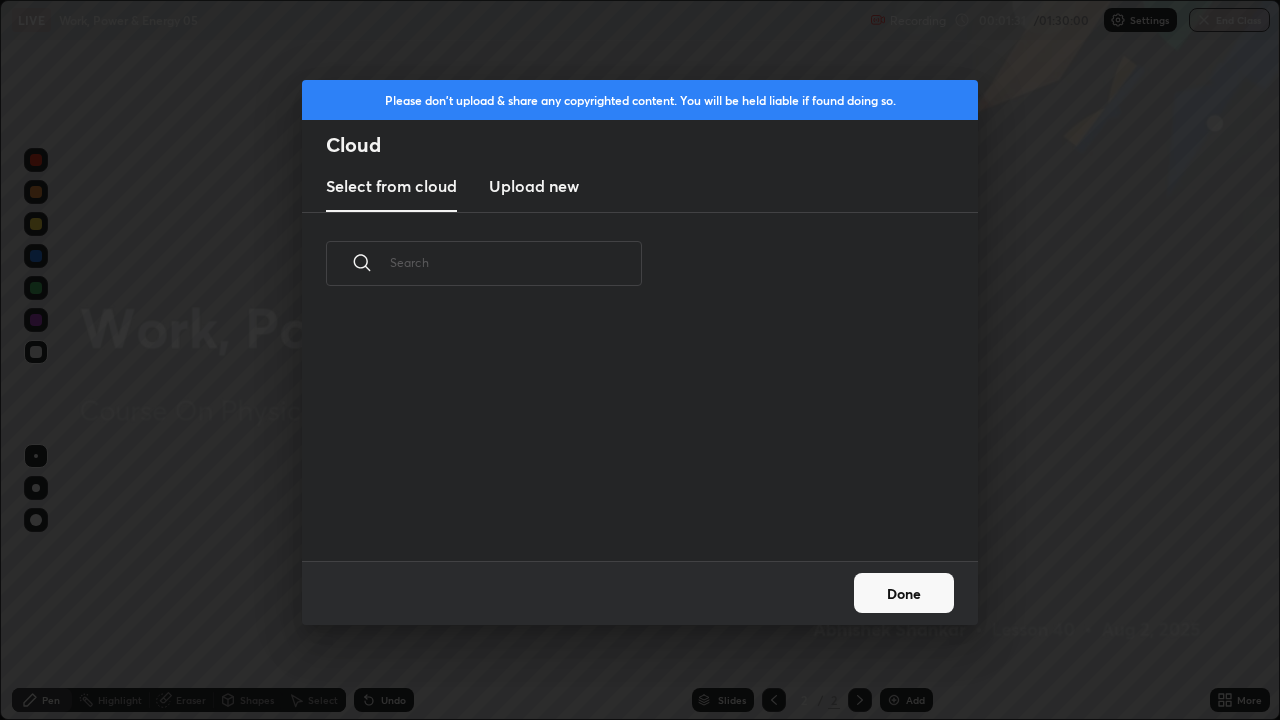 click on "Upload new" at bounding box center [534, 186] 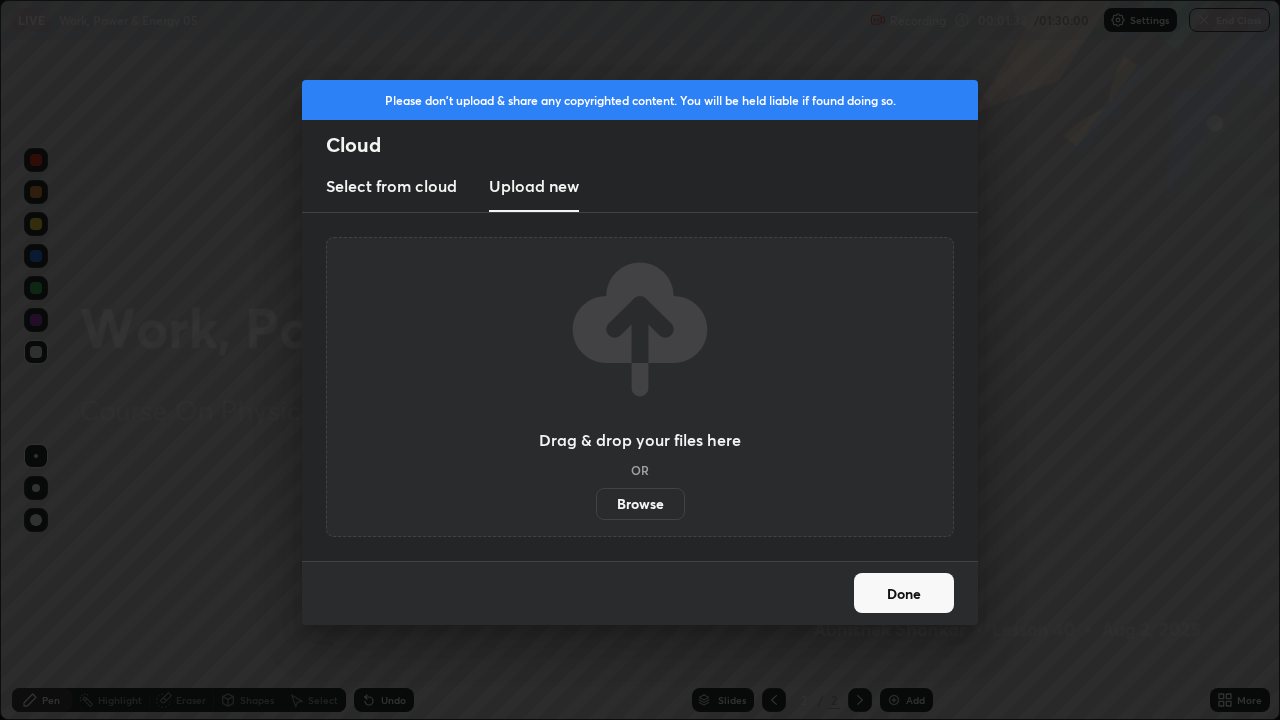 click on "Browse" at bounding box center [640, 504] 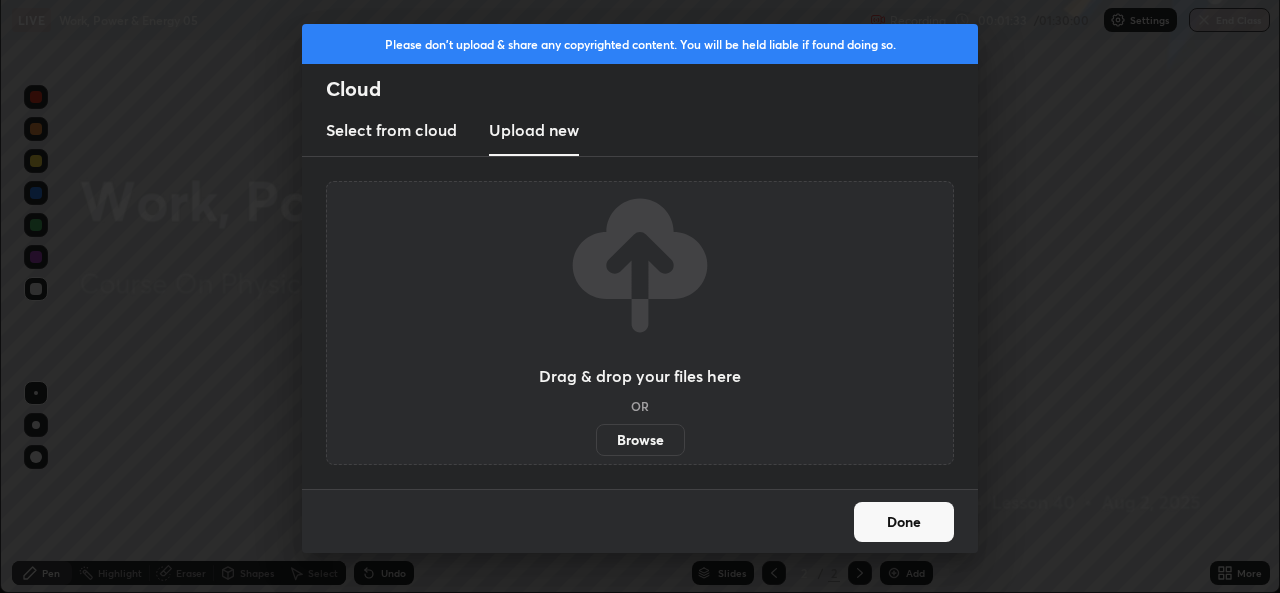 scroll, scrollTop: 593, scrollLeft: 1280, axis: both 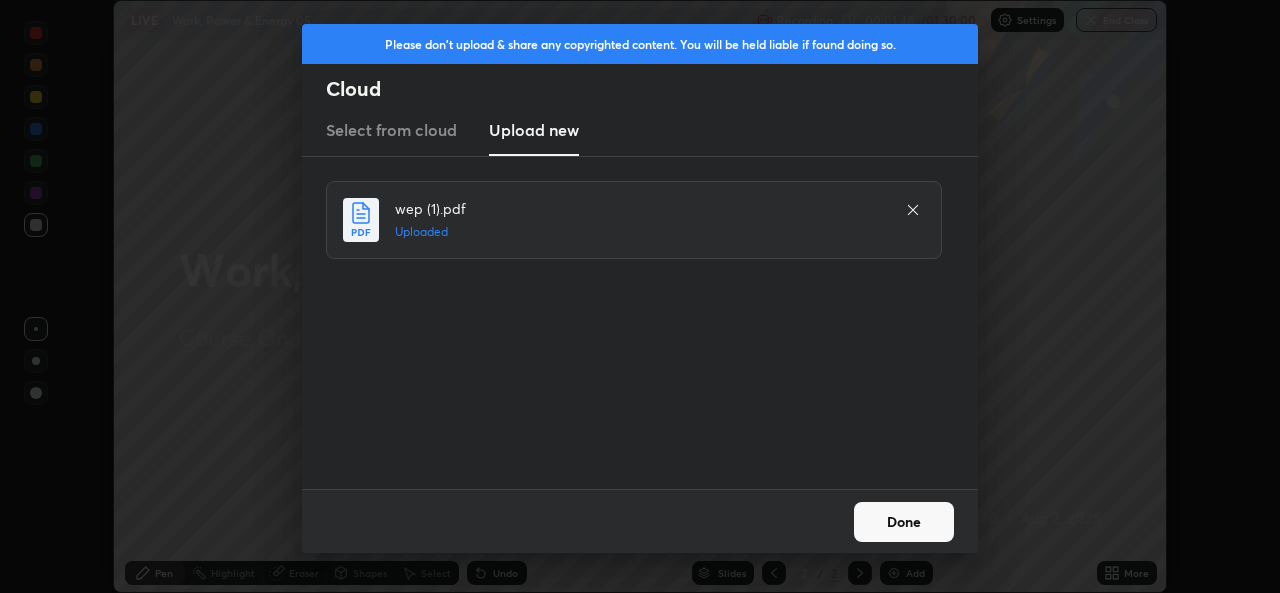click on "Done" at bounding box center (904, 522) 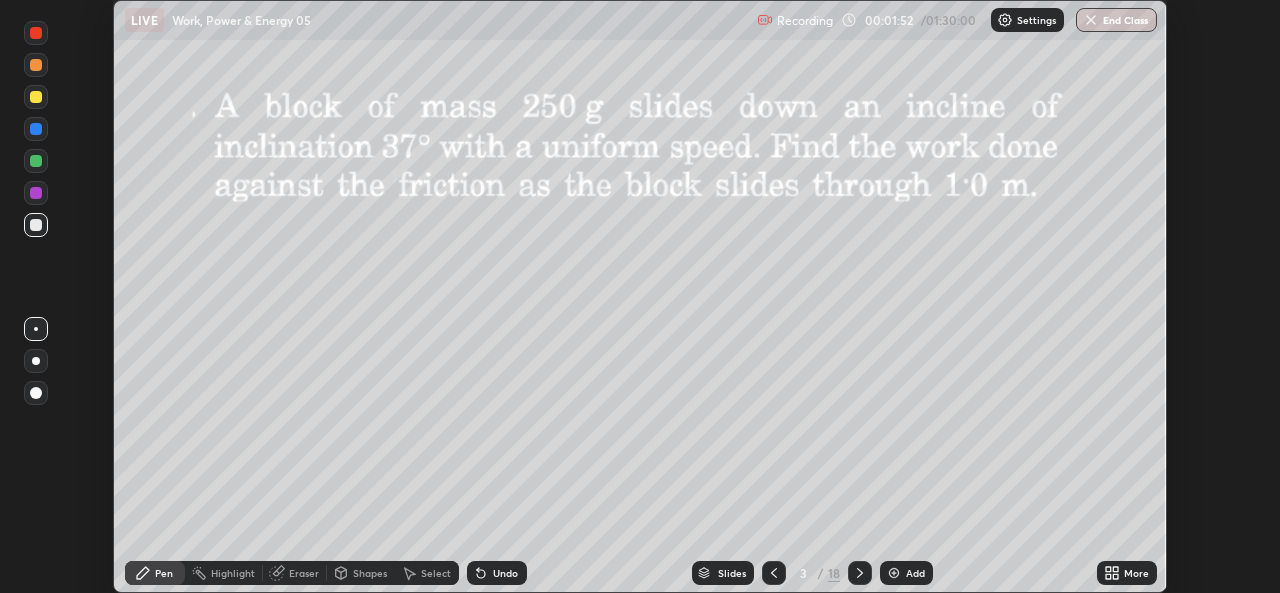 click on "More" at bounding box center (1136, 573) 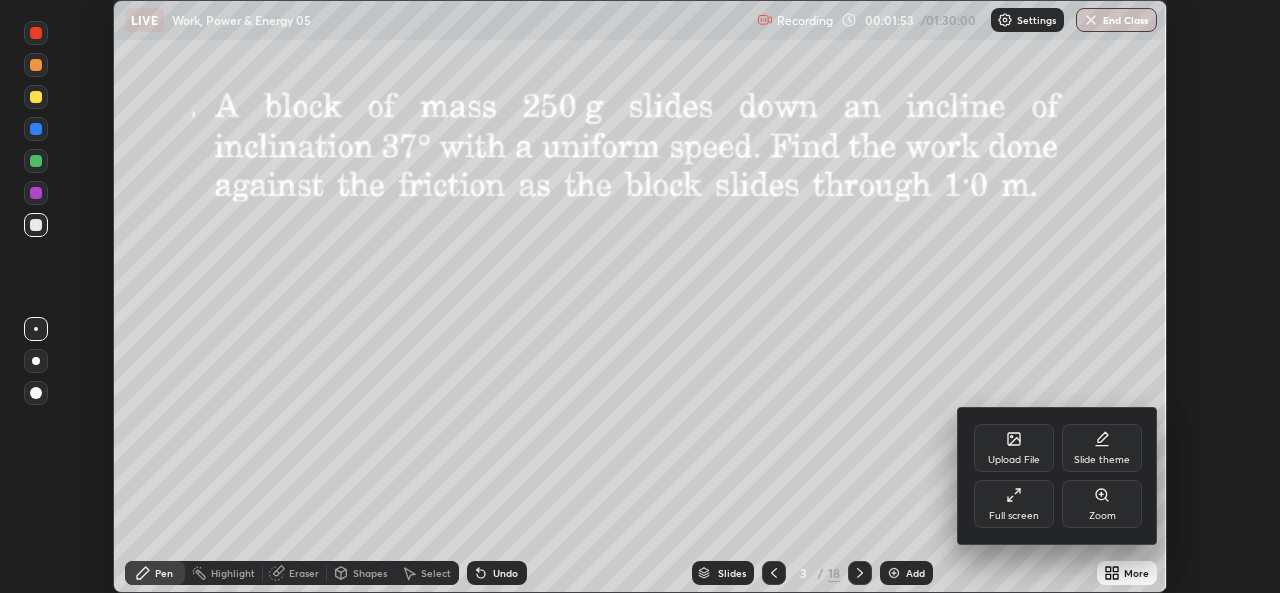 click on "Full screen" at bounding box center [1014, 504] 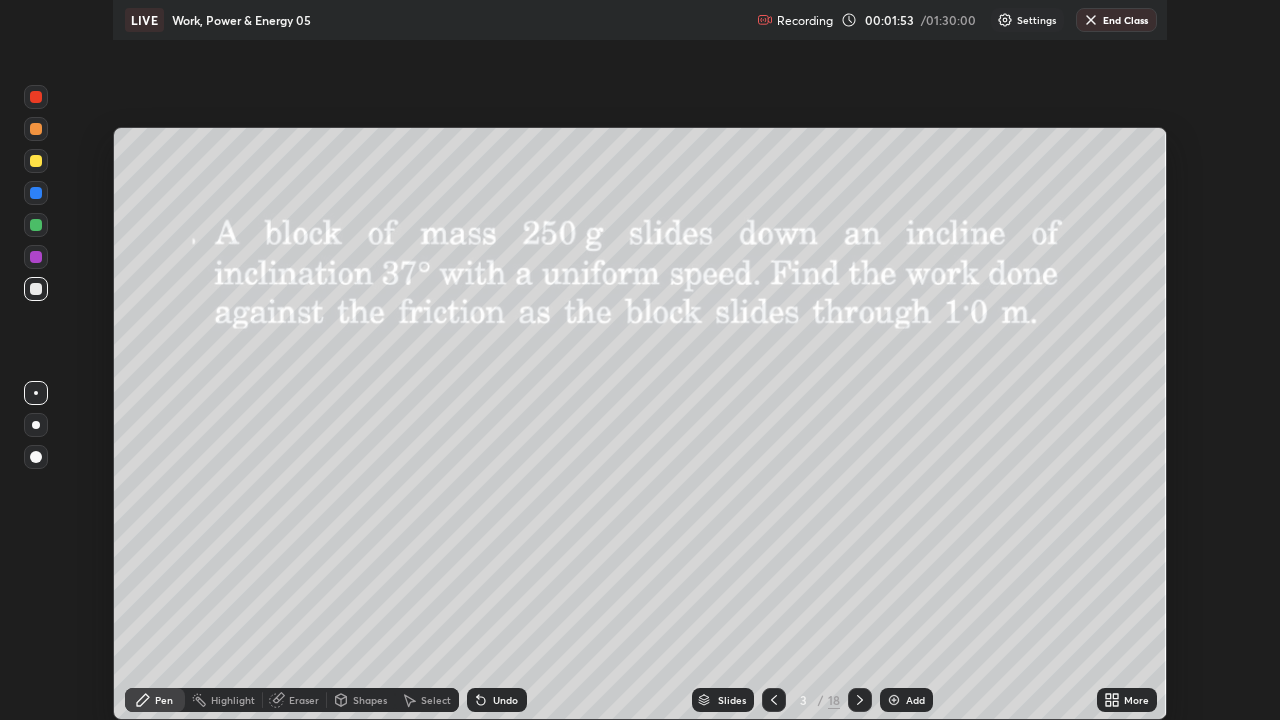 scroll, scrollTop: 99280, scrollLeft: 98720, axis: both 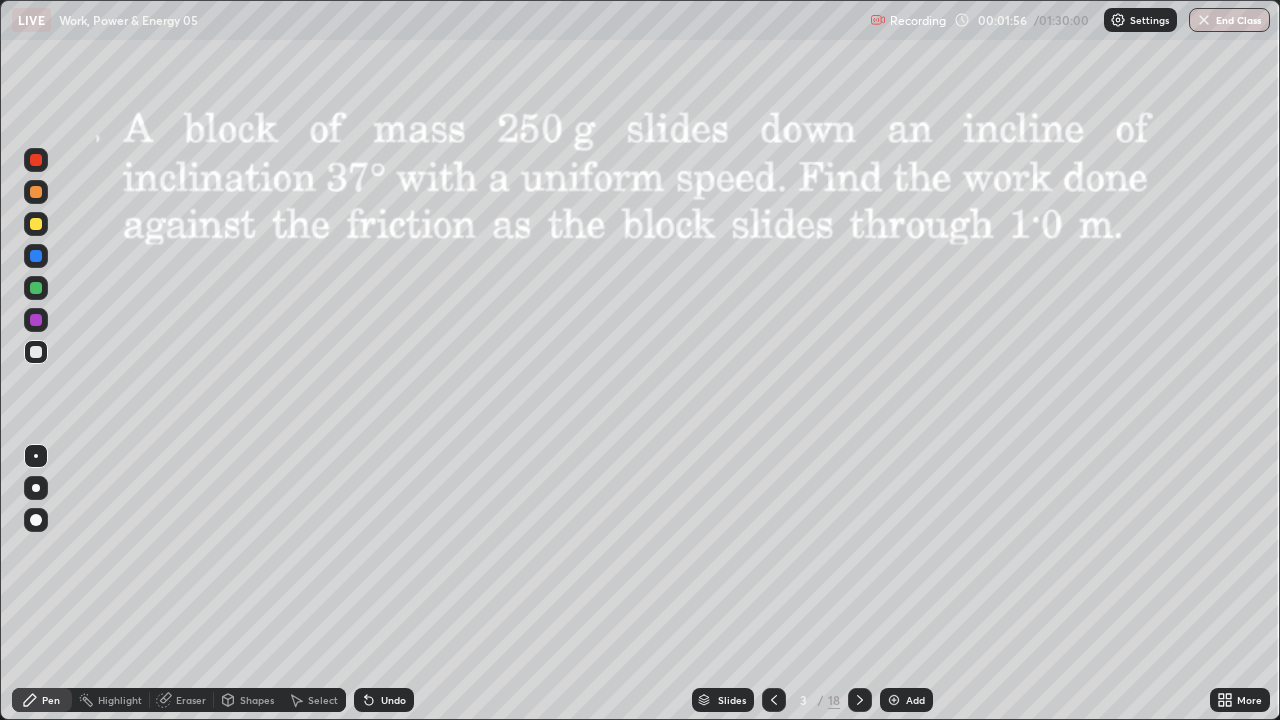 click 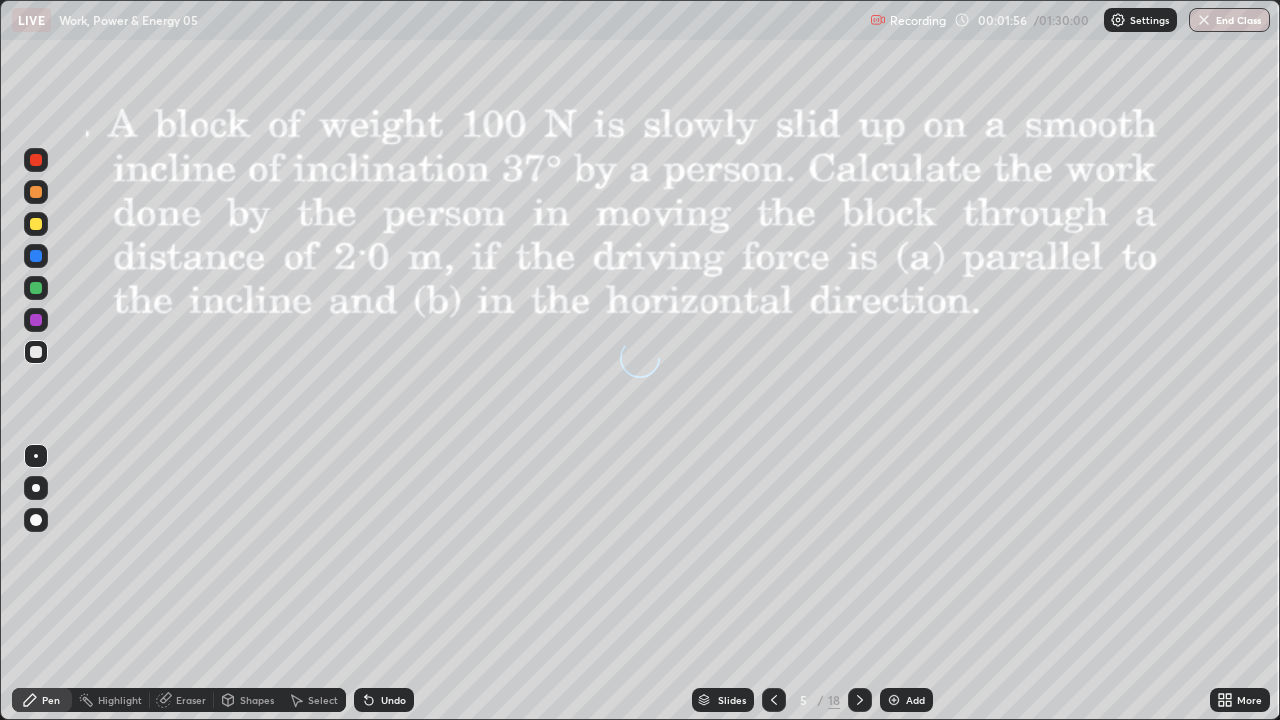 click 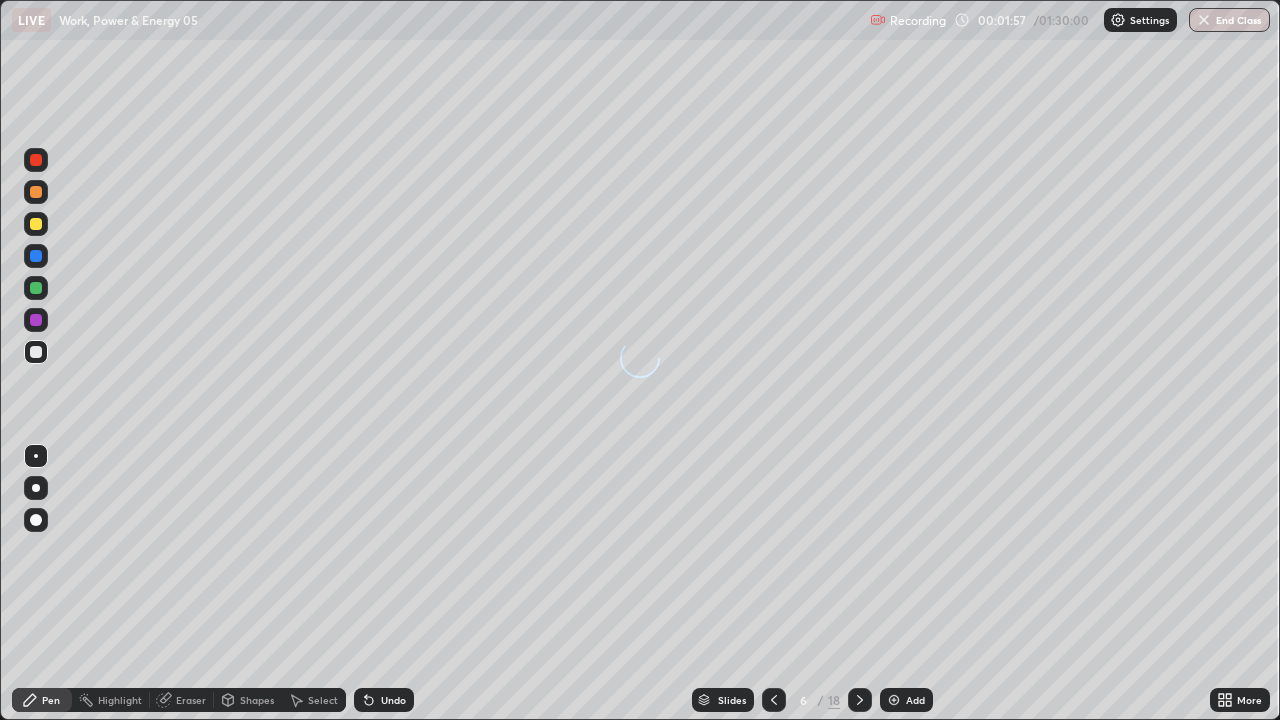 click 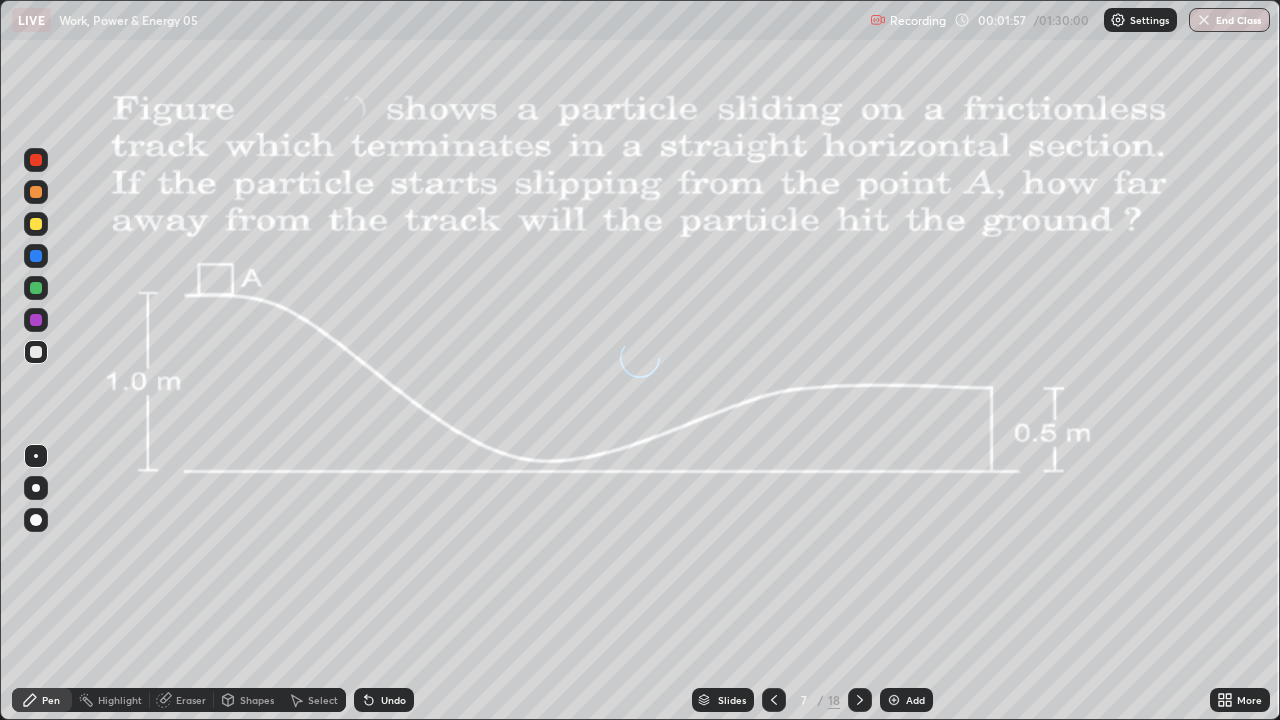 click 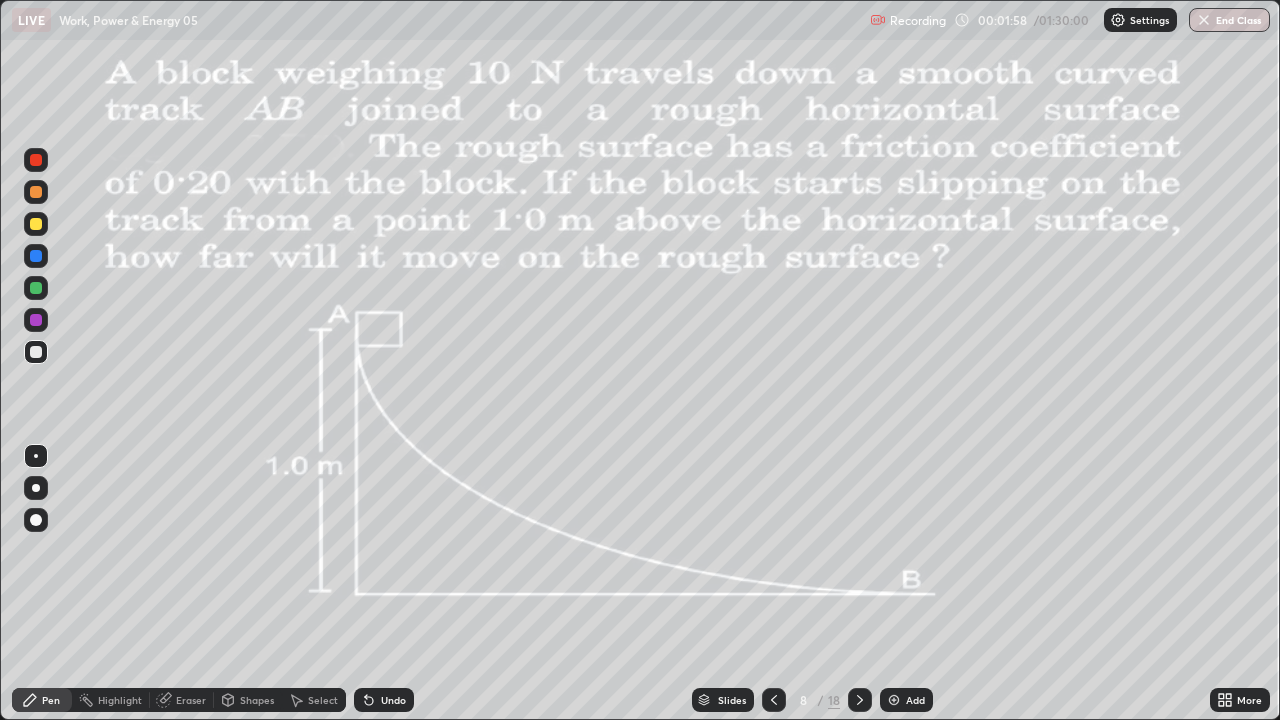 click 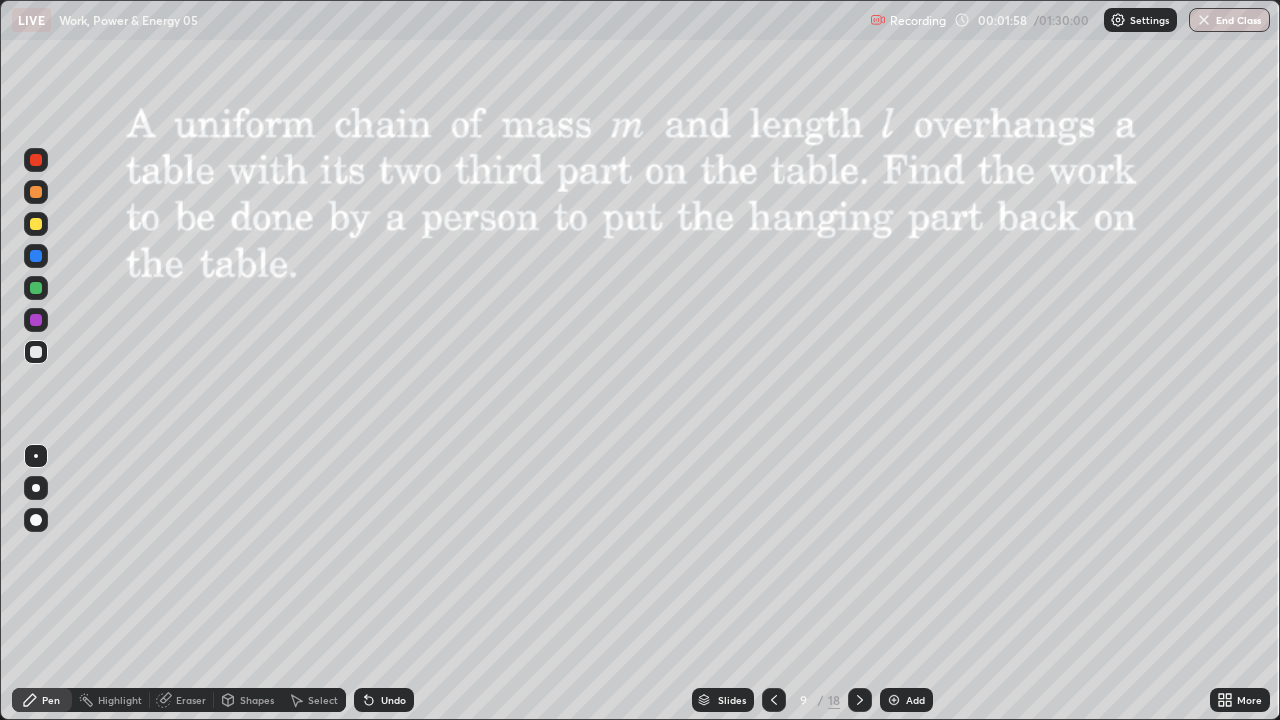 click 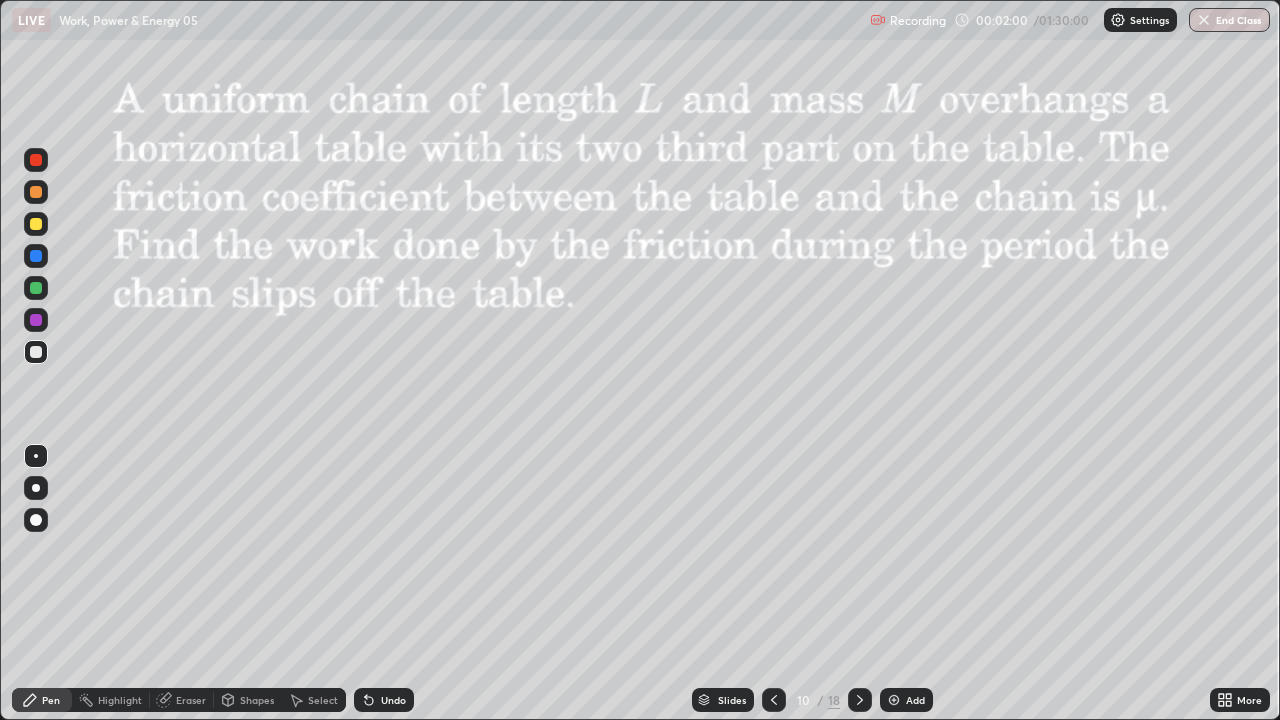 click 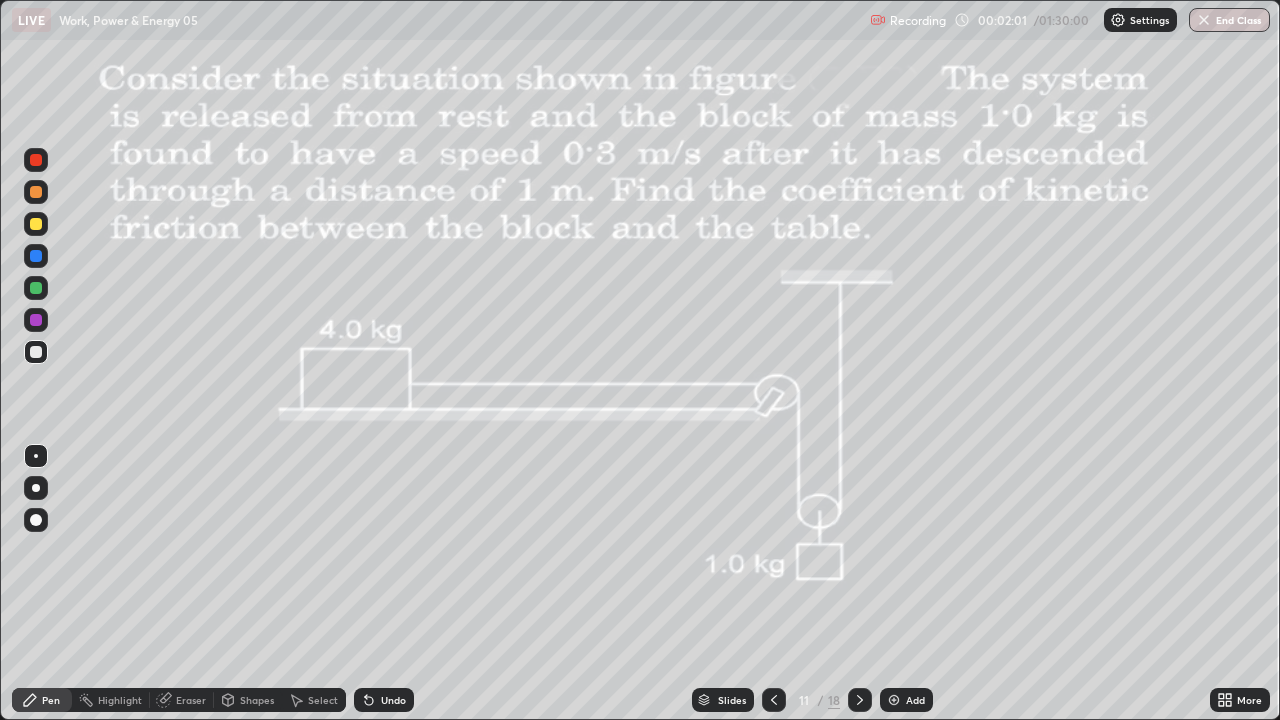 click at bounding box center [860, 700] 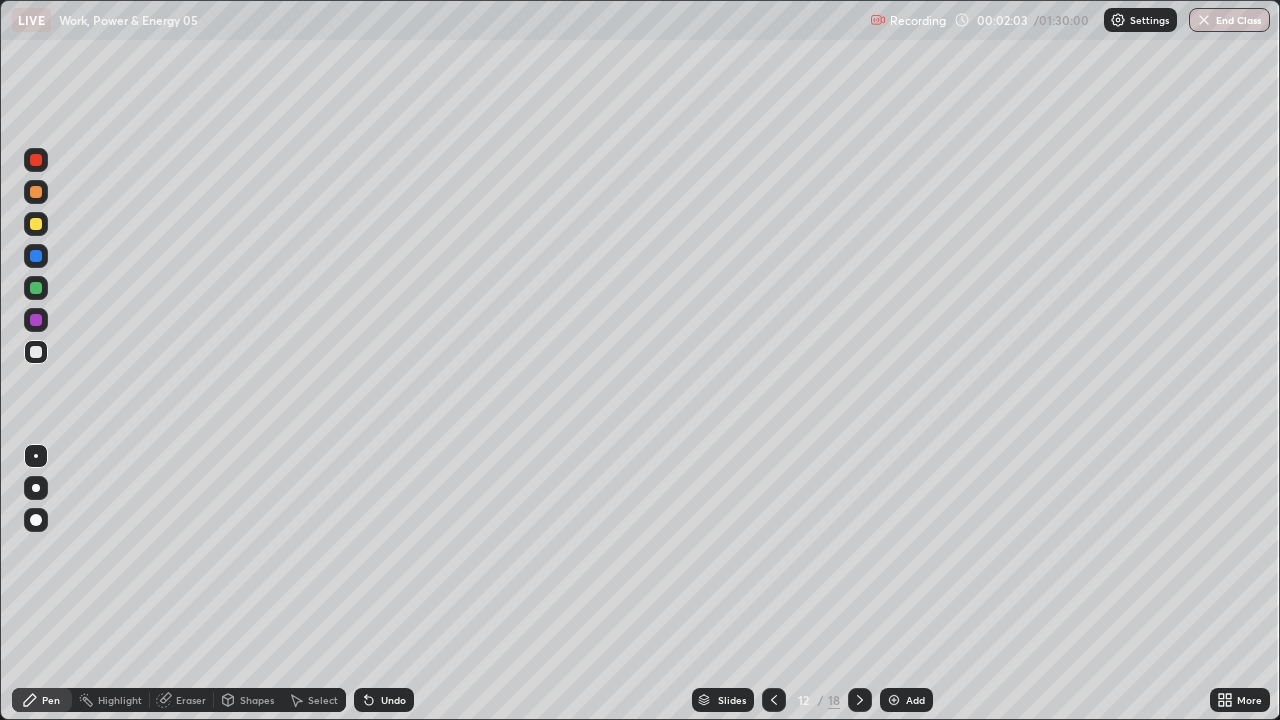click 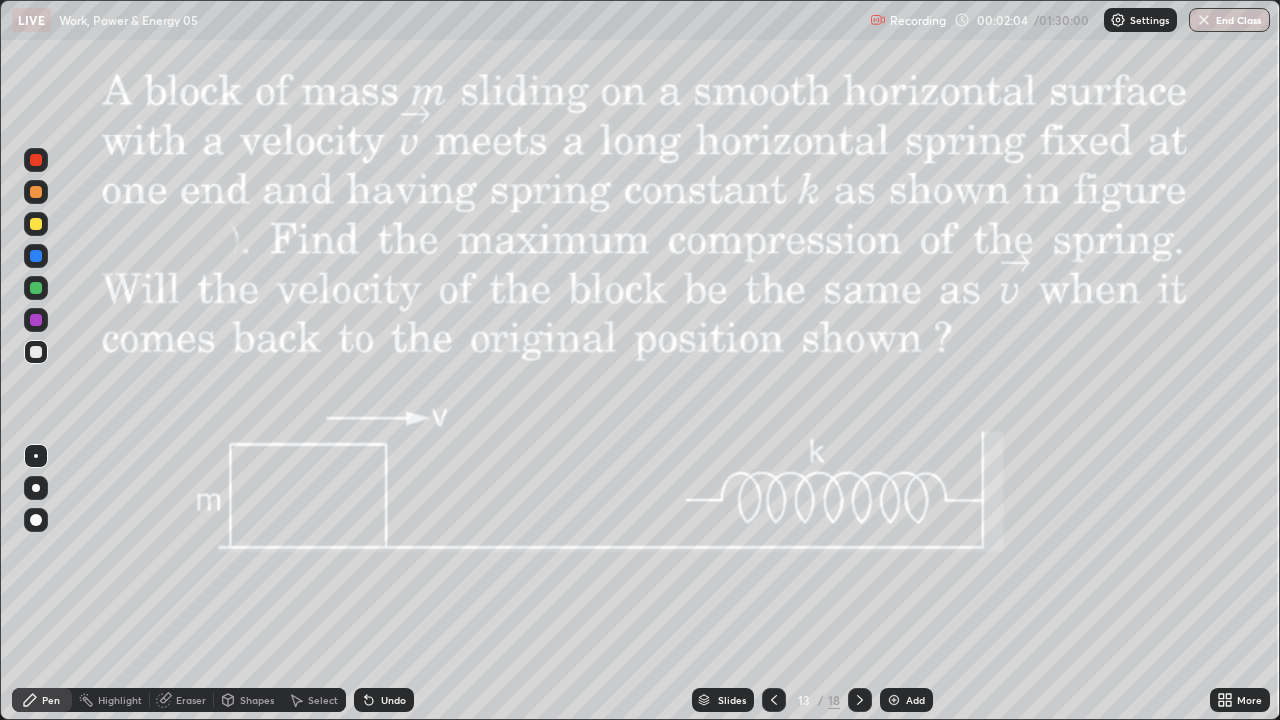 click 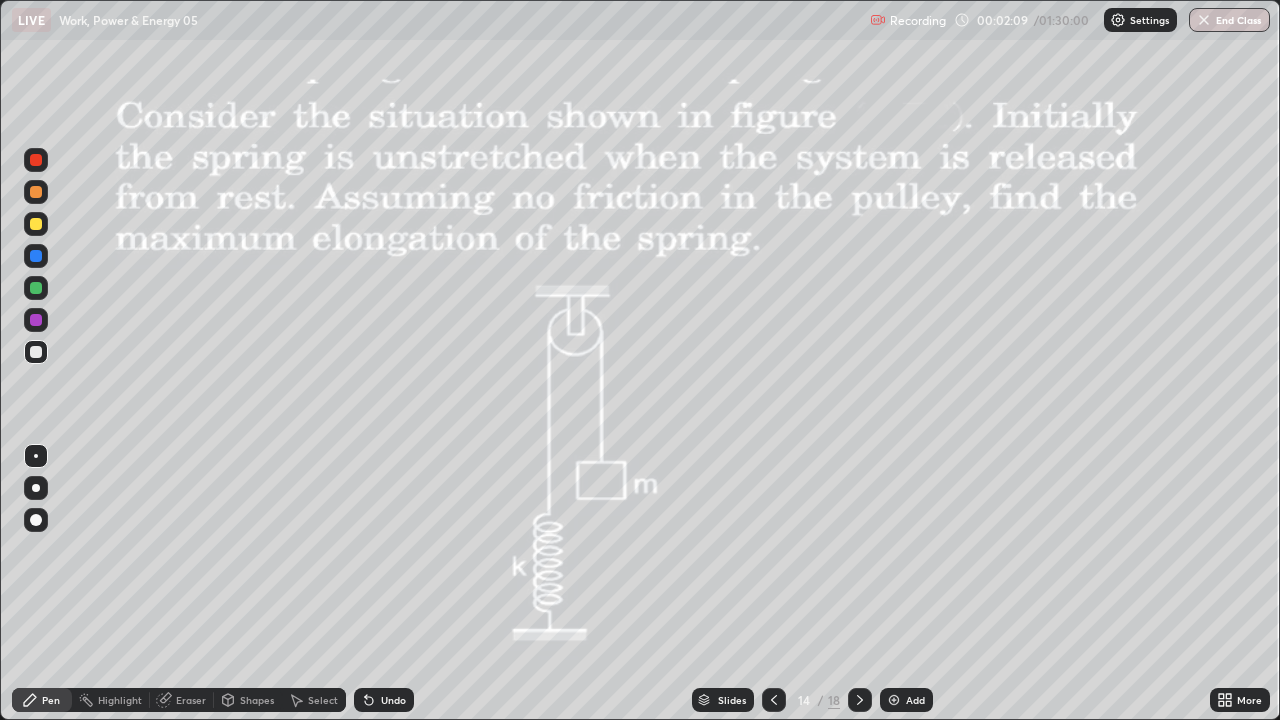click 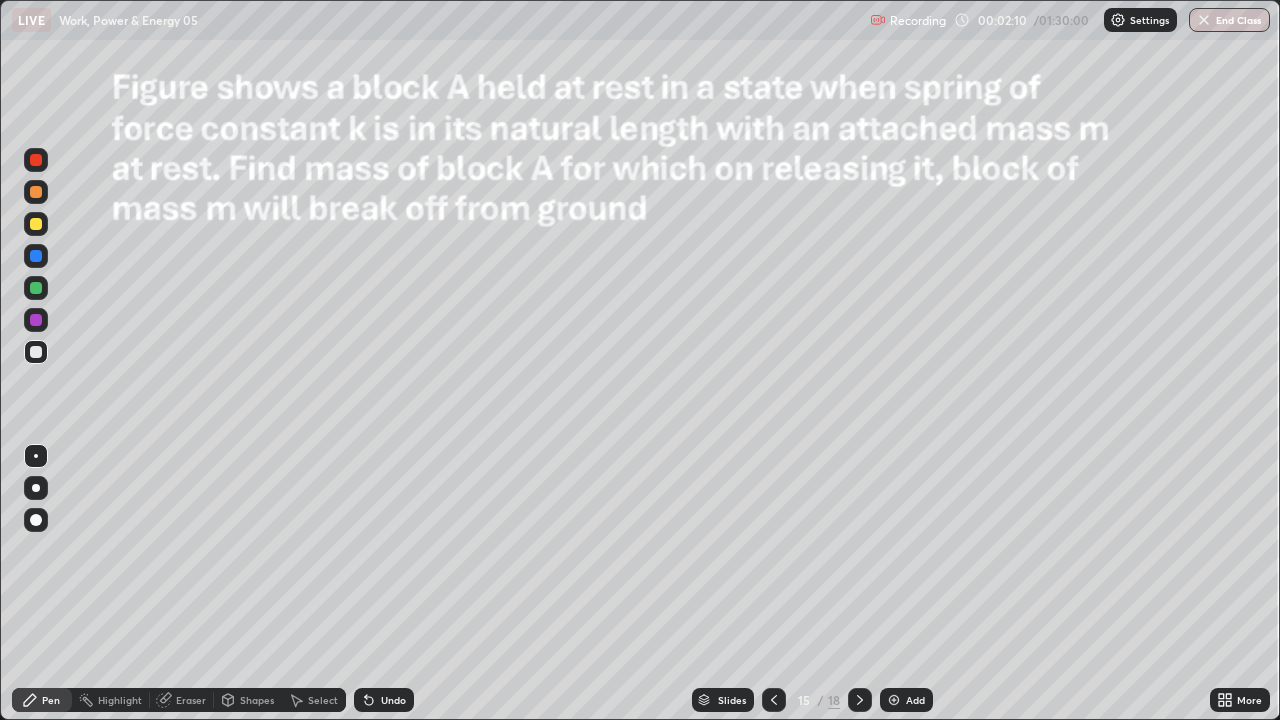 click 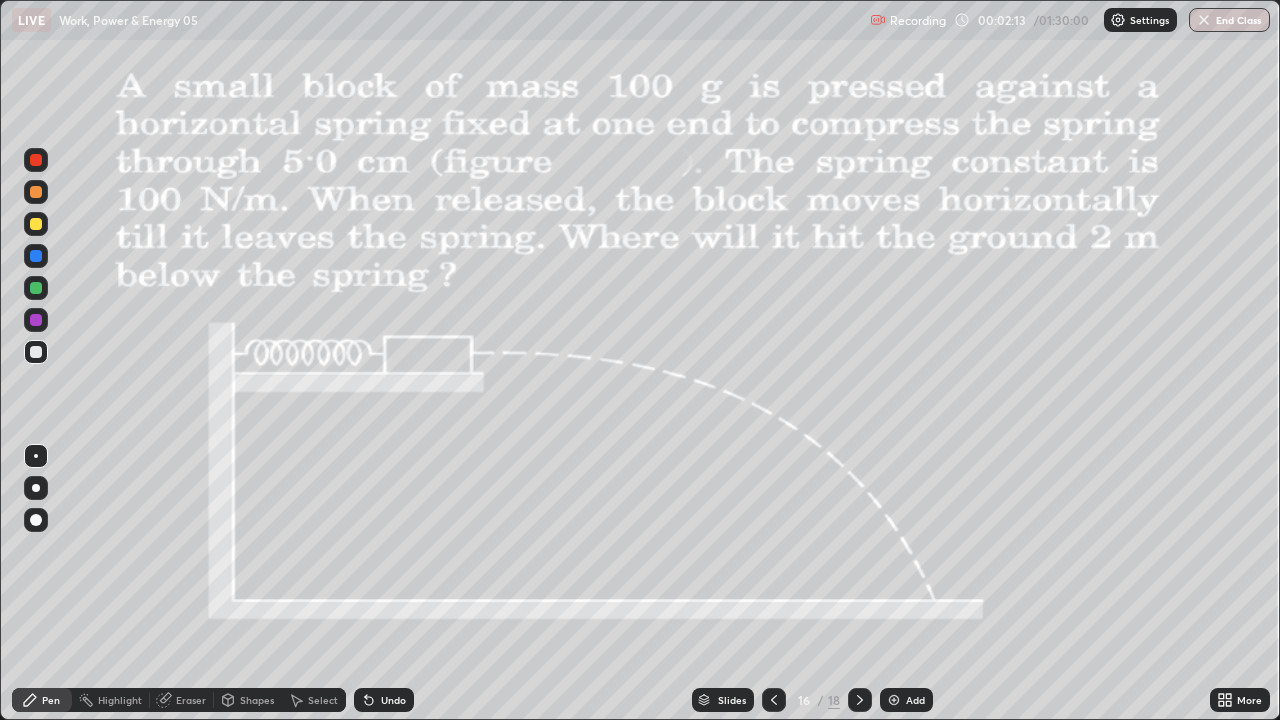 click 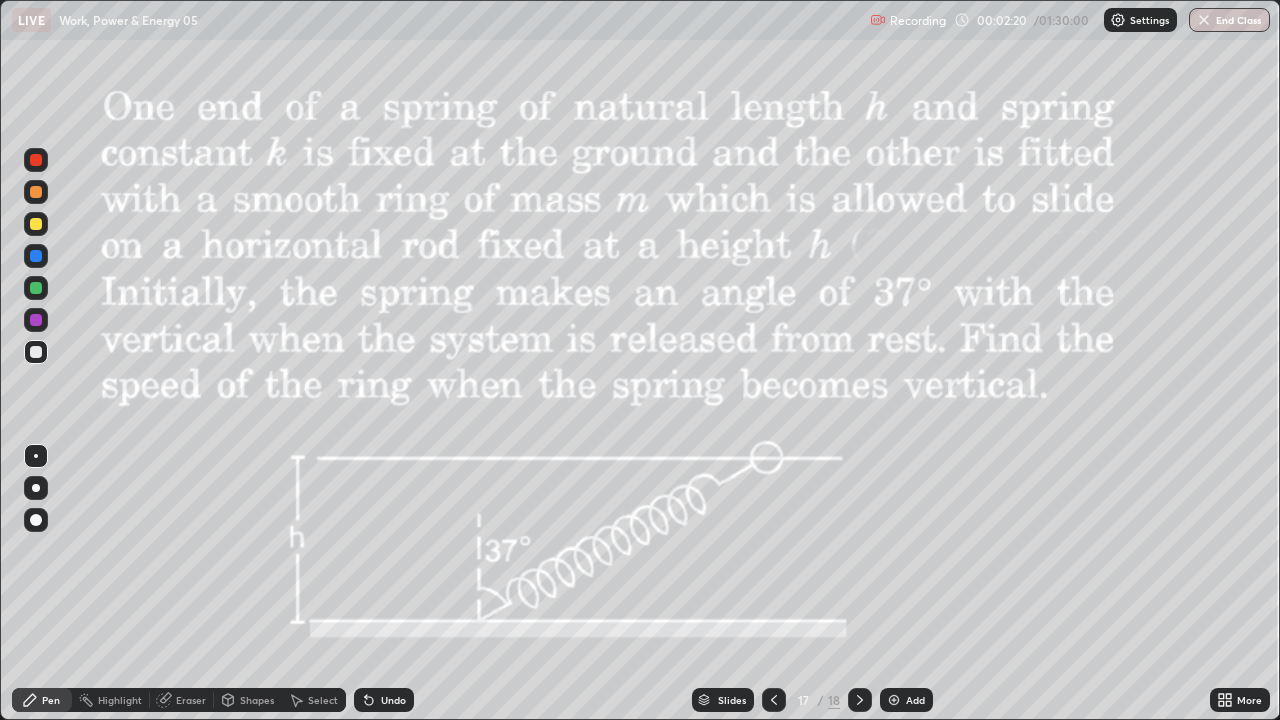 click 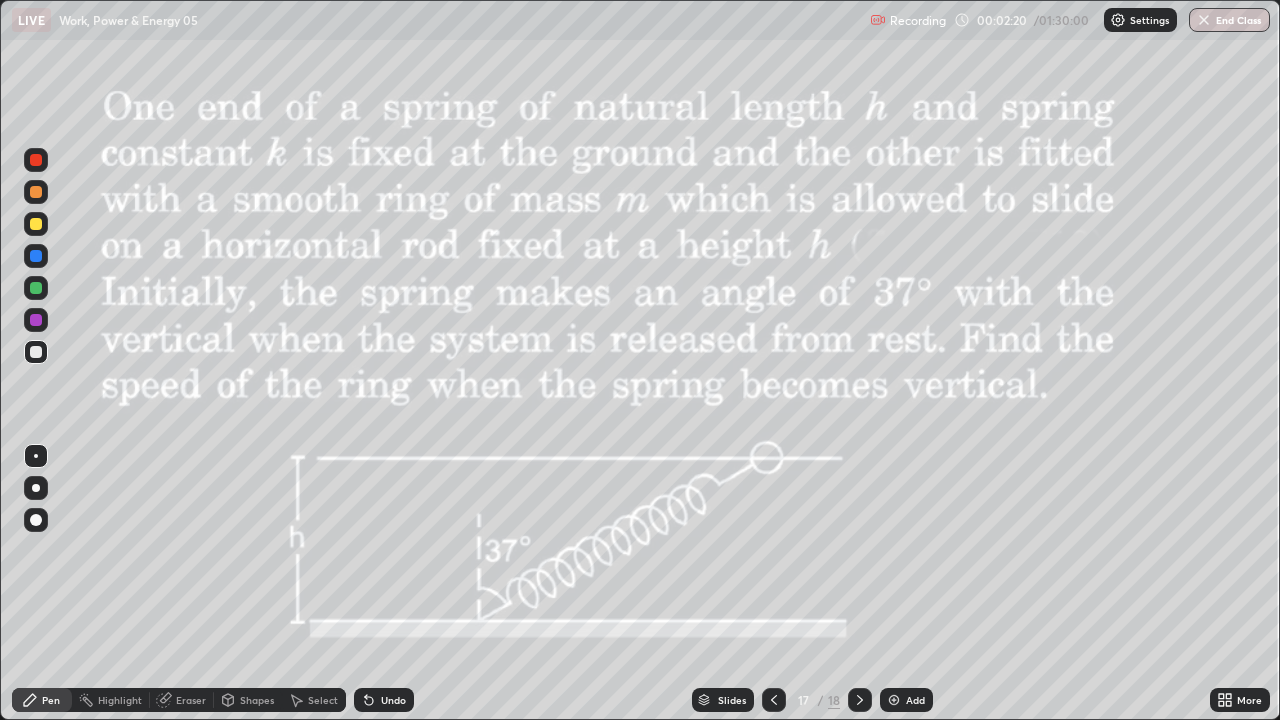 click 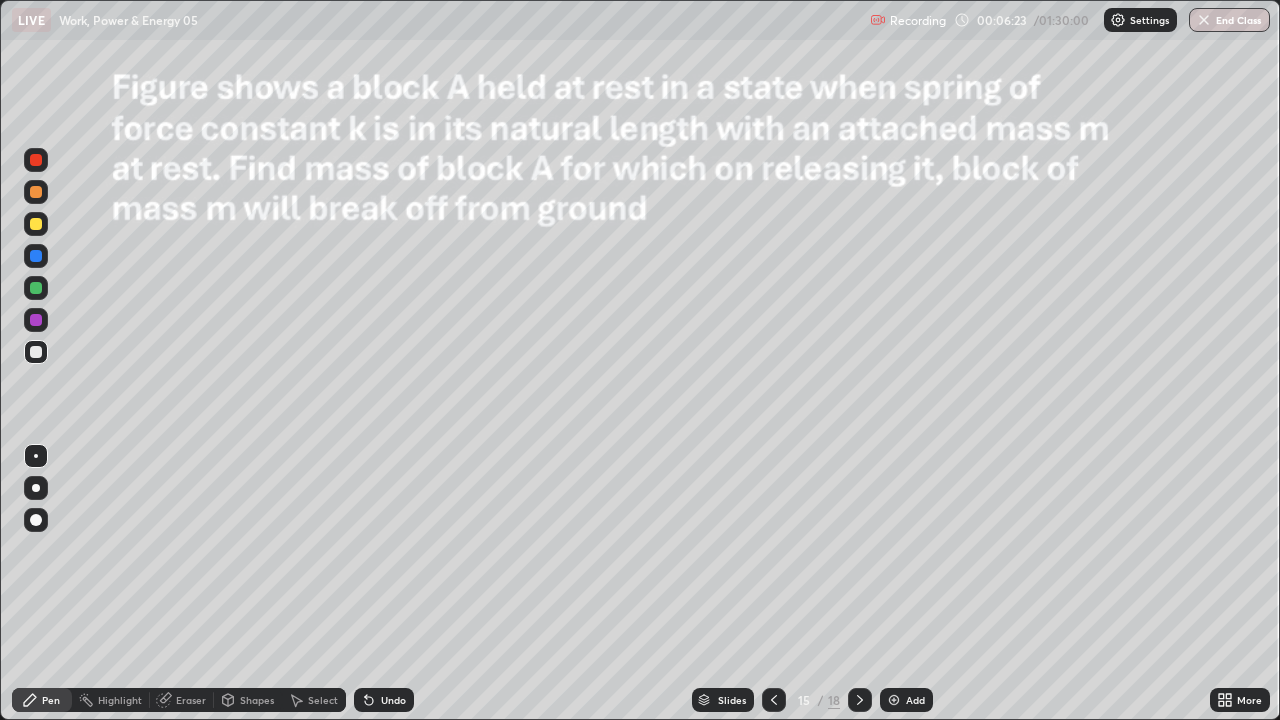 click 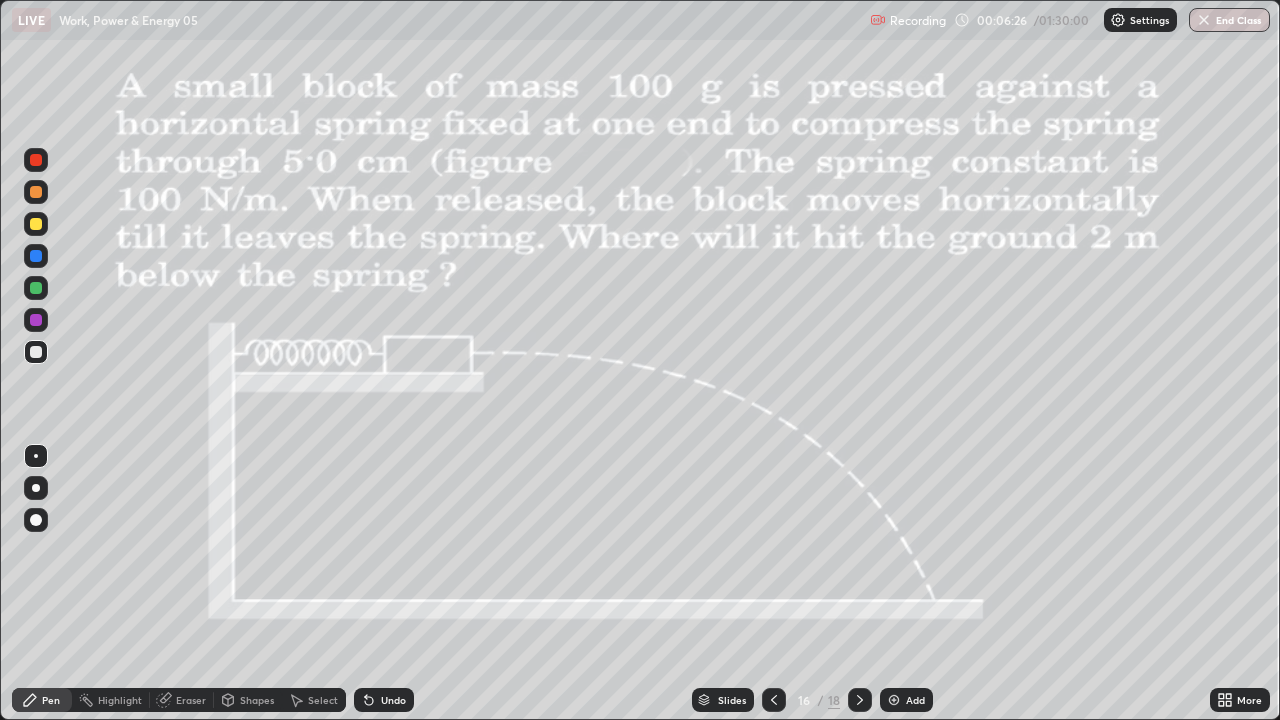 click at bounding box center (774, 700) 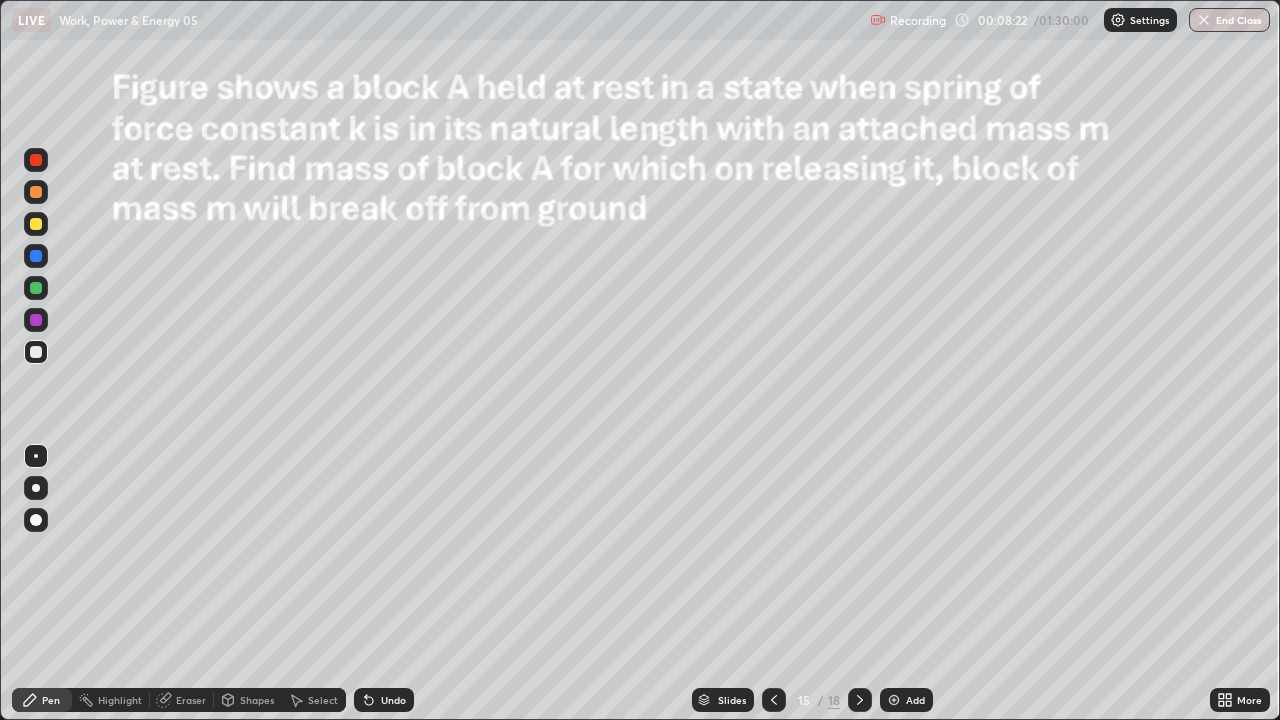 click on "Shapes" at bounding box center [248, 700] 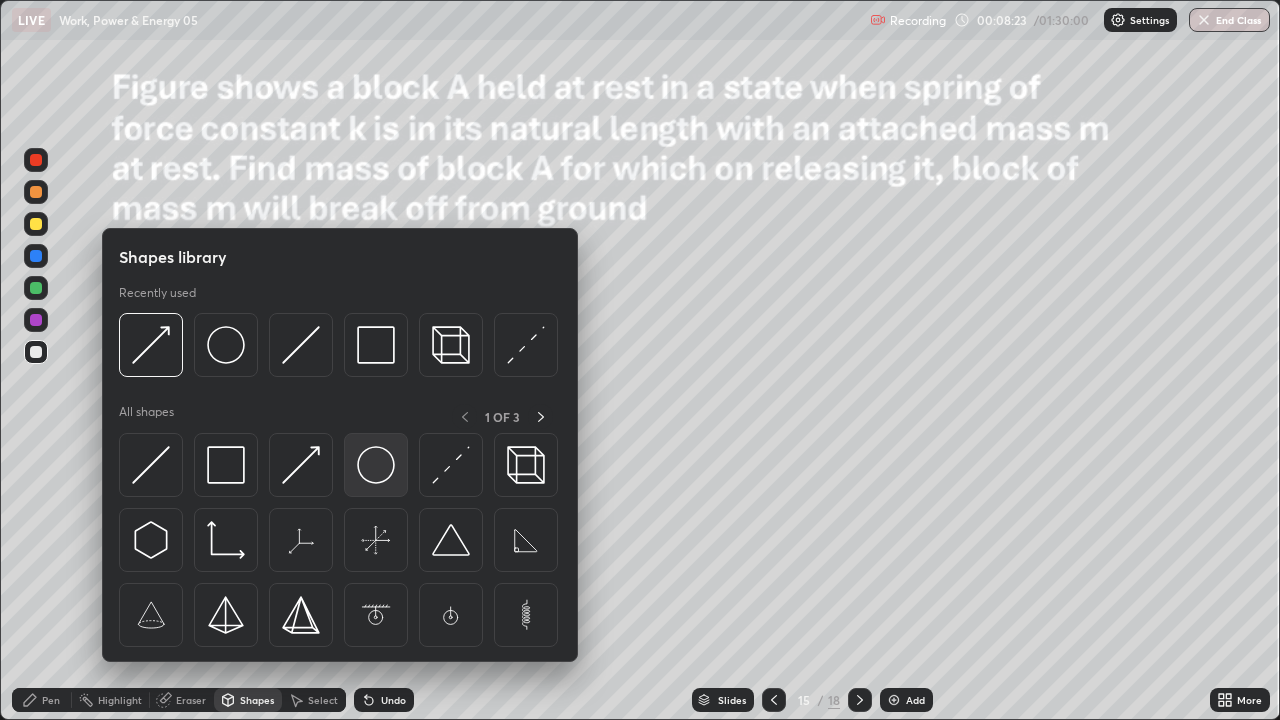 click at bounding box center [376, 465] 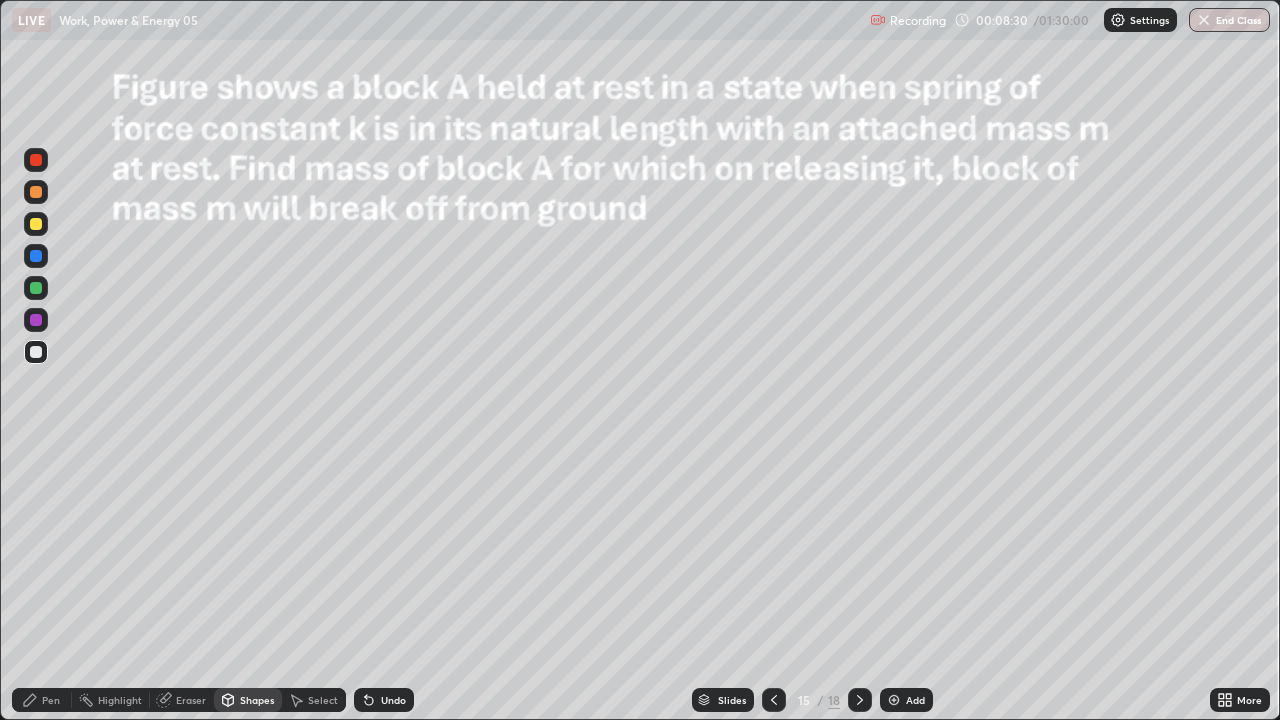 click on "Shapes" at bounding box center (257, 700) 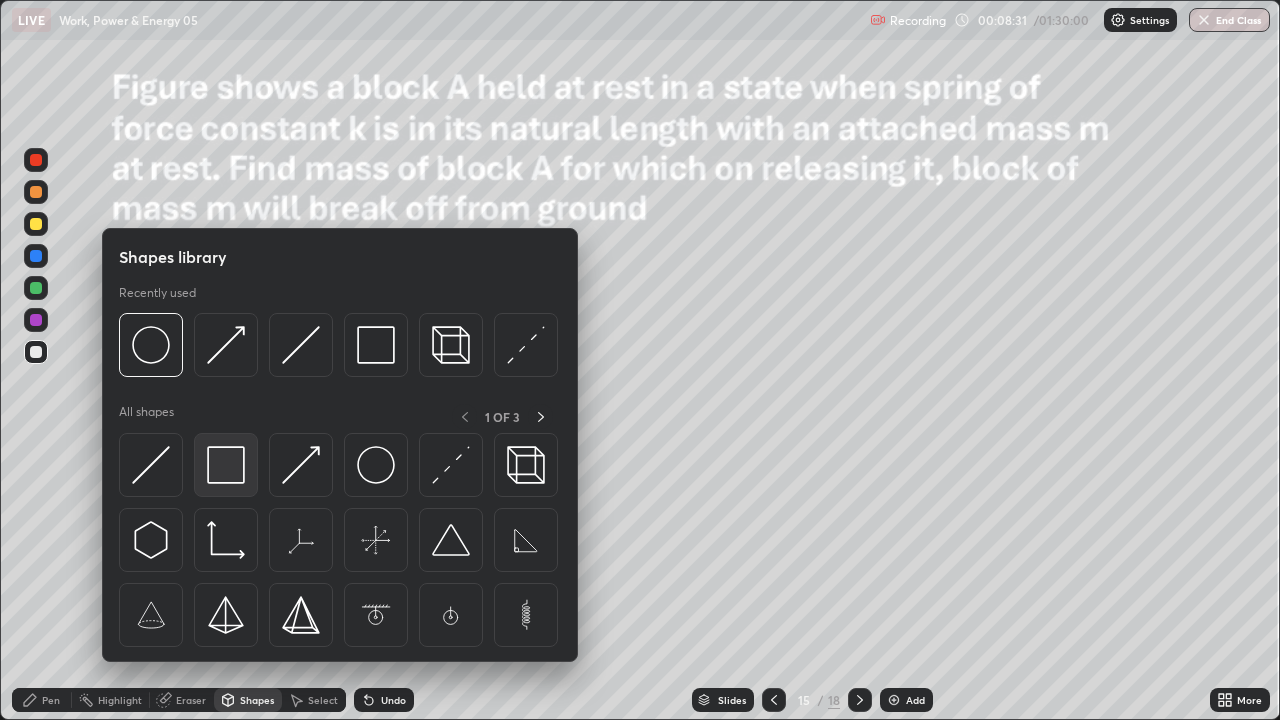 click at bounding box center (226, 465) 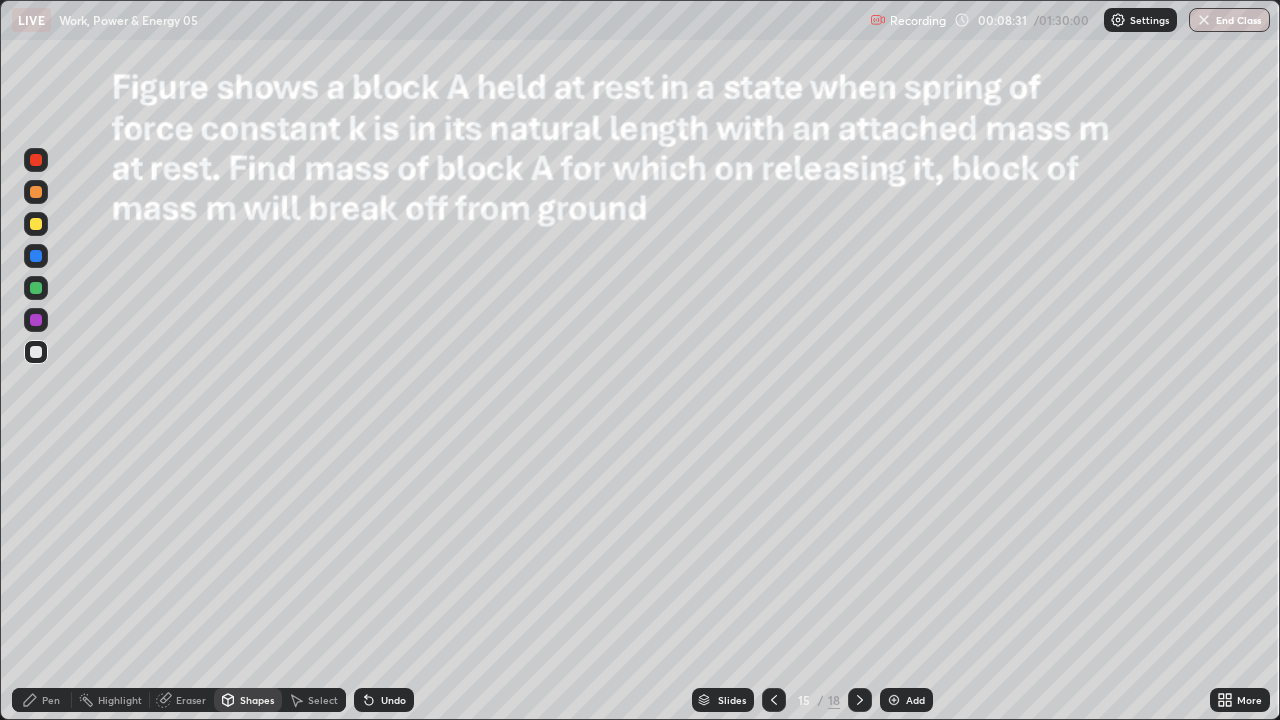 click at bounding box center (36, 224) 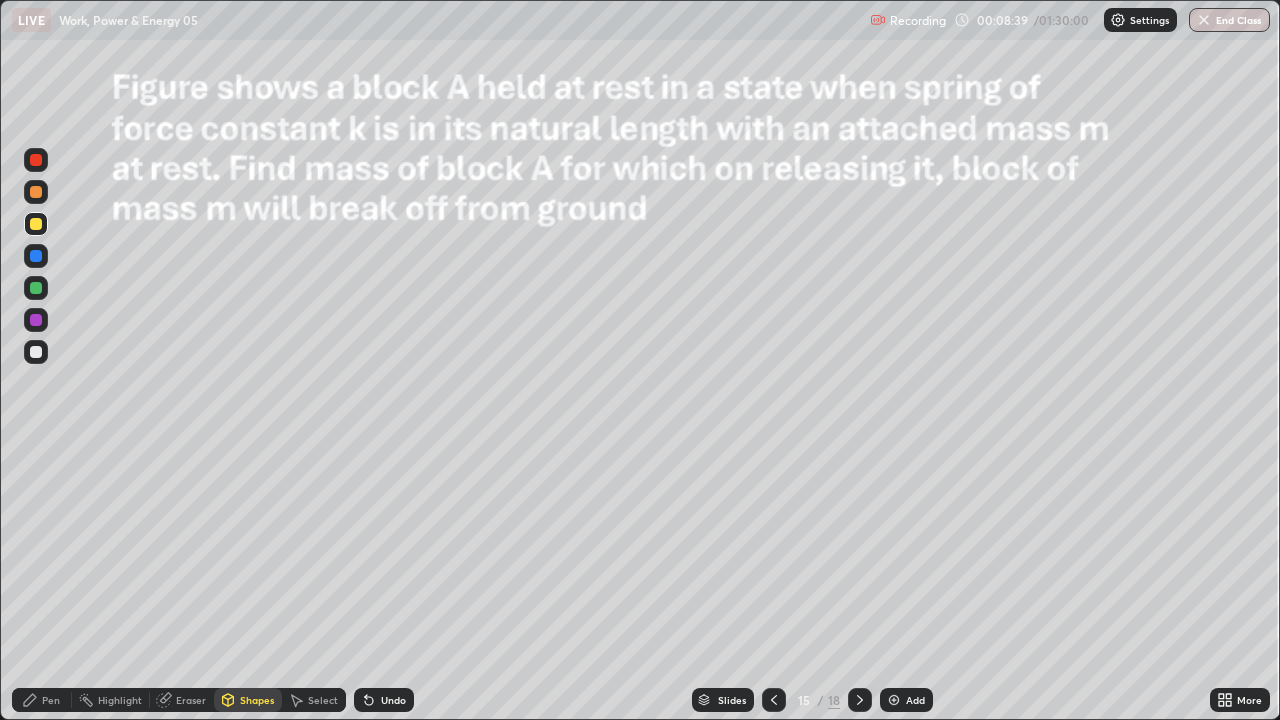 click at bounding box center (36, 352) 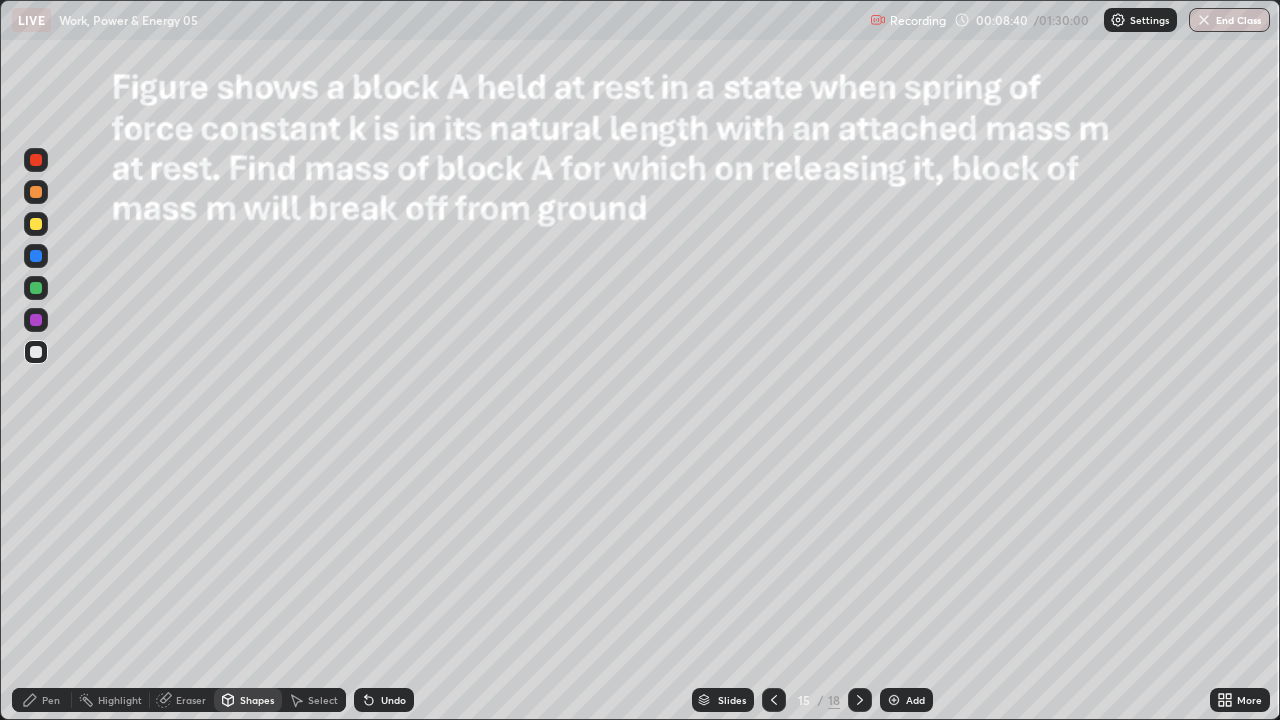 click on "Shapes" at bounding box center [257, 700] 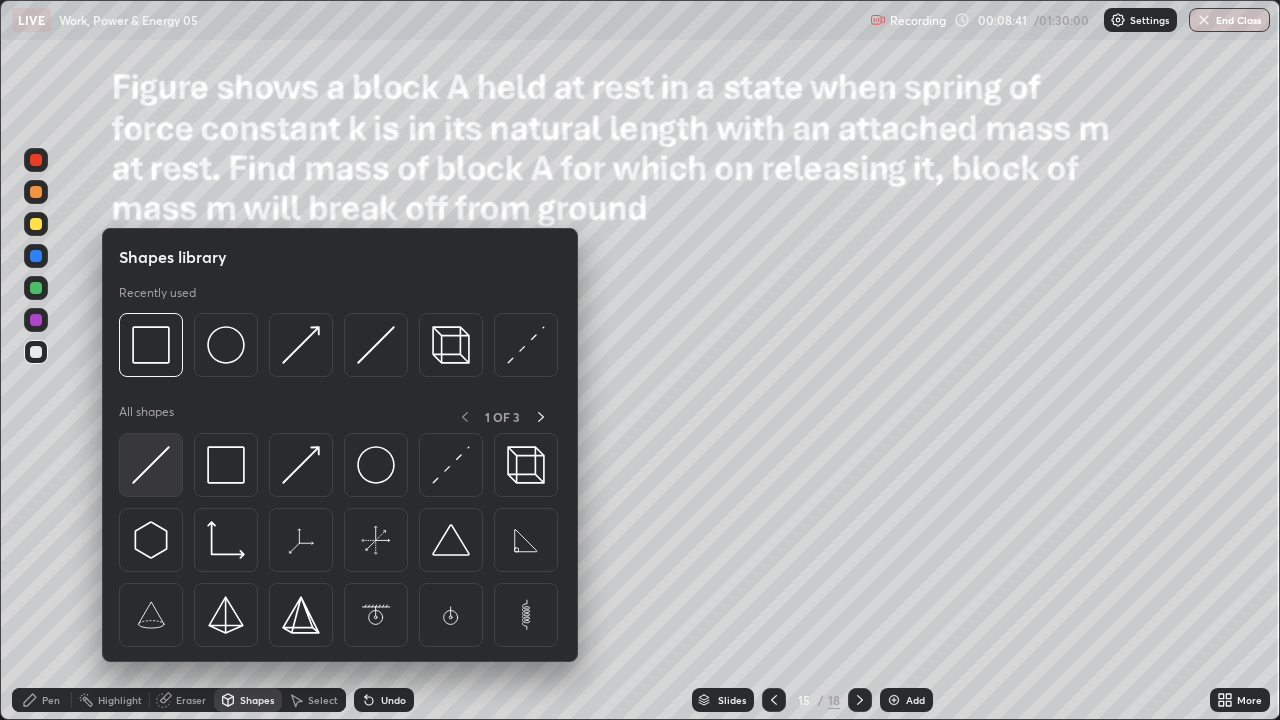 click at bounding box center (151, 465) 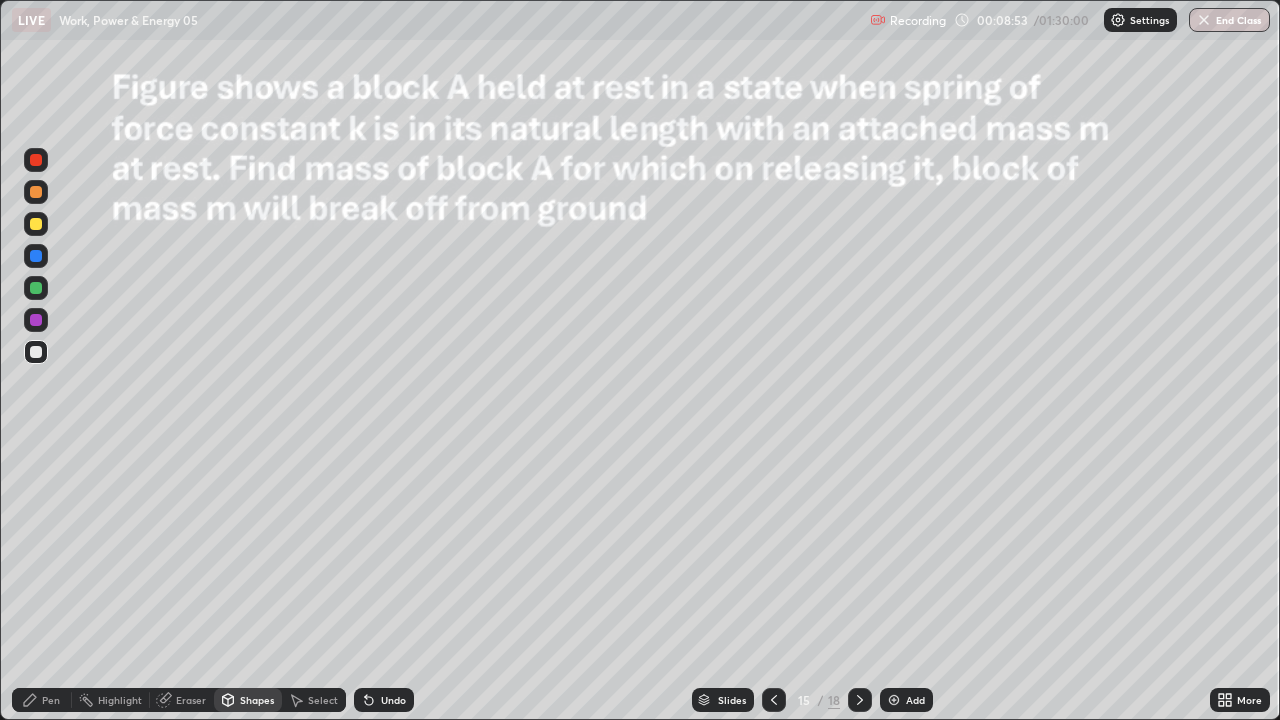 click on "Undo" at bounding box center (384, 700) 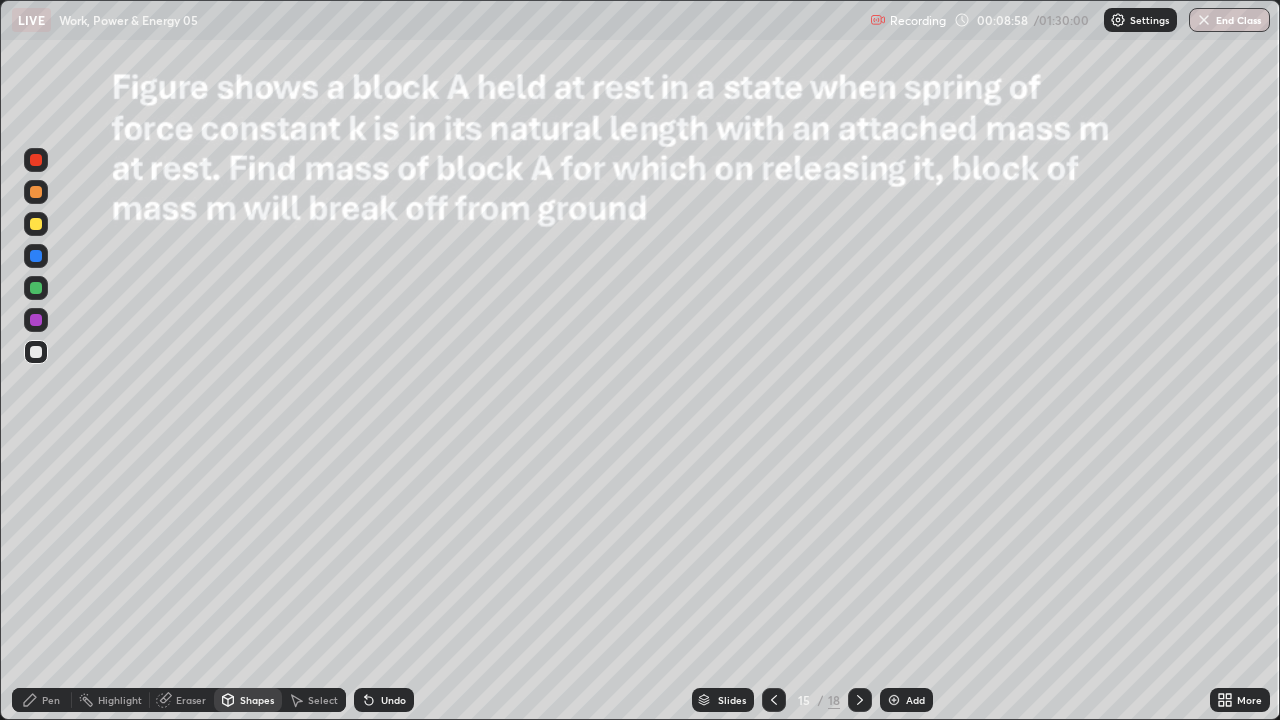 click on "Select" at bounding box center [323, 700] 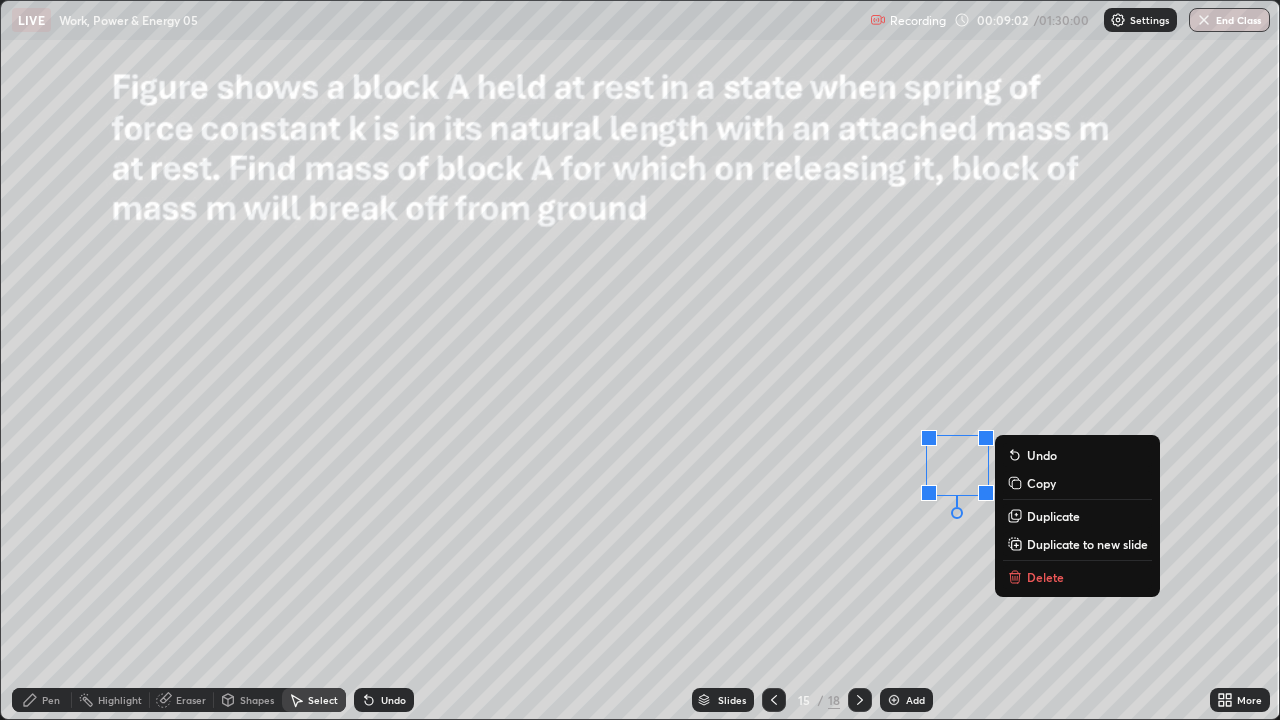click on "0 ° Undo Copy Duplicate Duplicate to new slide Delete" at bounding box center [640, 360] 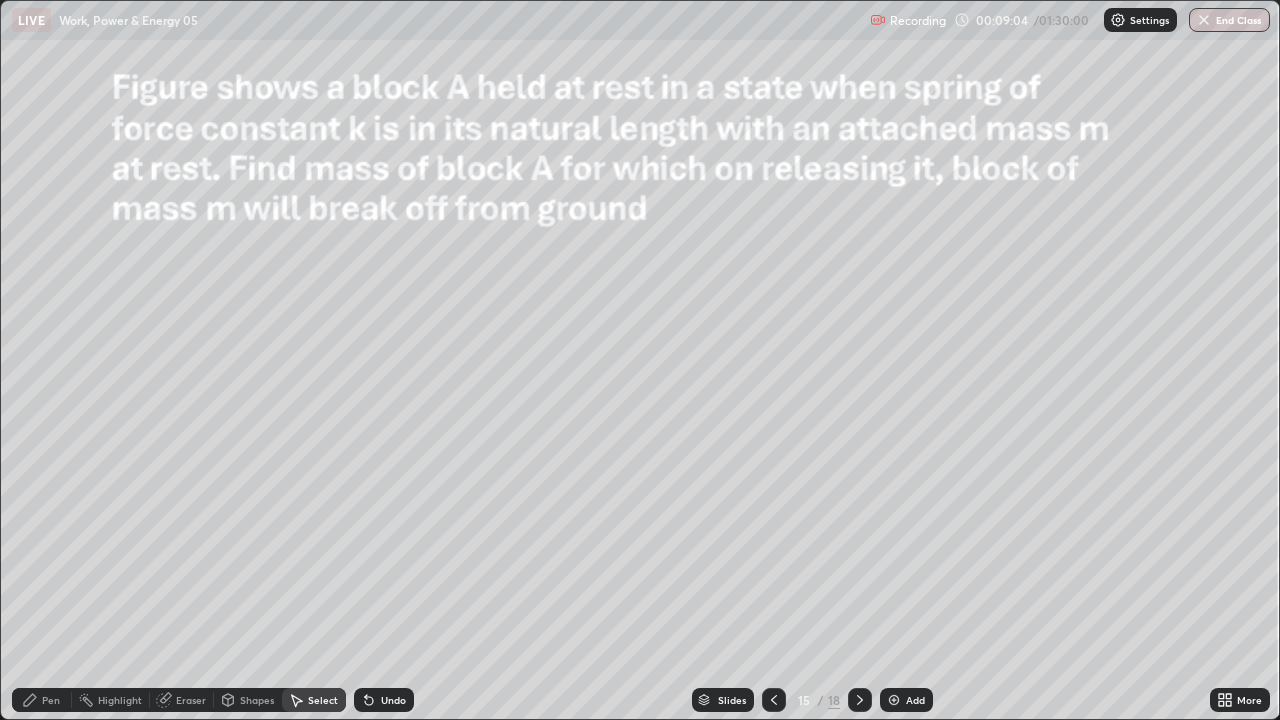 click on "Pen" at bounding box center (42, 700) 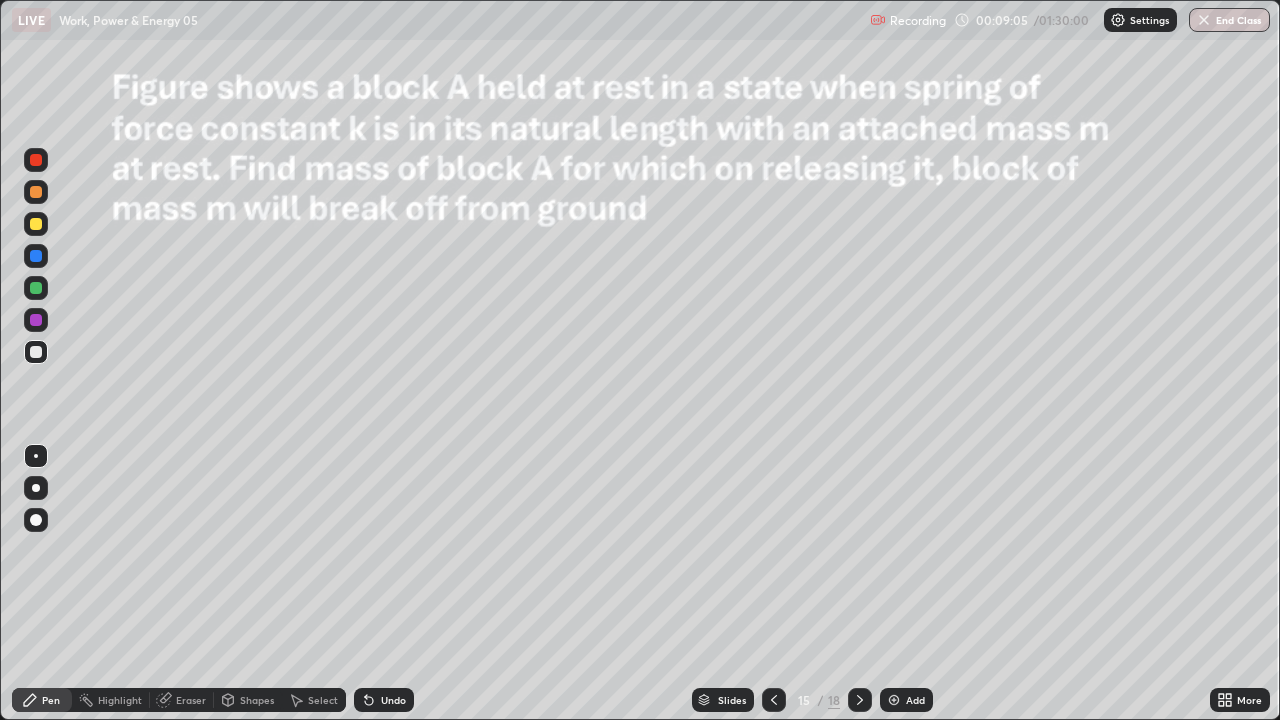 click at bounding box center [36, 352] 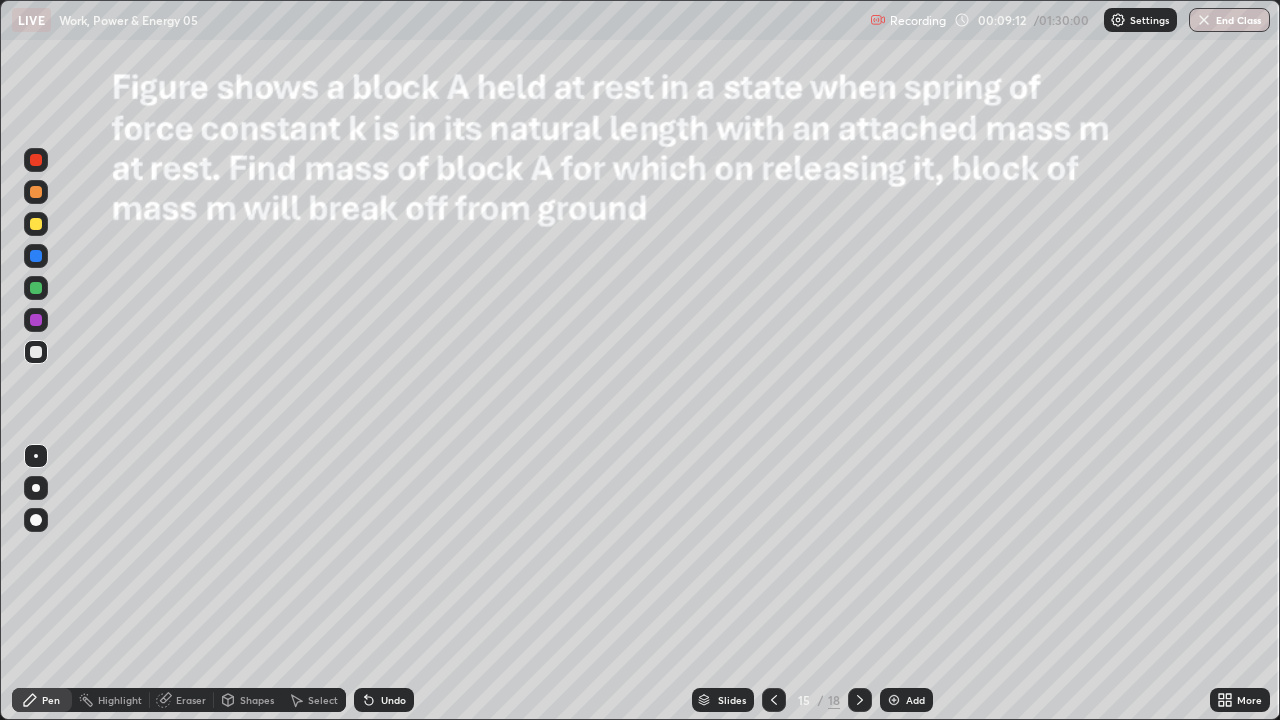 click on "Shapes" at bounding box center [257, 700] 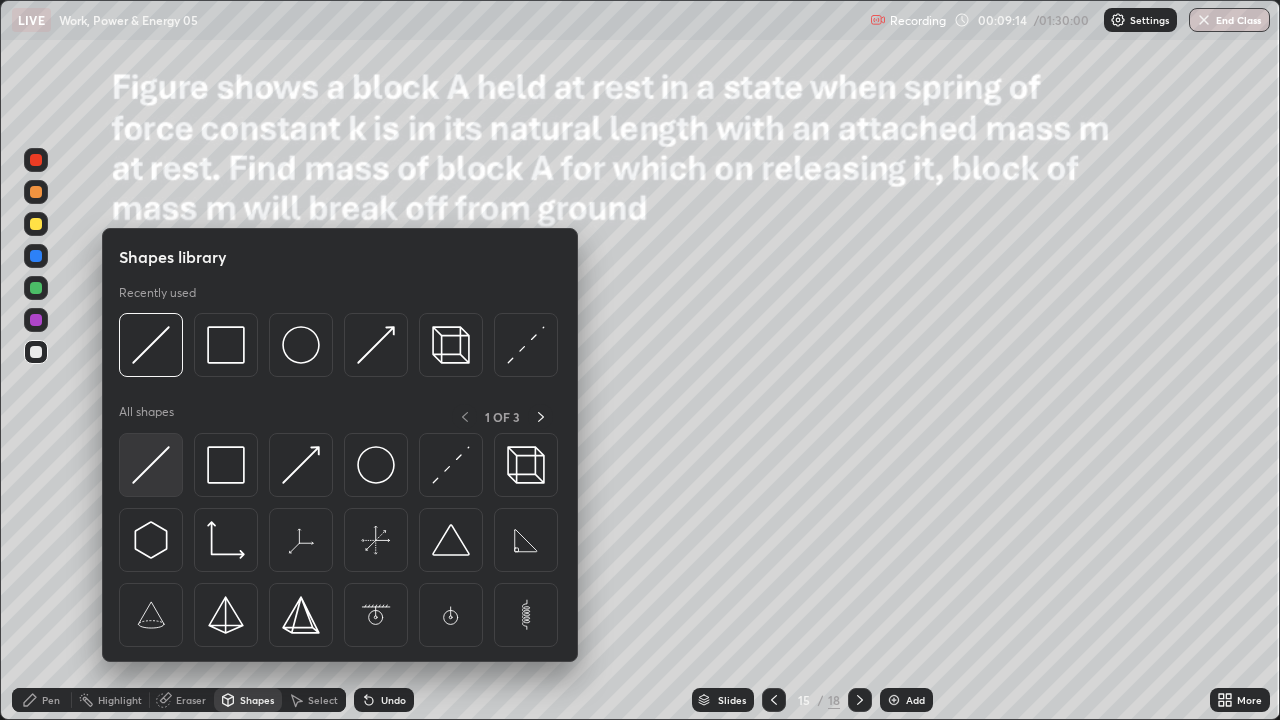 click at bounding box center (151, 465) 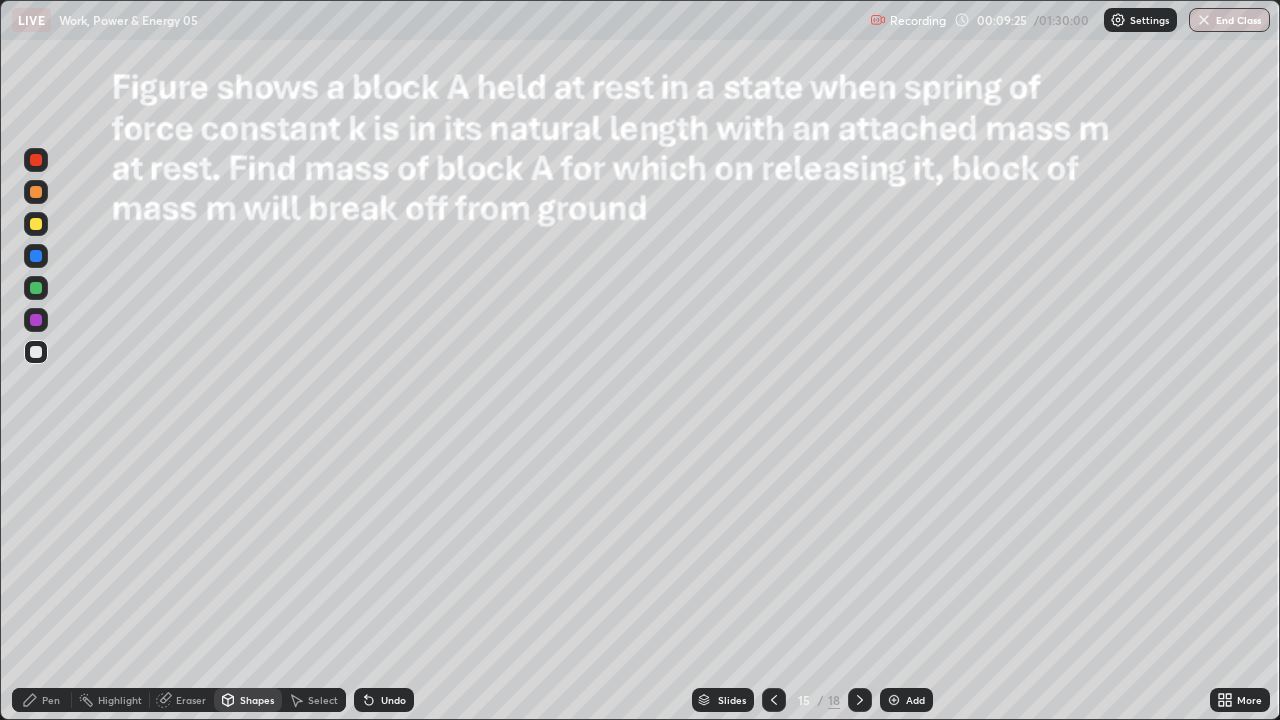 click on "Undo" at bounding box center [393, 700] 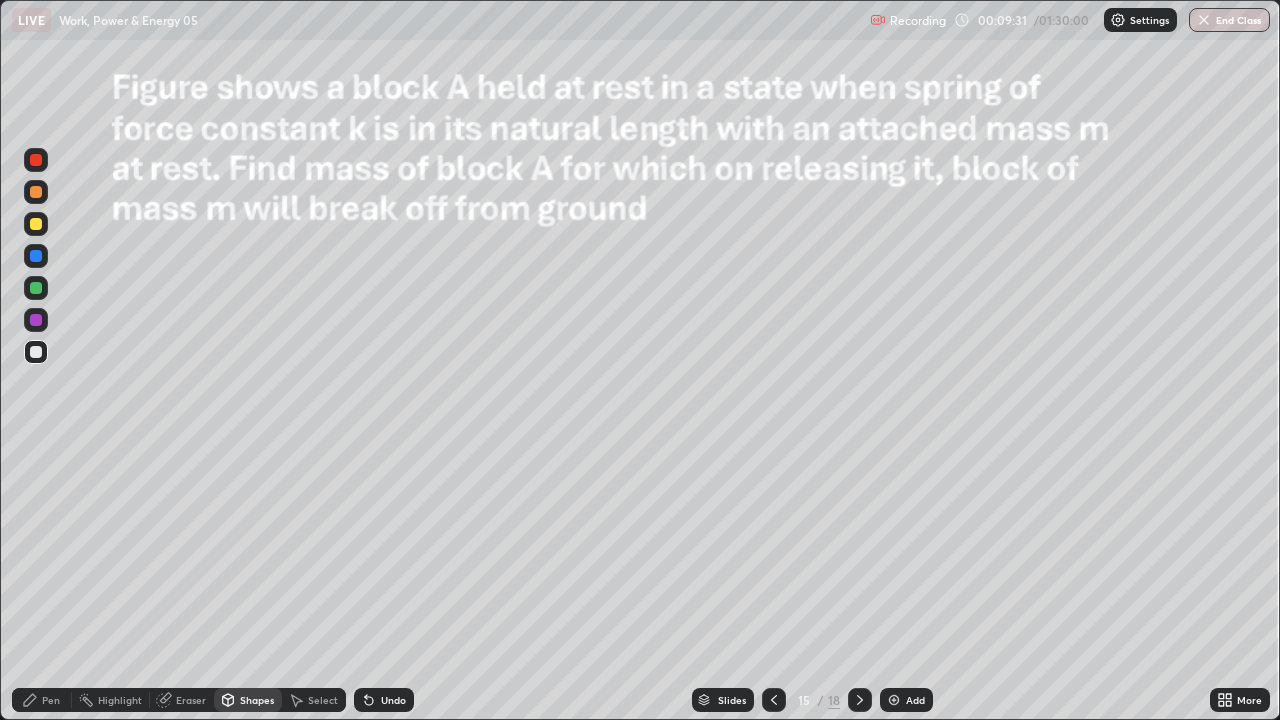 click 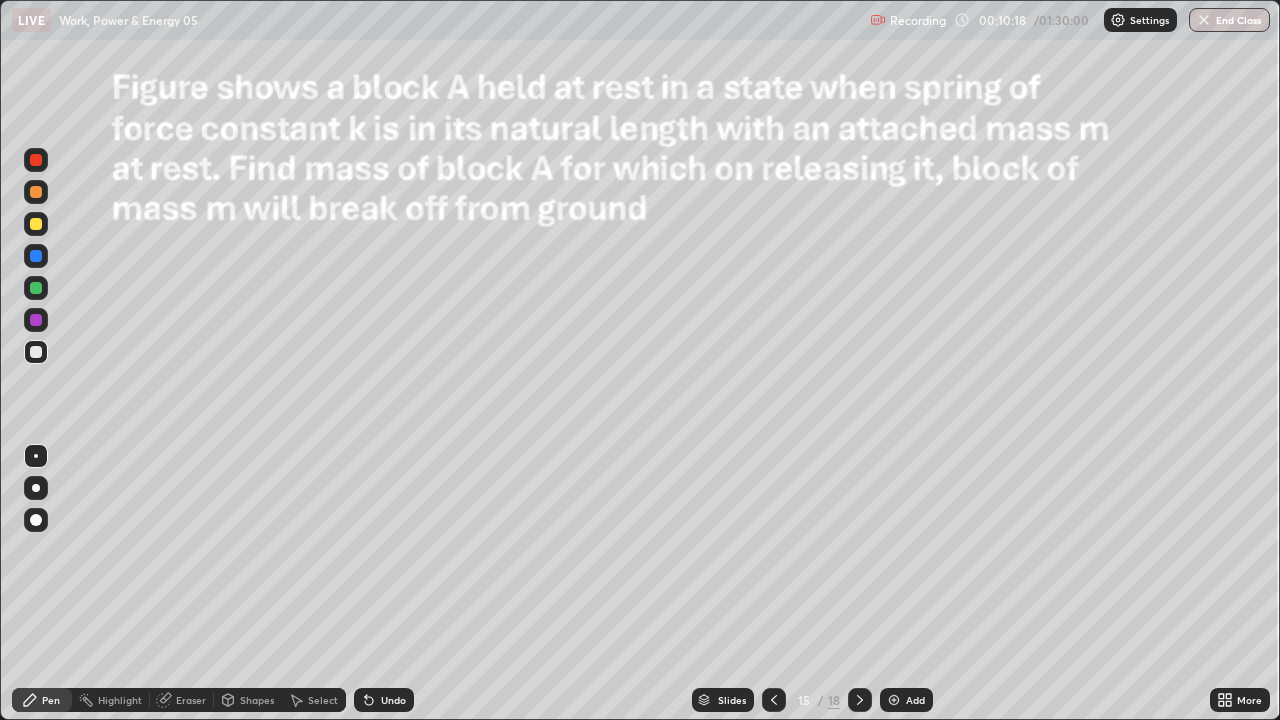 click at bounding box center (36, 224) 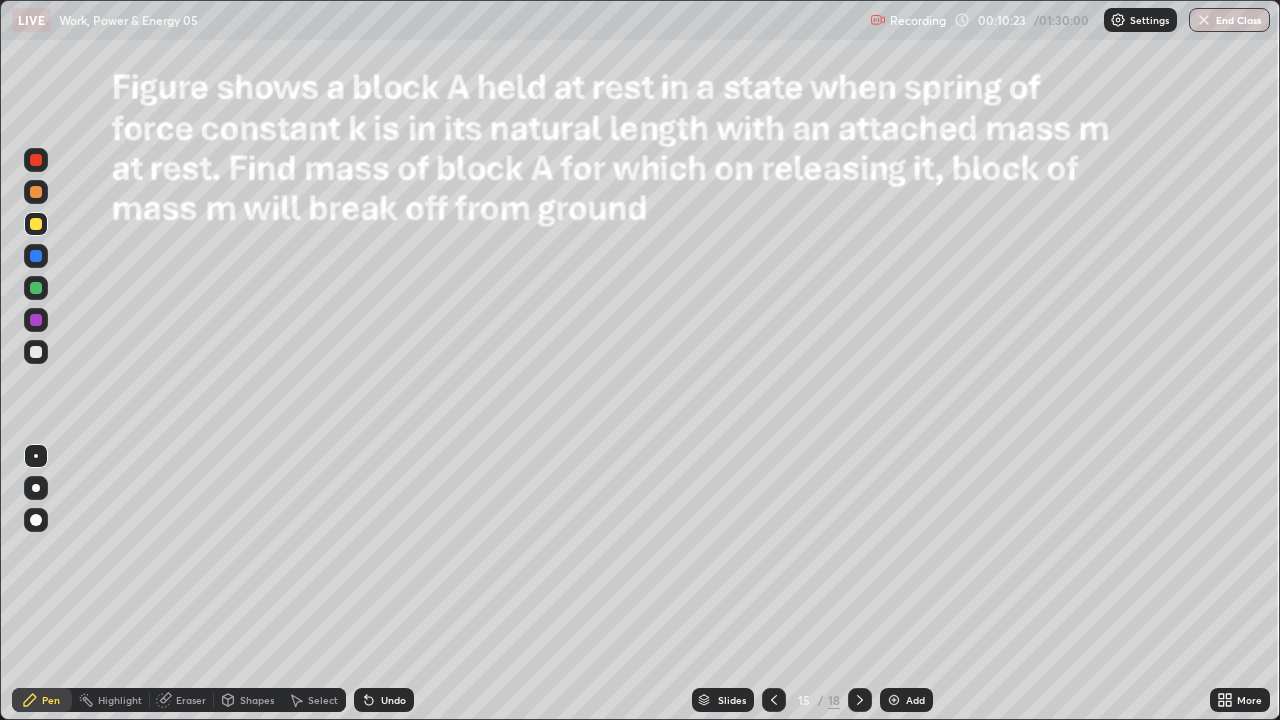 click 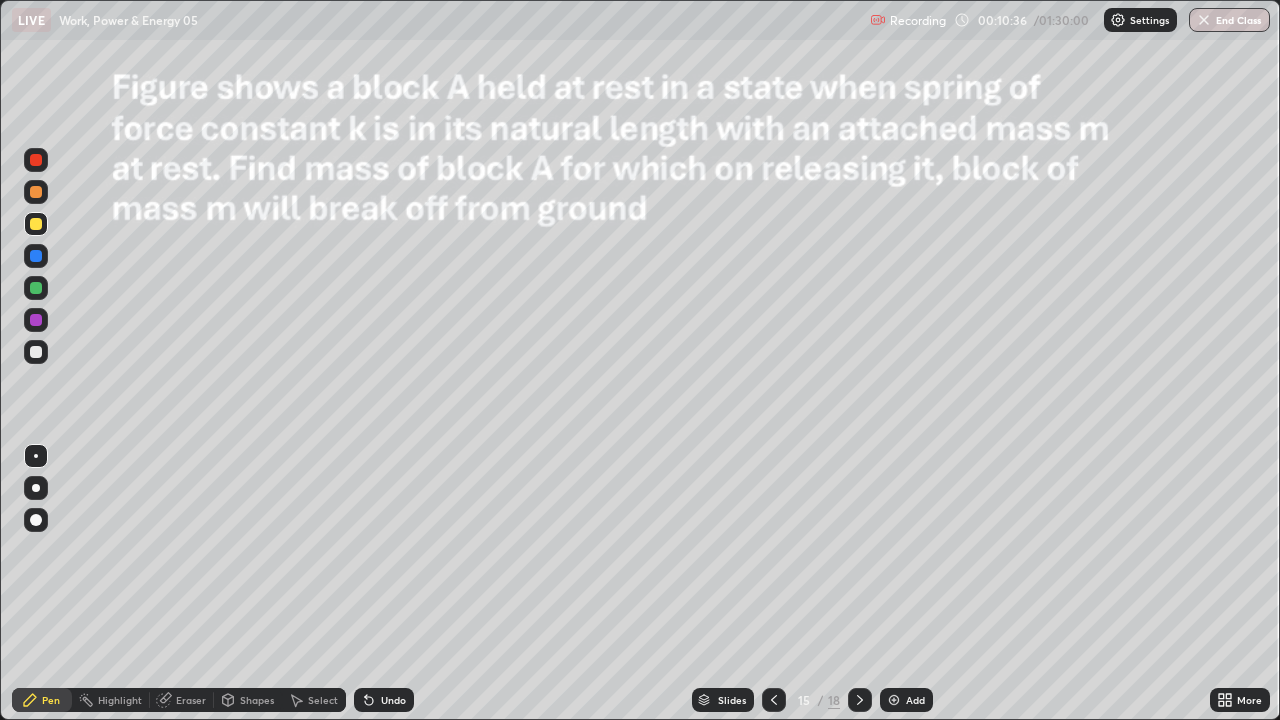 click at bounding box center (36, 352) 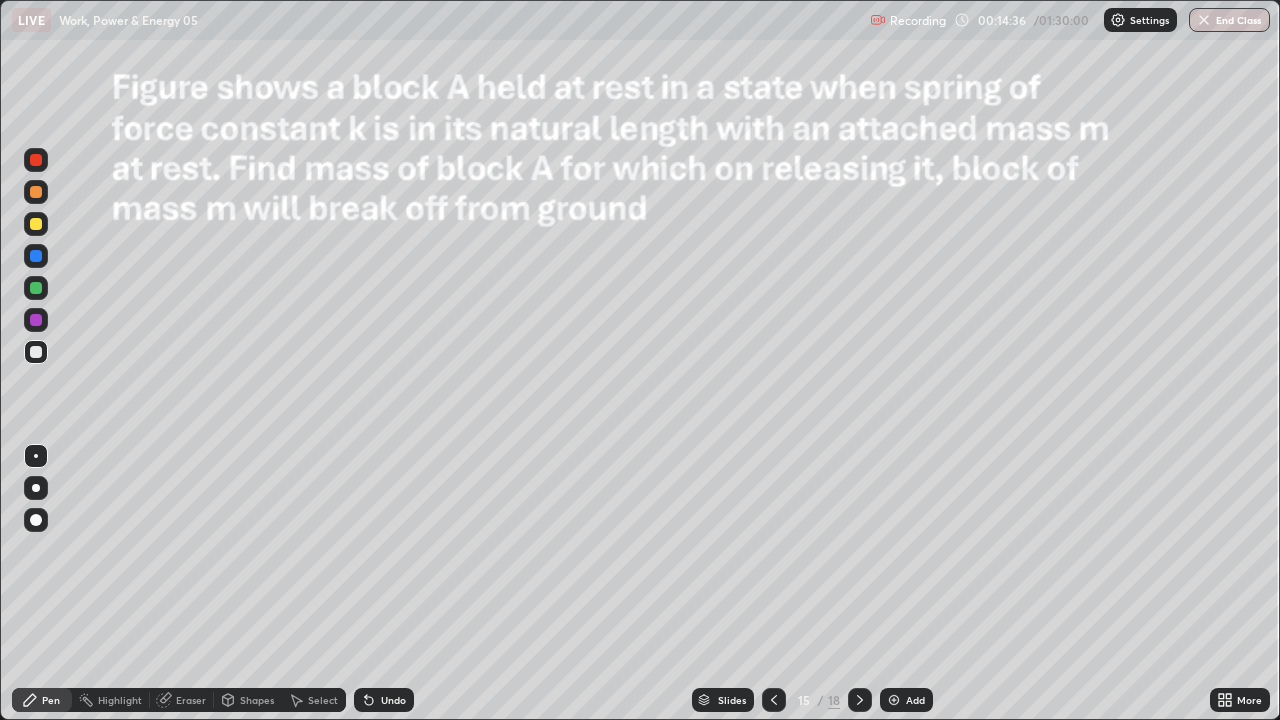 click 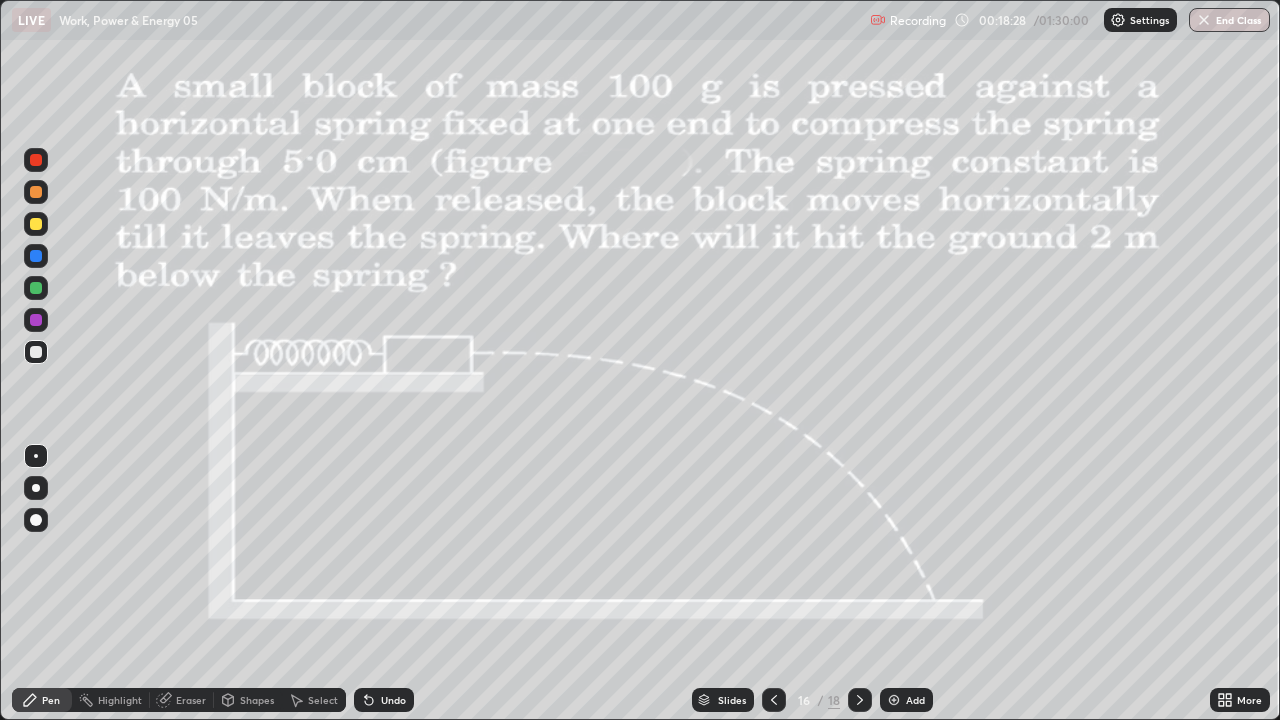 click at bounding box center (36, 224) 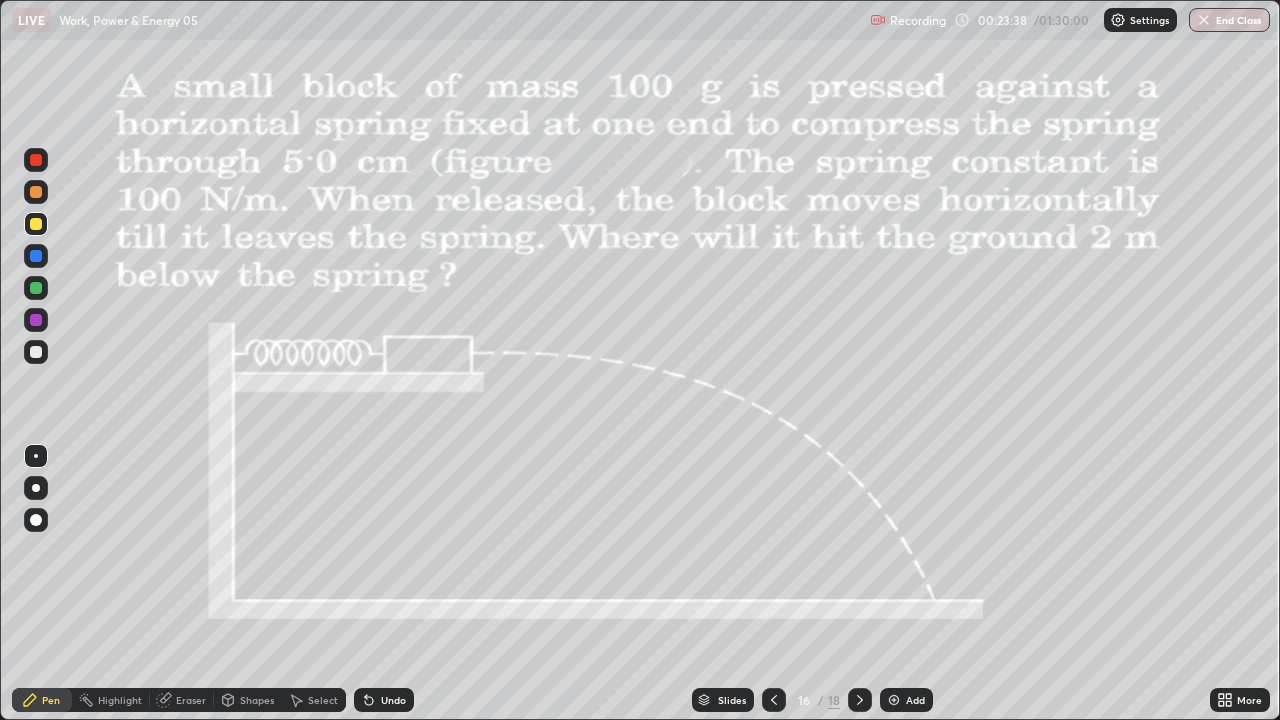 click 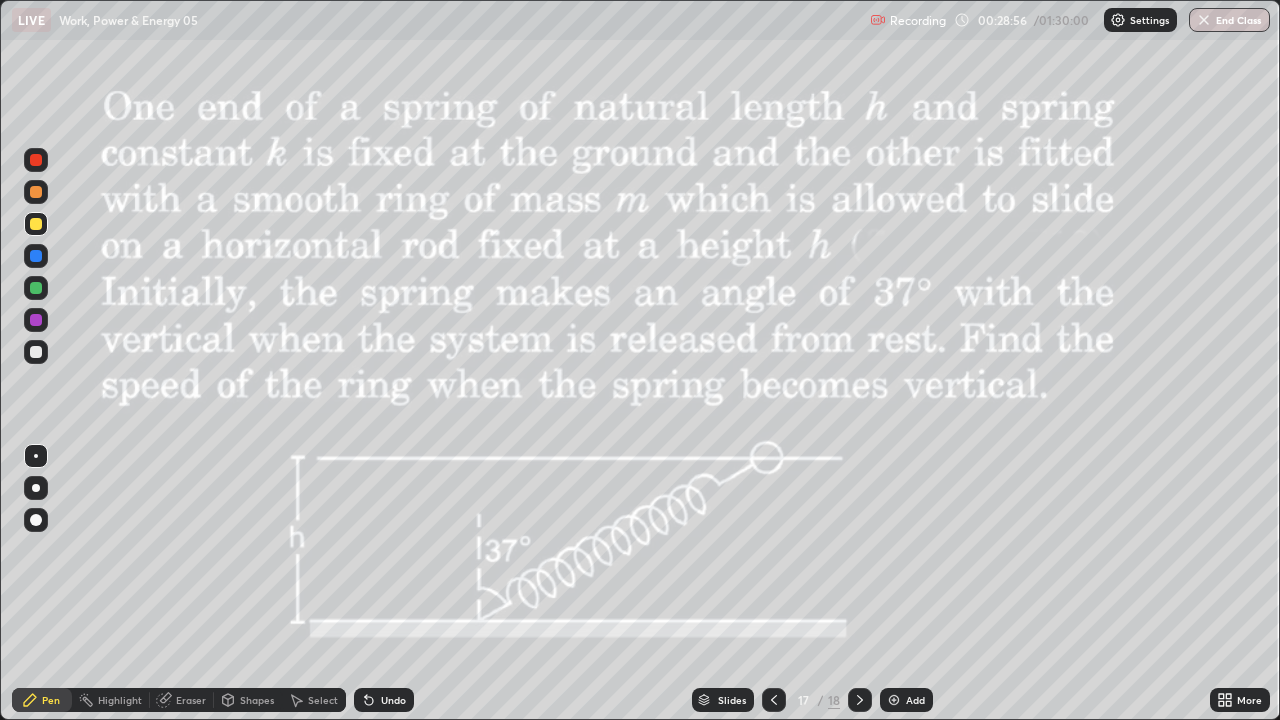 click on "Undo" at bounding box center [384, 700] 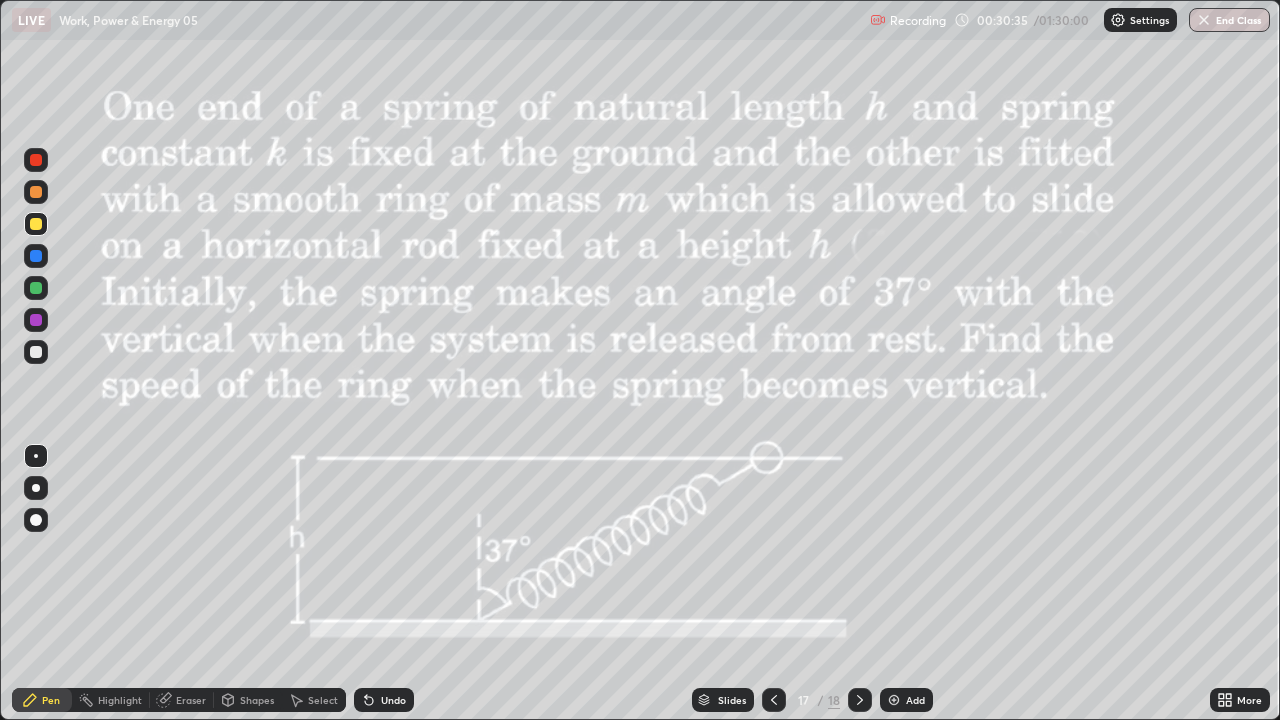 click 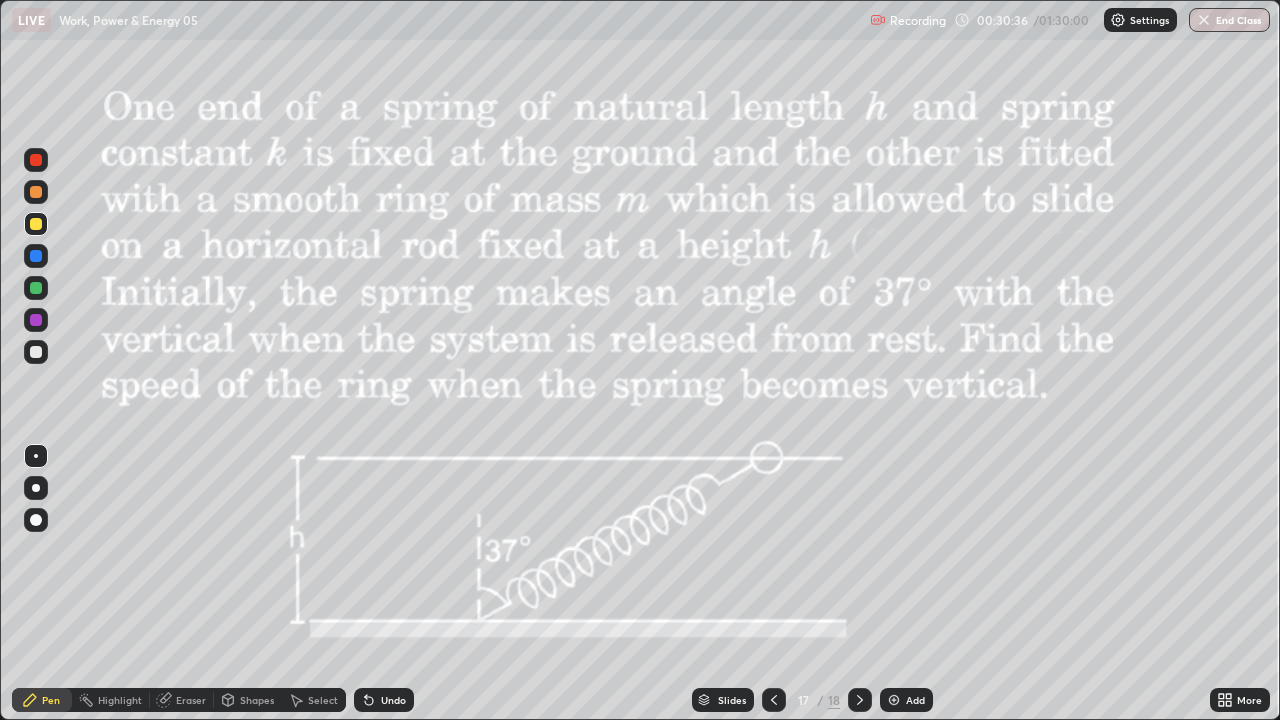 click on "Undo" at bounding box center (393, 700) 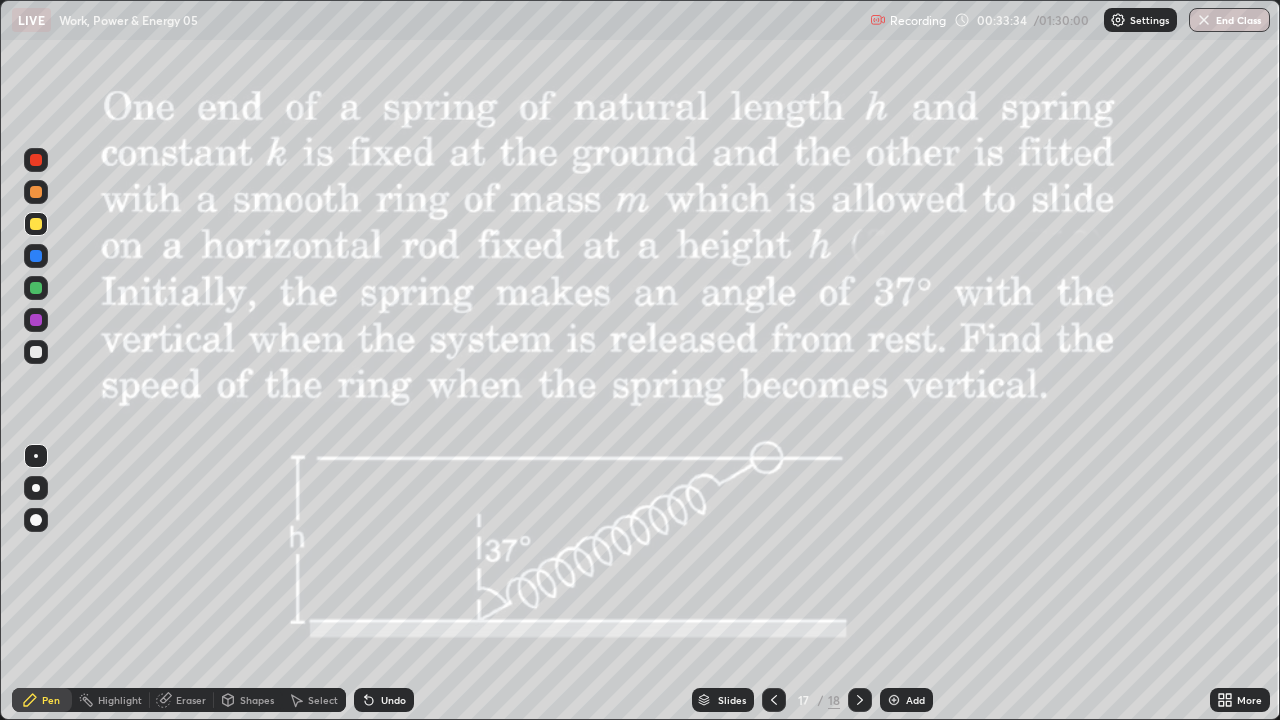 click 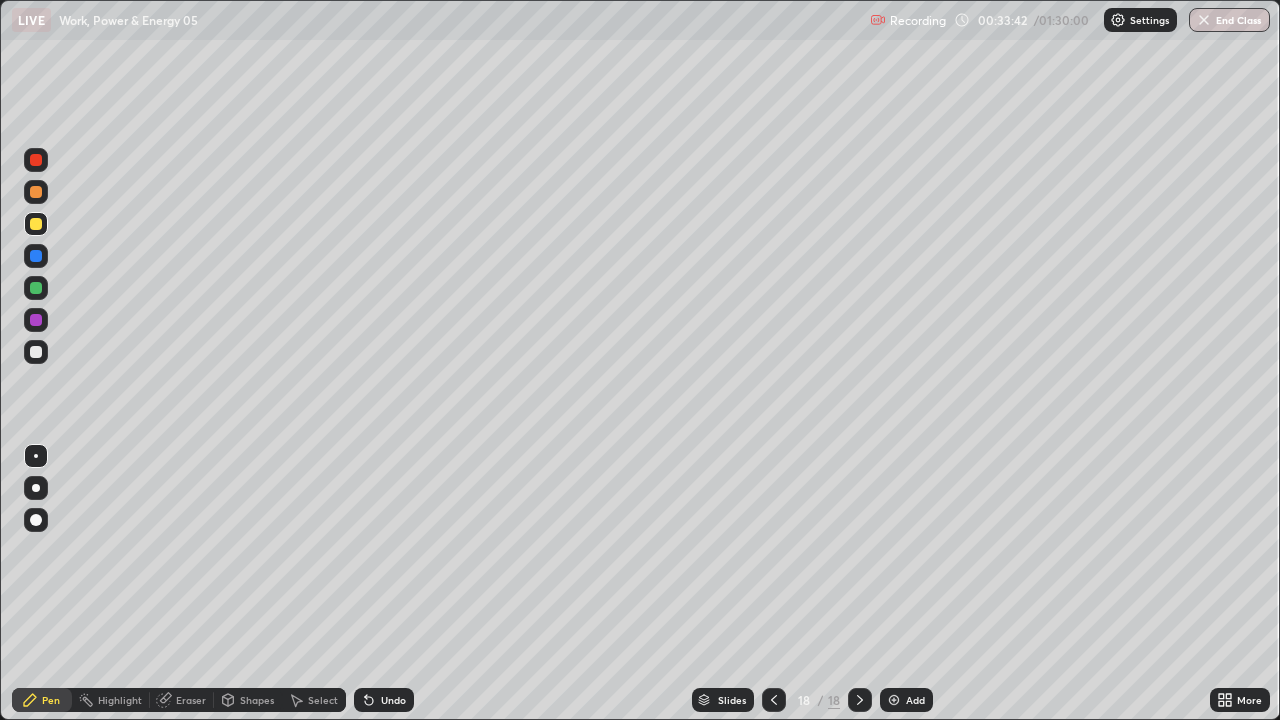 click at bounding box center (36, 352) 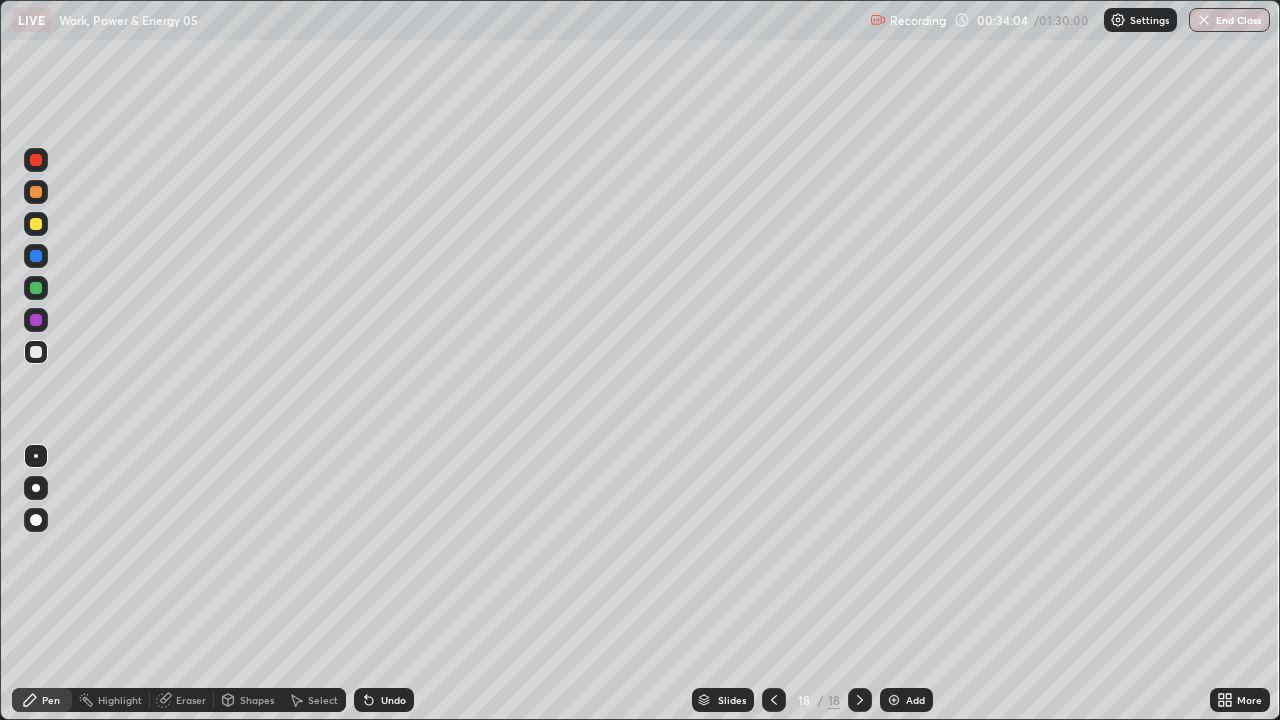click on "Undo" at bounding box center (393, 700) 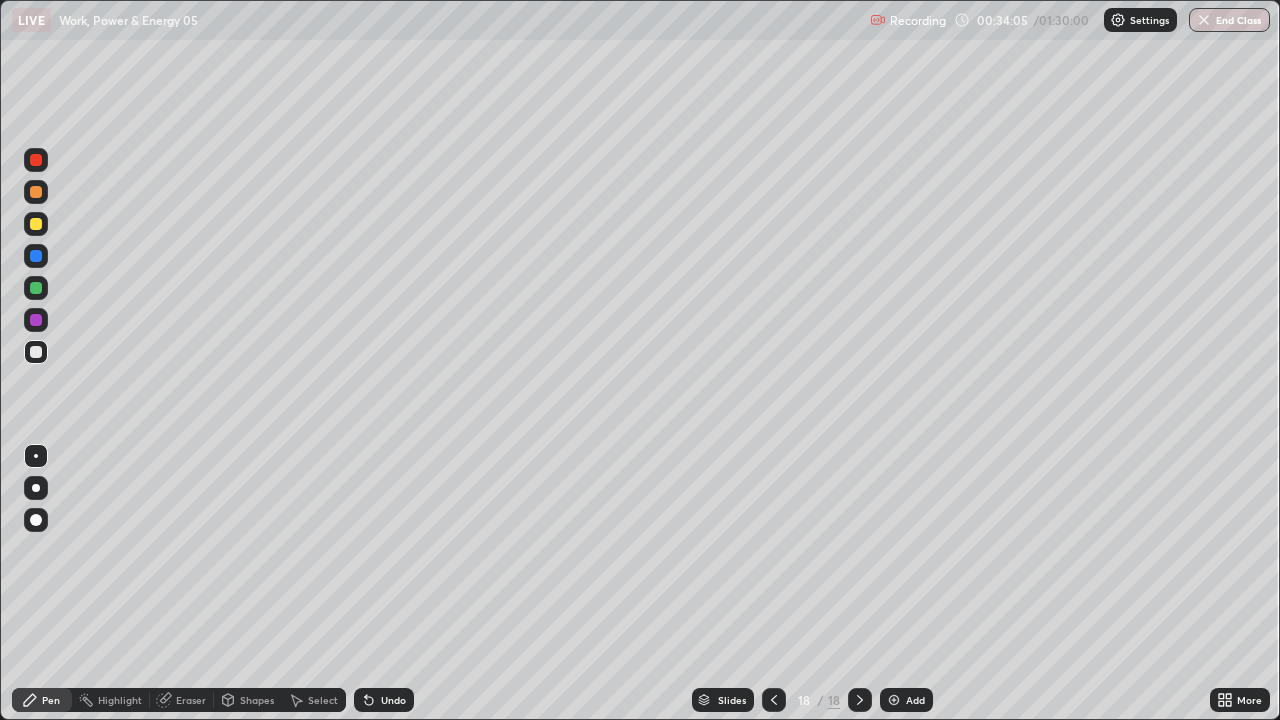 click on "Undo" at bounding box center (393, 700) 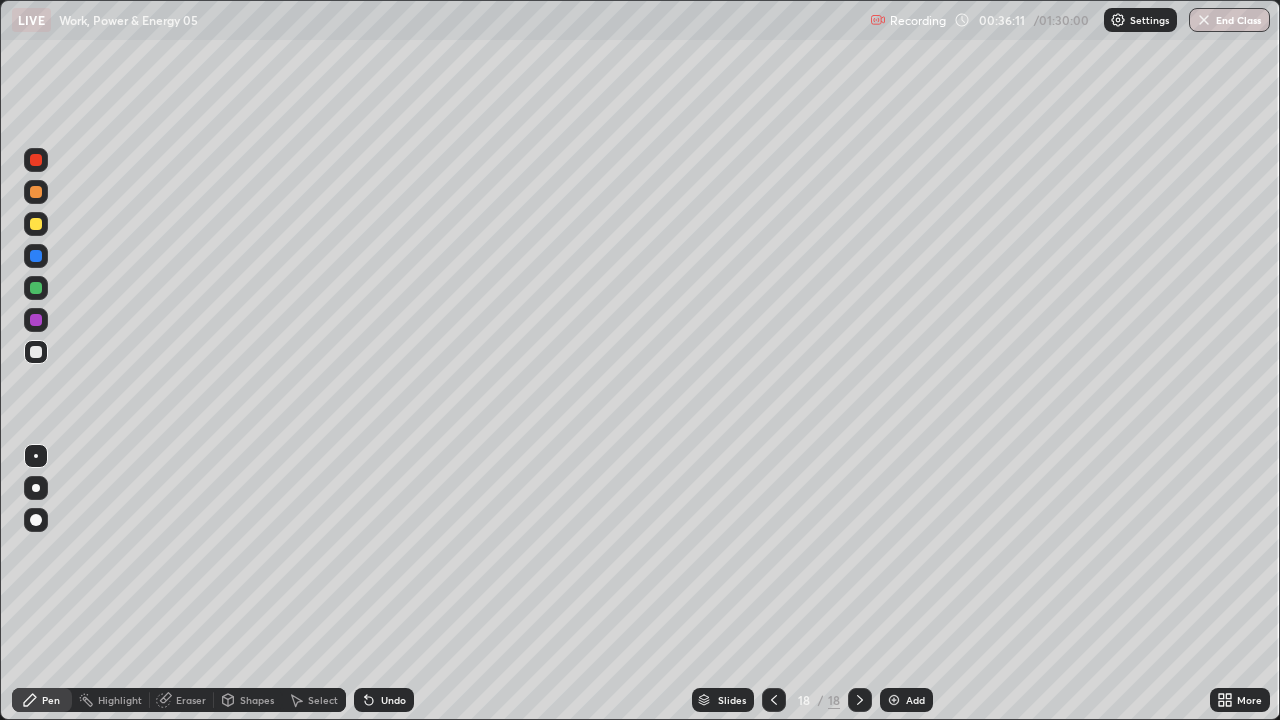 click on "Shapes" at bounding box center [257, 700] 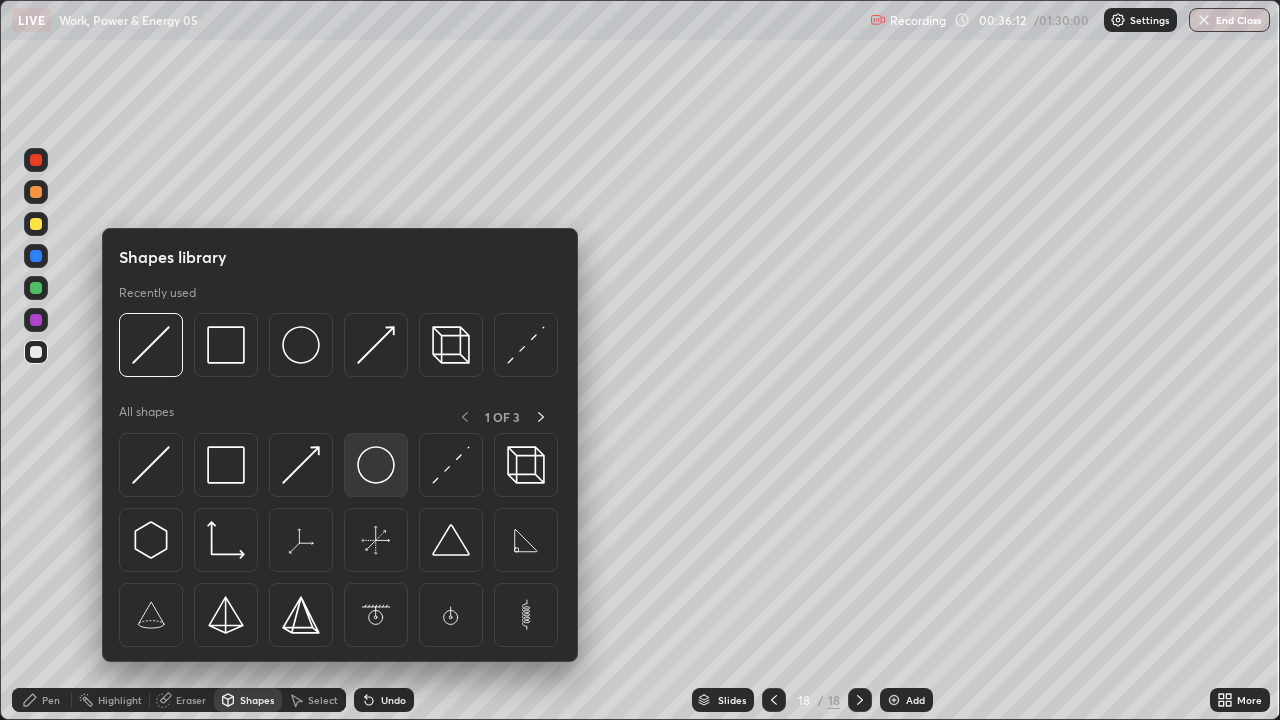 click at bounding box center [376, 465] 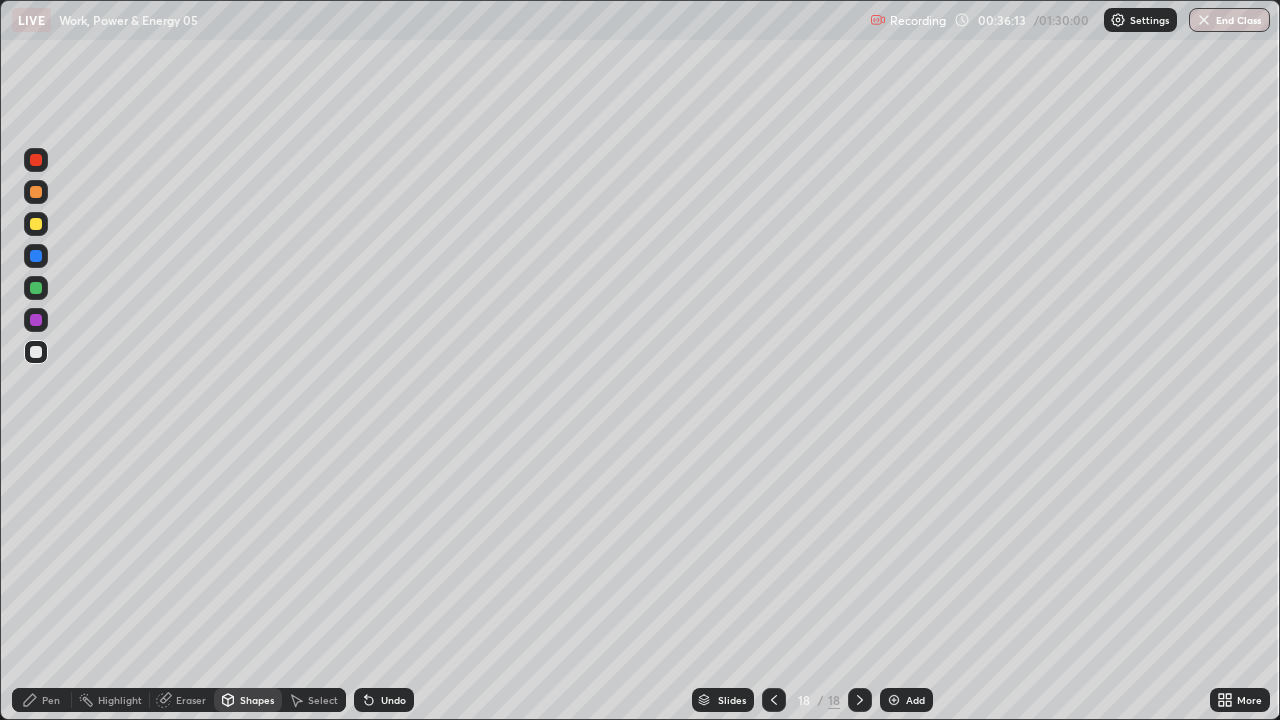 click at bounding box center (36, 224) 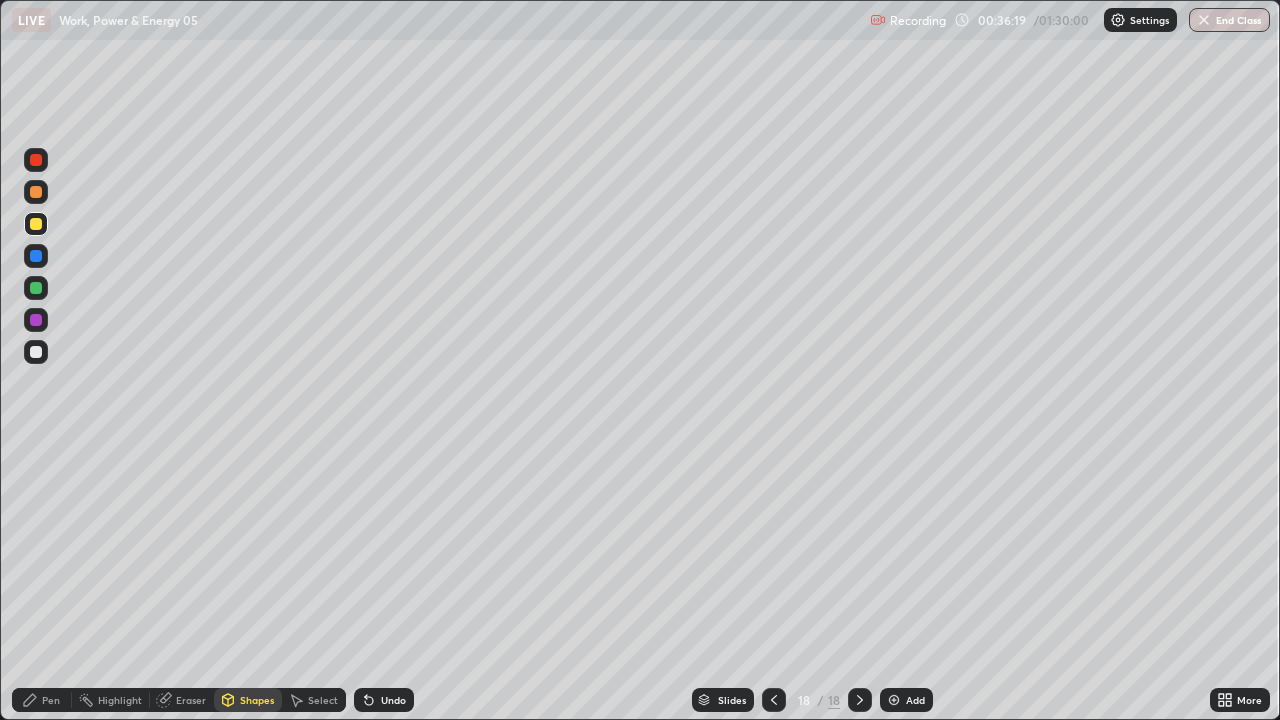 click on "Pen" at bounding box center [51, 700] 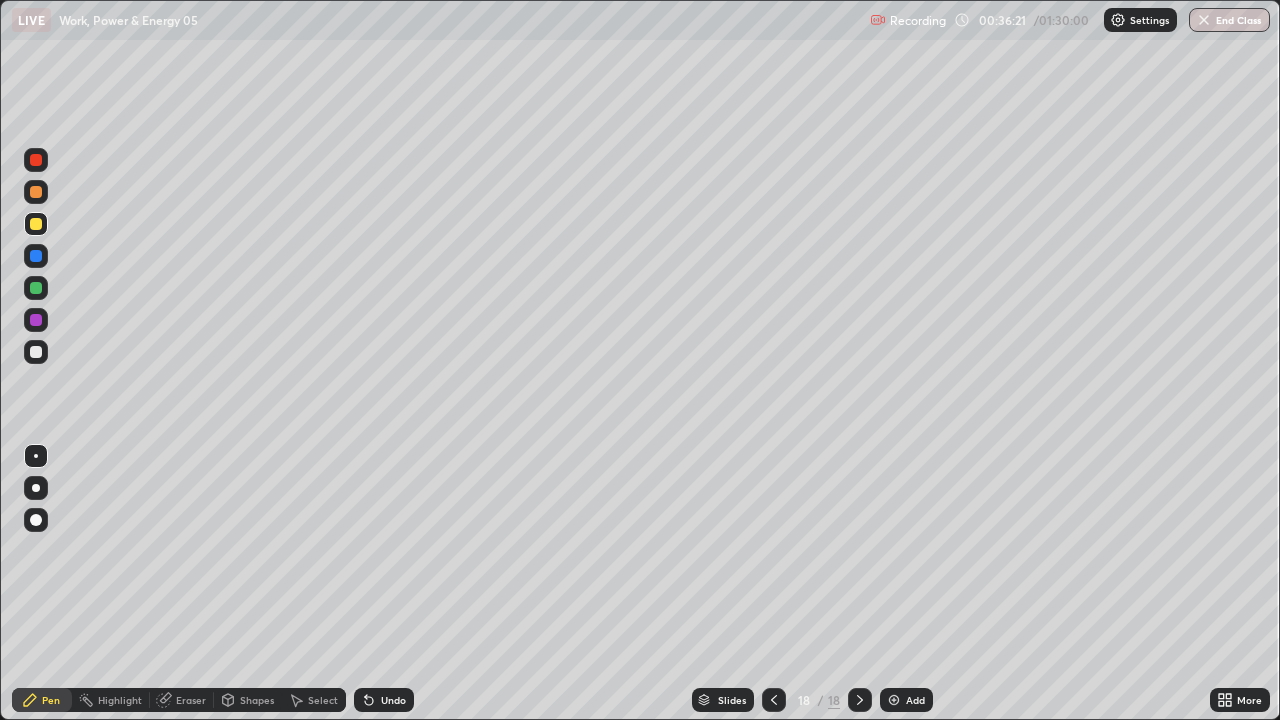 click at bounding box center (36, 288) 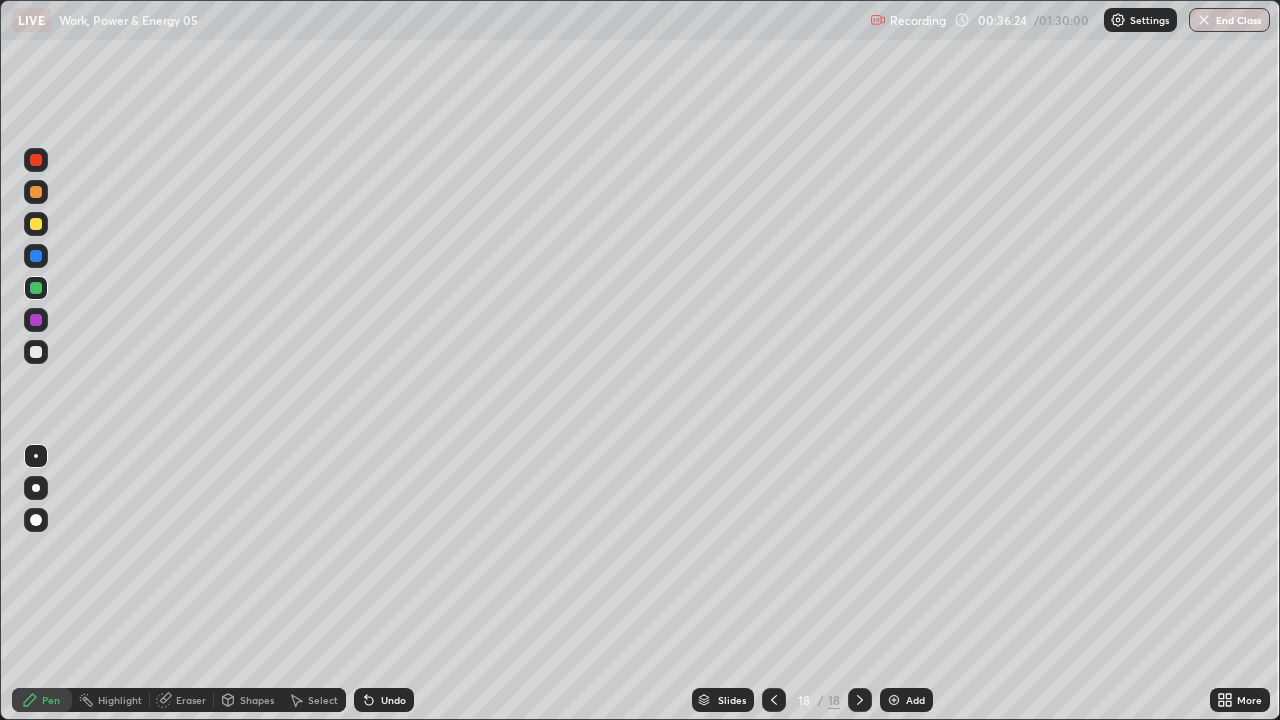 click on "Undo" at bounding box center (393, 700) 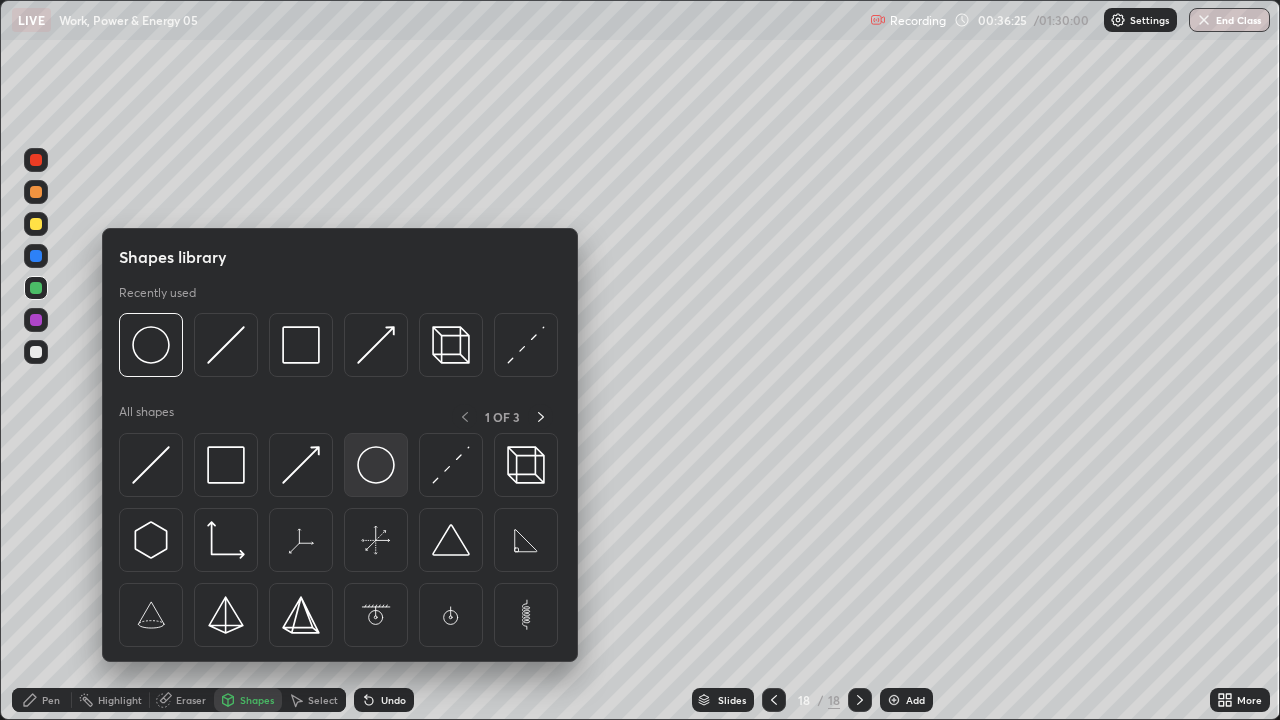 click at bounding box center [376, 465] 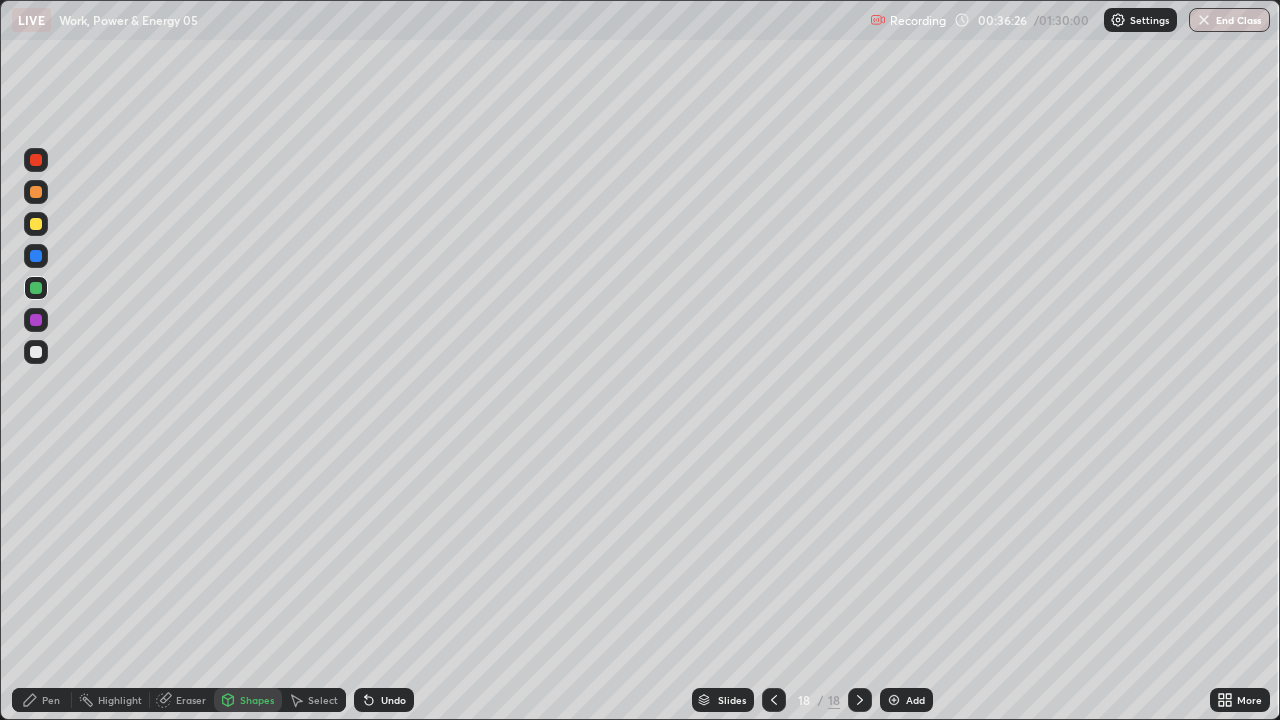 click at bounding box center [36, 288] 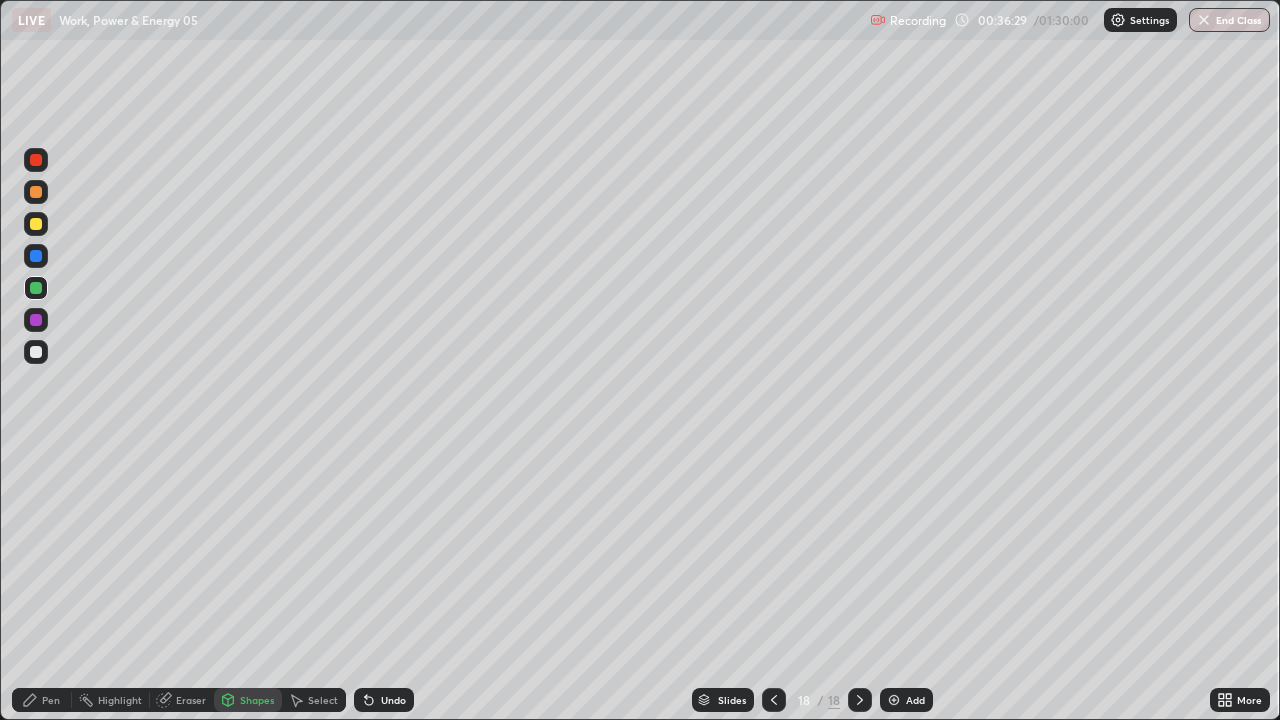 click on "Select" at bounding box center (323, 700) 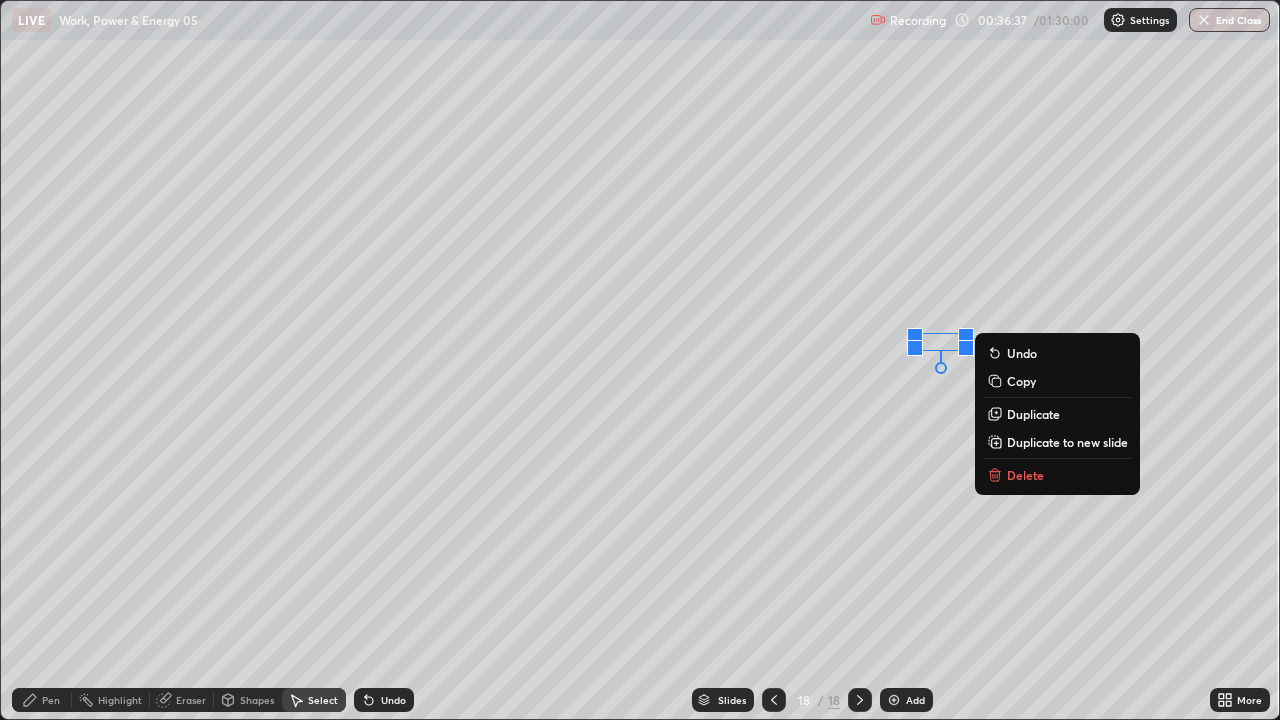 click on "Duplicate" at bounding box center (1033, 414) 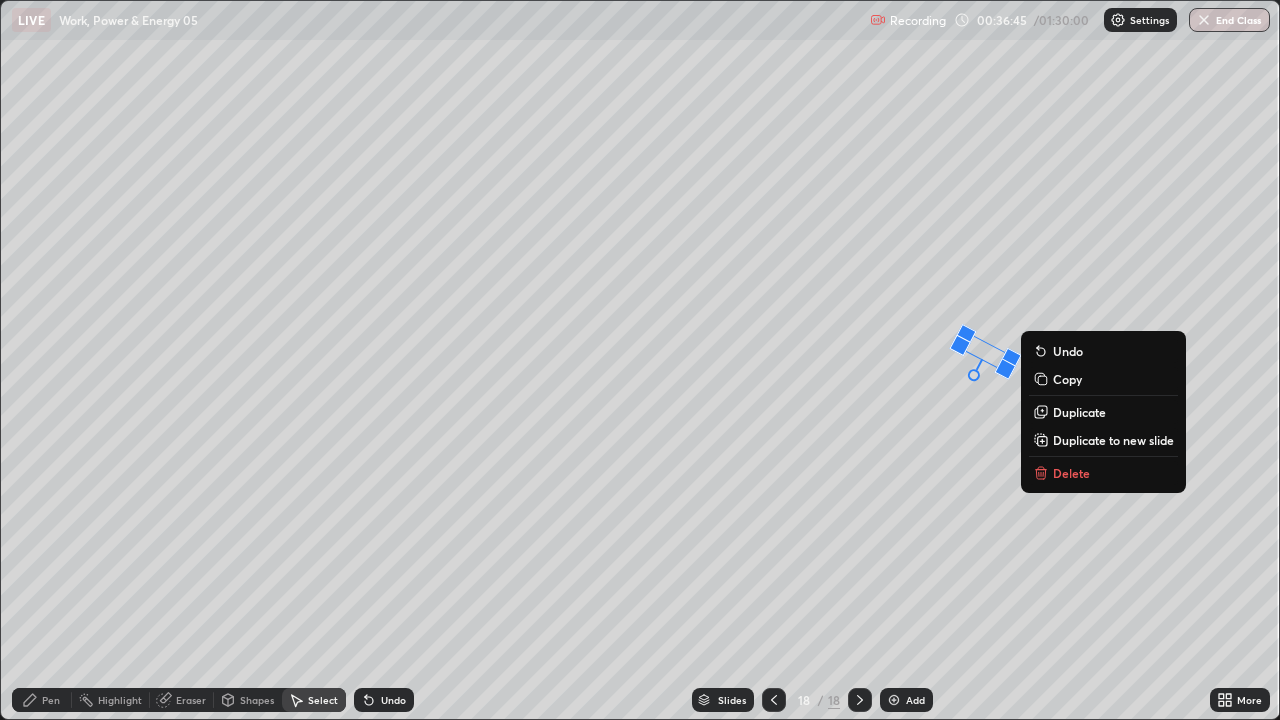 click on "Duplicate" at bounding box center (1079, 412) 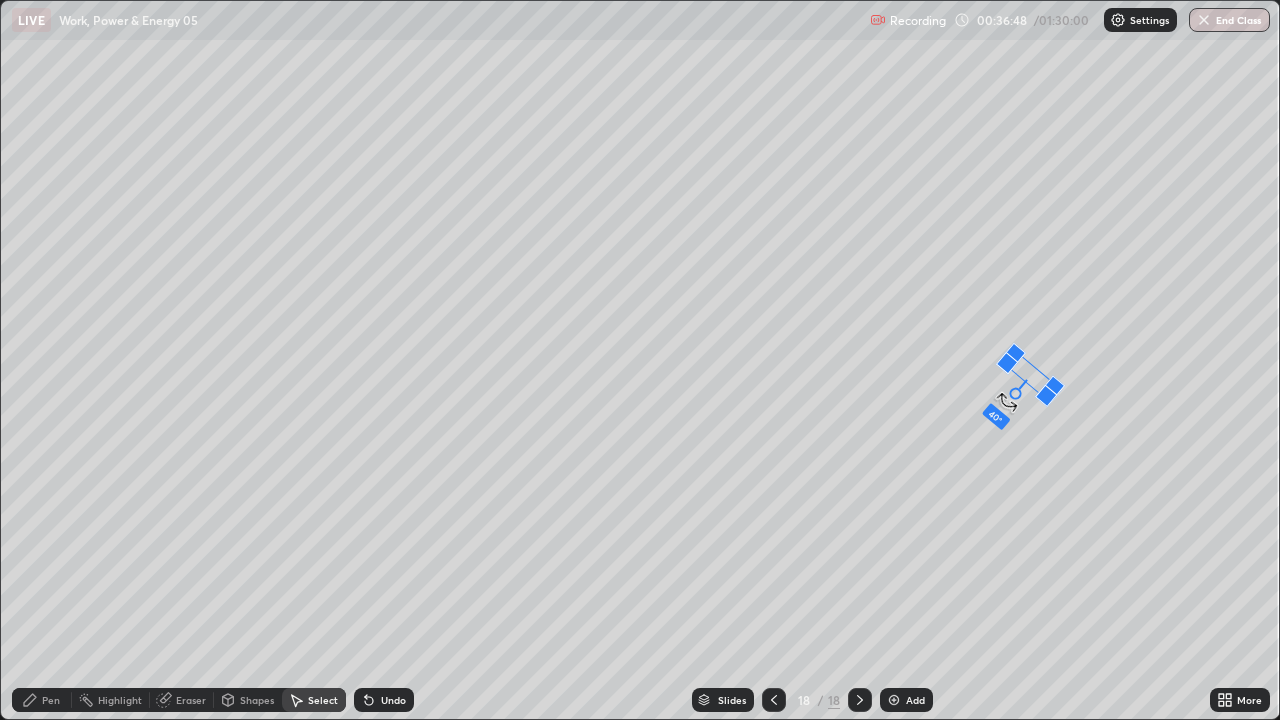click on "40 ° Undo Copy Duplicate Duplicate to new slide Delete" at bounding box center (640, 360) 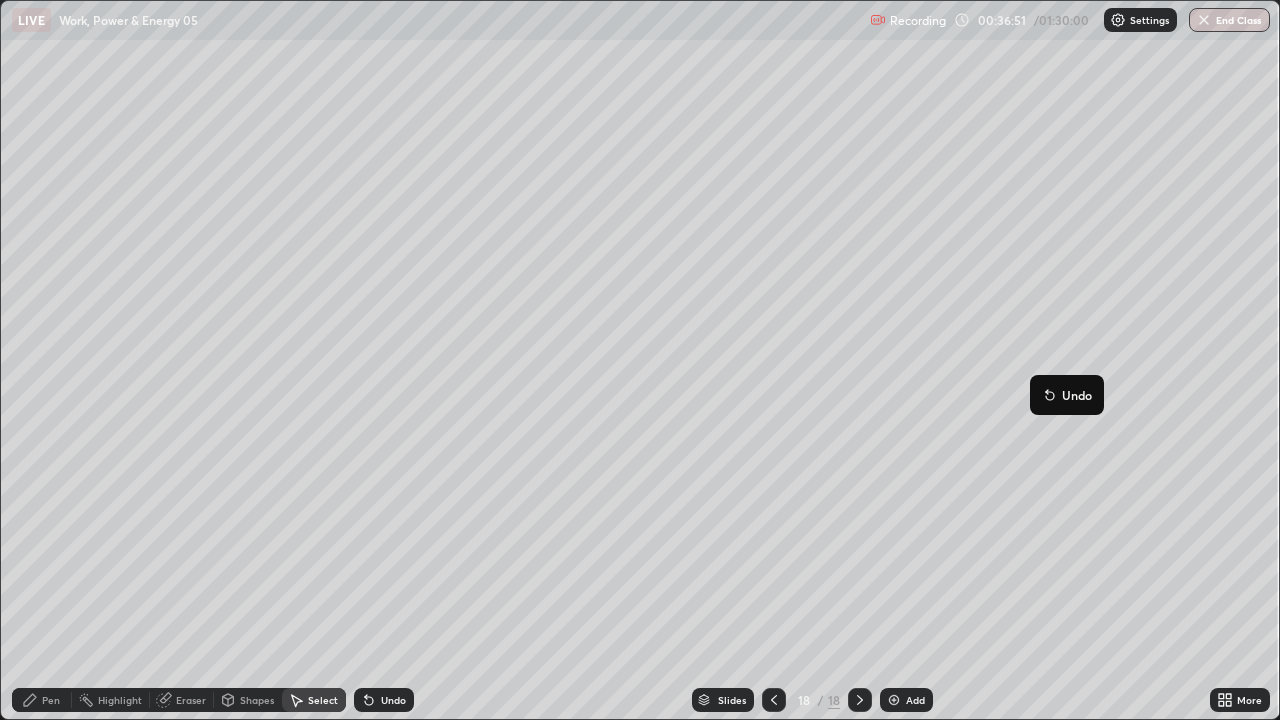 click on "40 ° Undo Copy Duplicate Duplicate to new slide Delete" at bounding box center [640, 360] 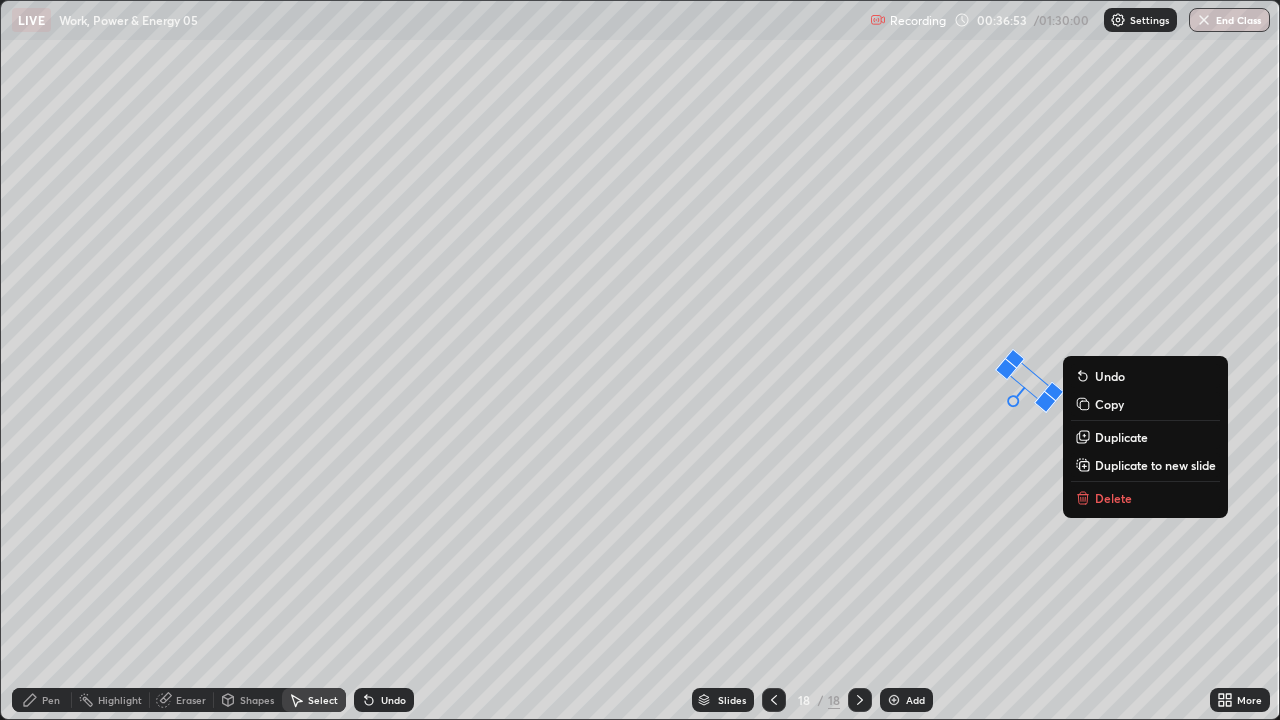 click on "Duplicate" at bounding box center [1121, 437] 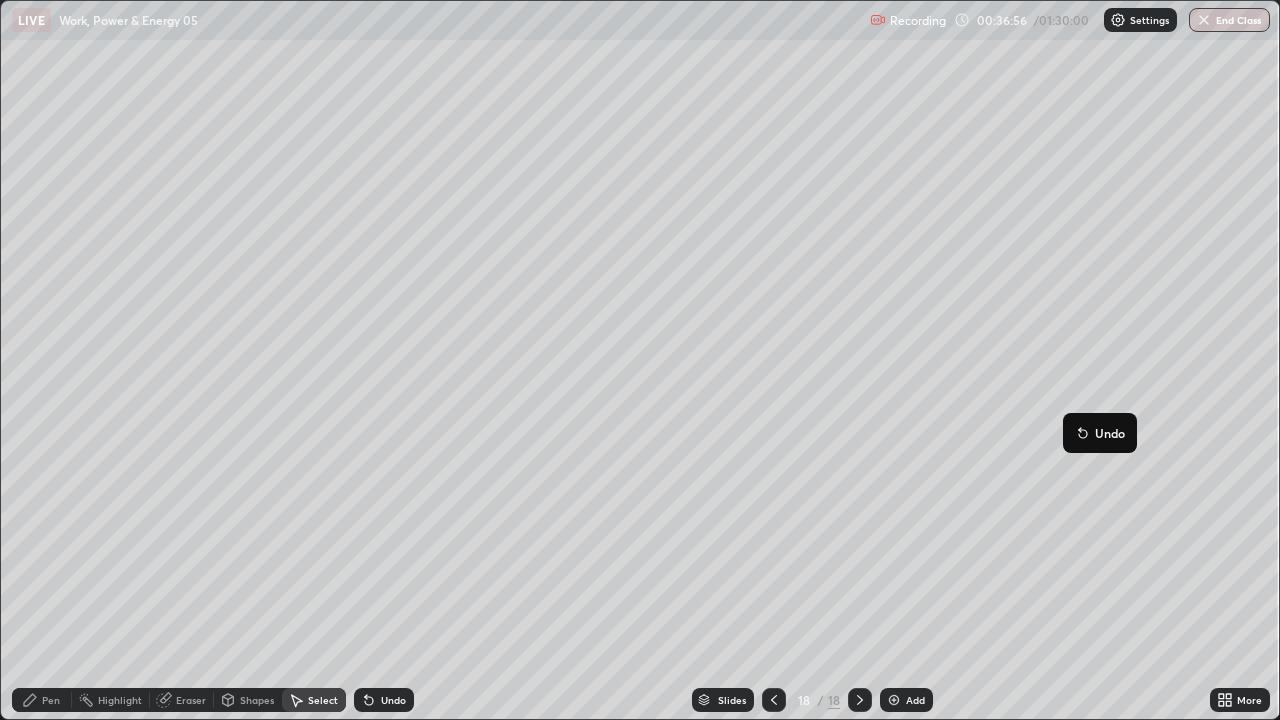 click on "40 ° Undo Copy Duplicate Duplicate to new slide Delete" at bounding box center [640, 360] 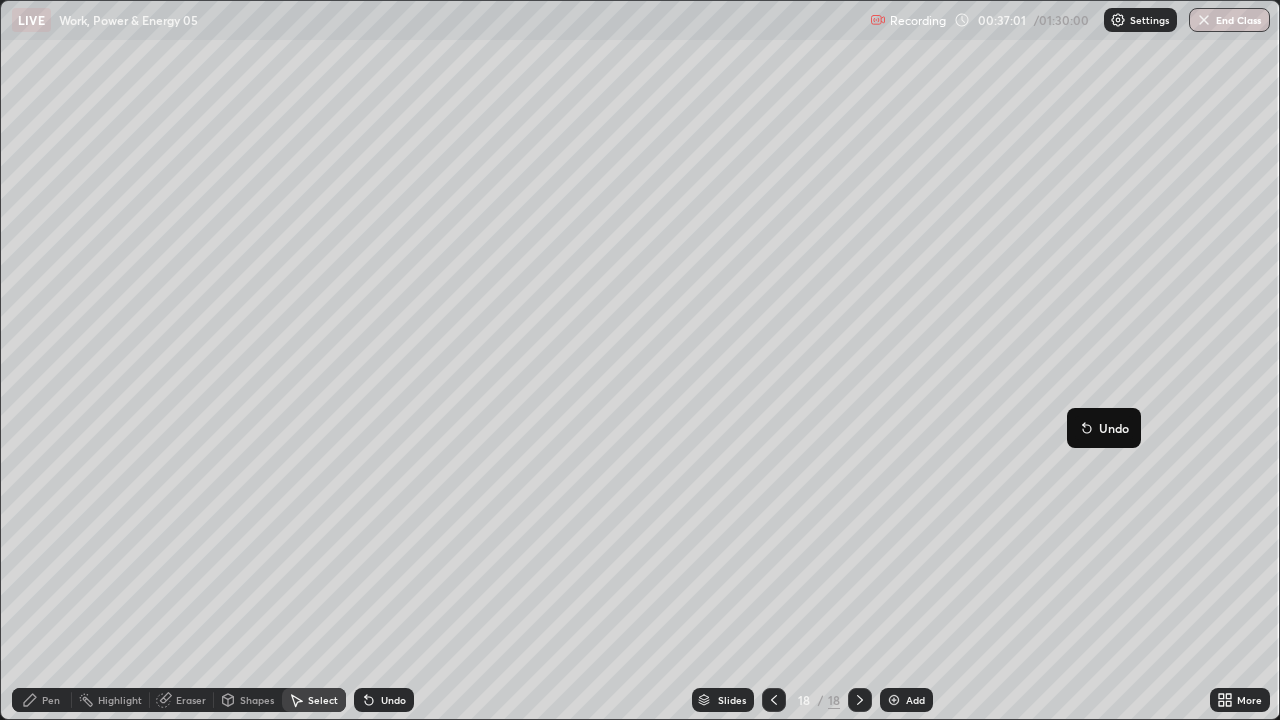 click on "55 ° Undo Copy Duplicate Duplicate to new slide Delete" at bounding box center (640, 360) 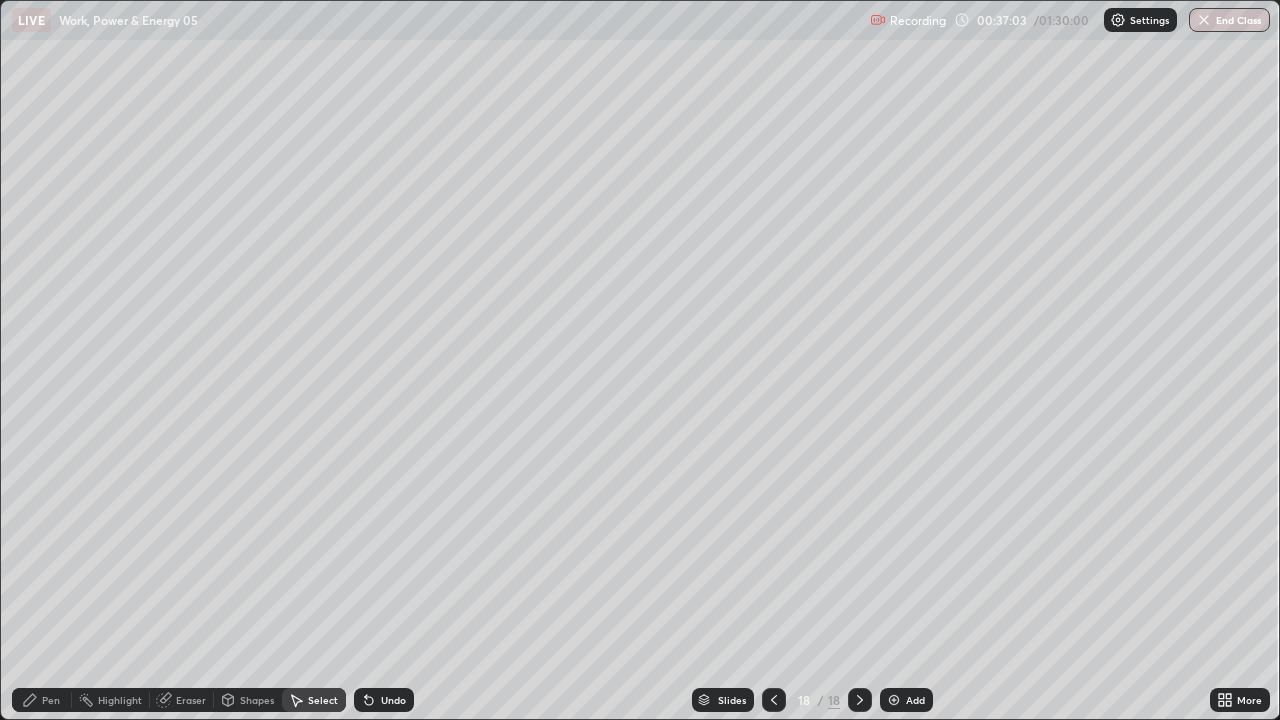 click on "Shapes" at bounding box center (257, 700) 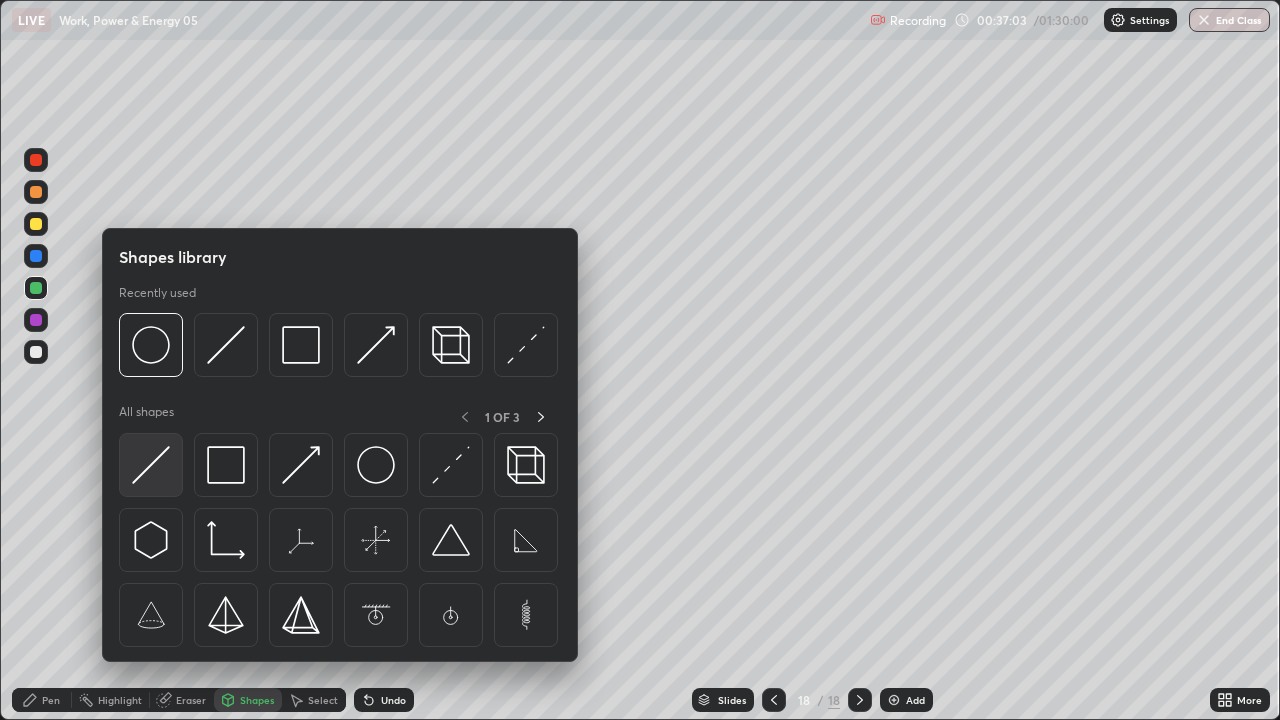 click at bounding box center [151, 465] 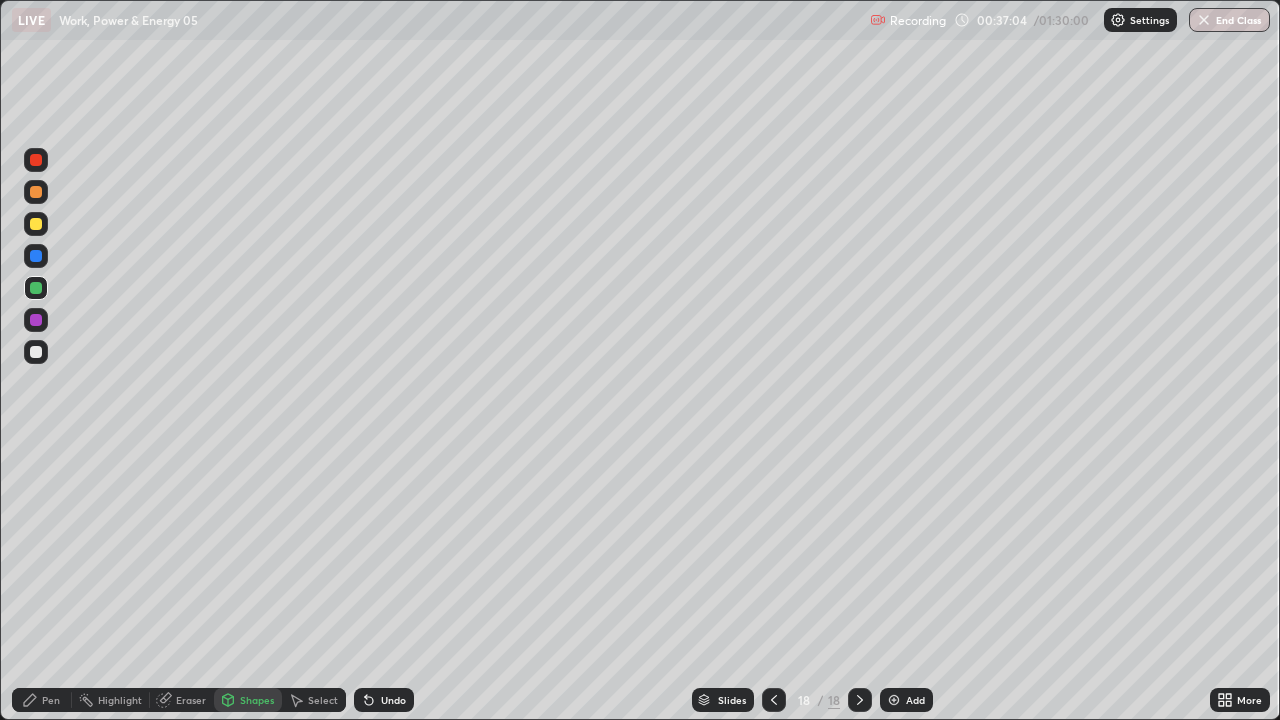 click at bounding box center (36, 352) 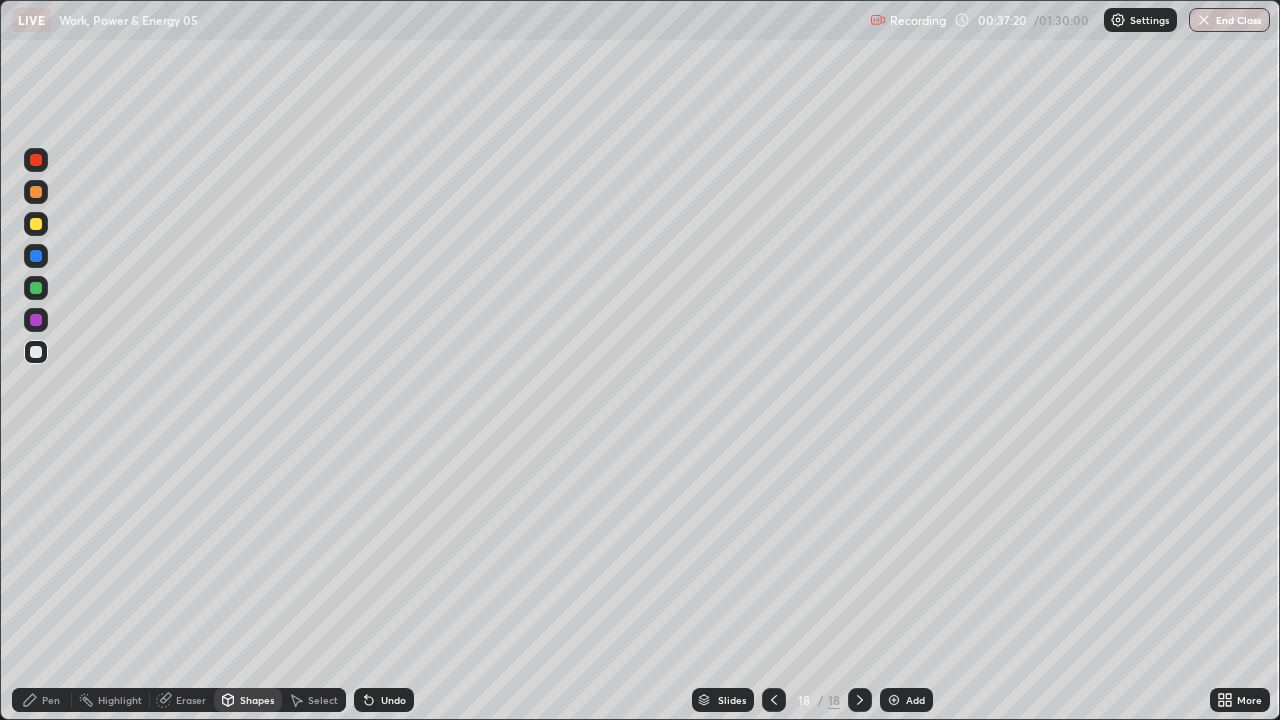 click 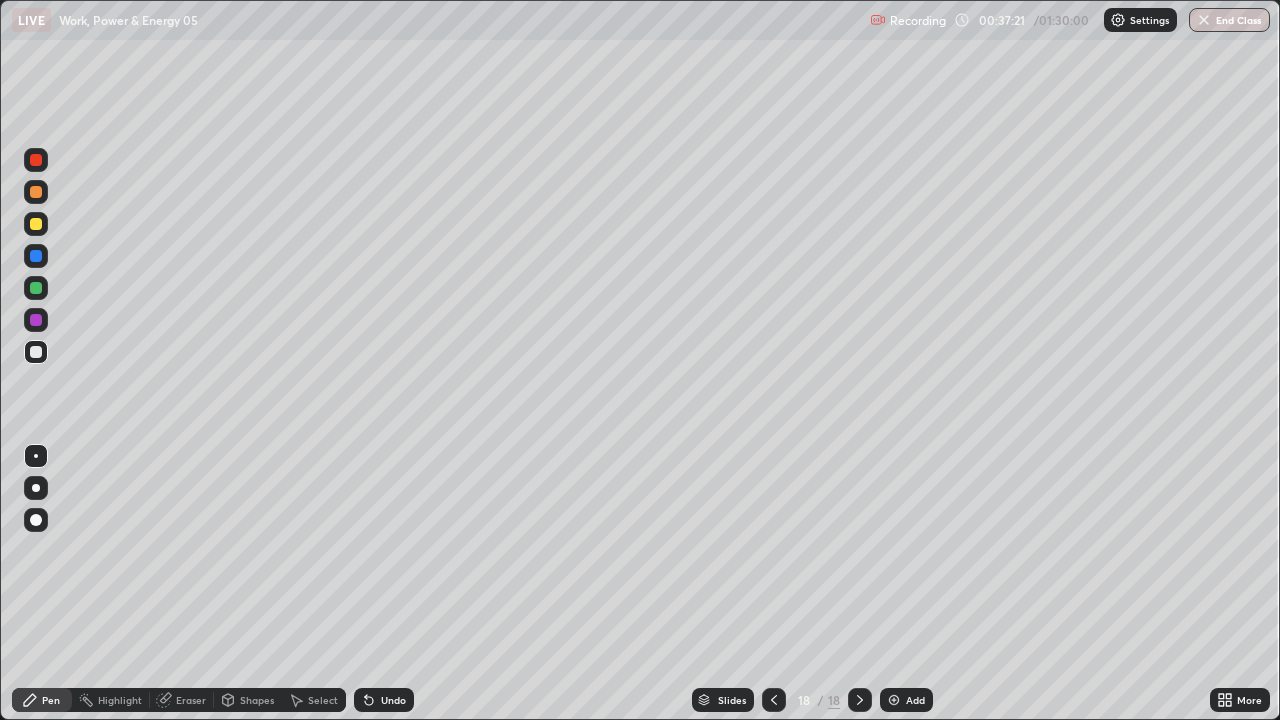 click at bounding box center (36, 352) 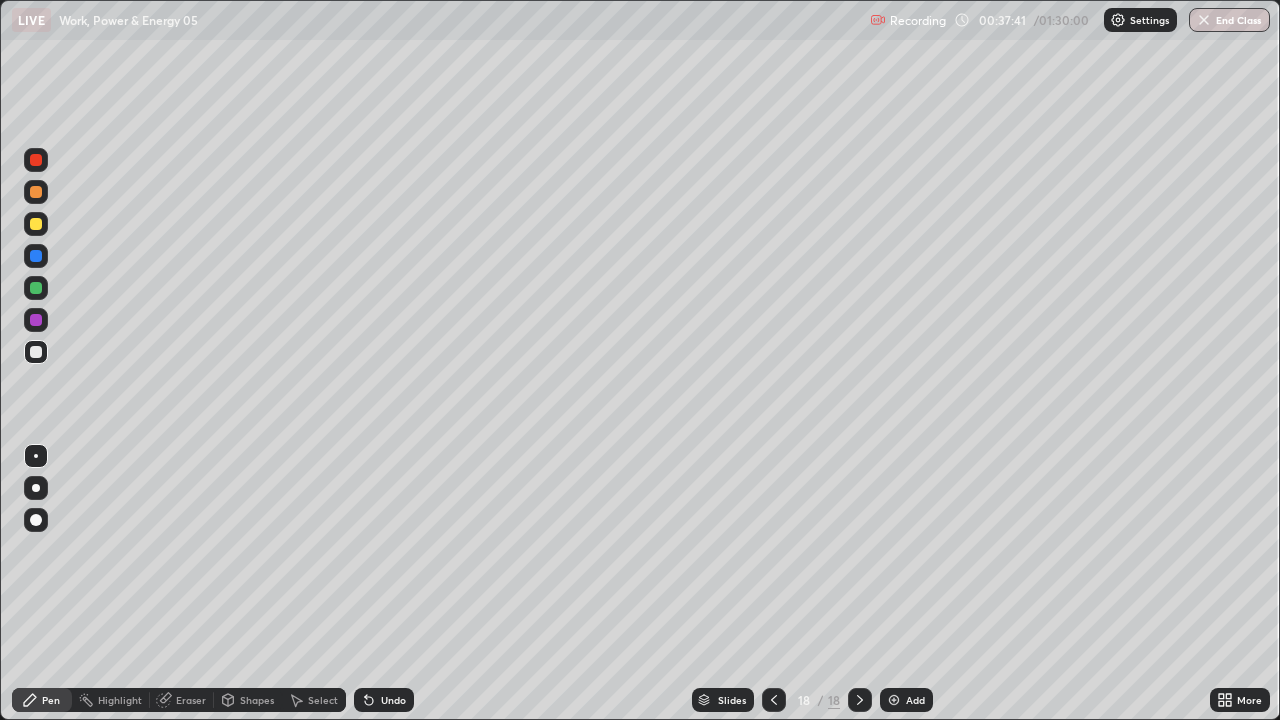 click on "Select" at bounding box center (323, 700) 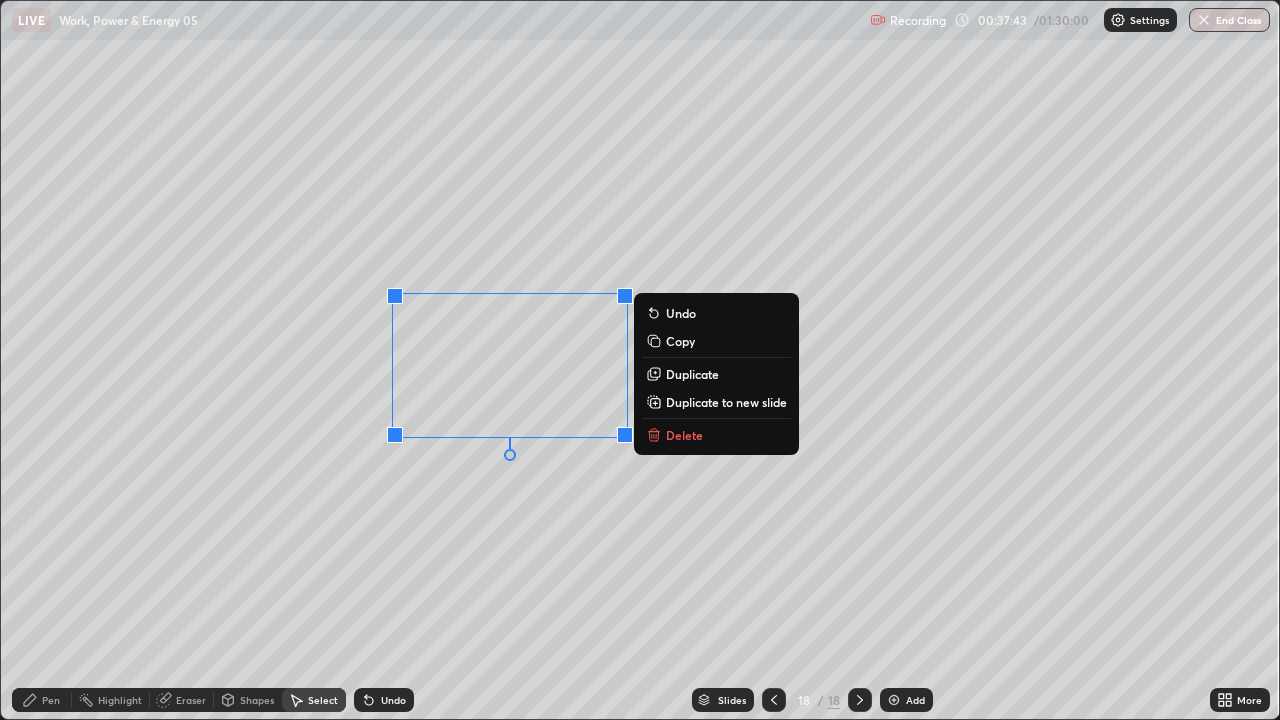 click on "Delete" at bounding box center (684, 435) 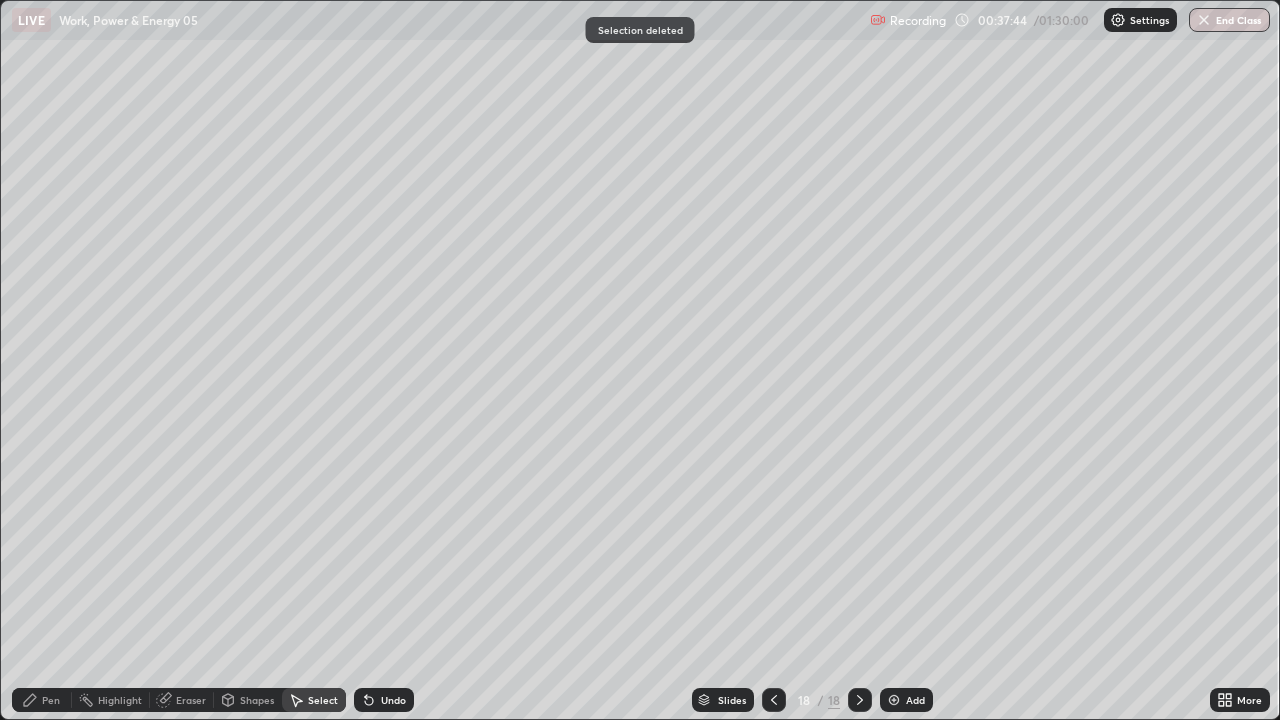 click on "Pen" at bounding box center [51, 700] 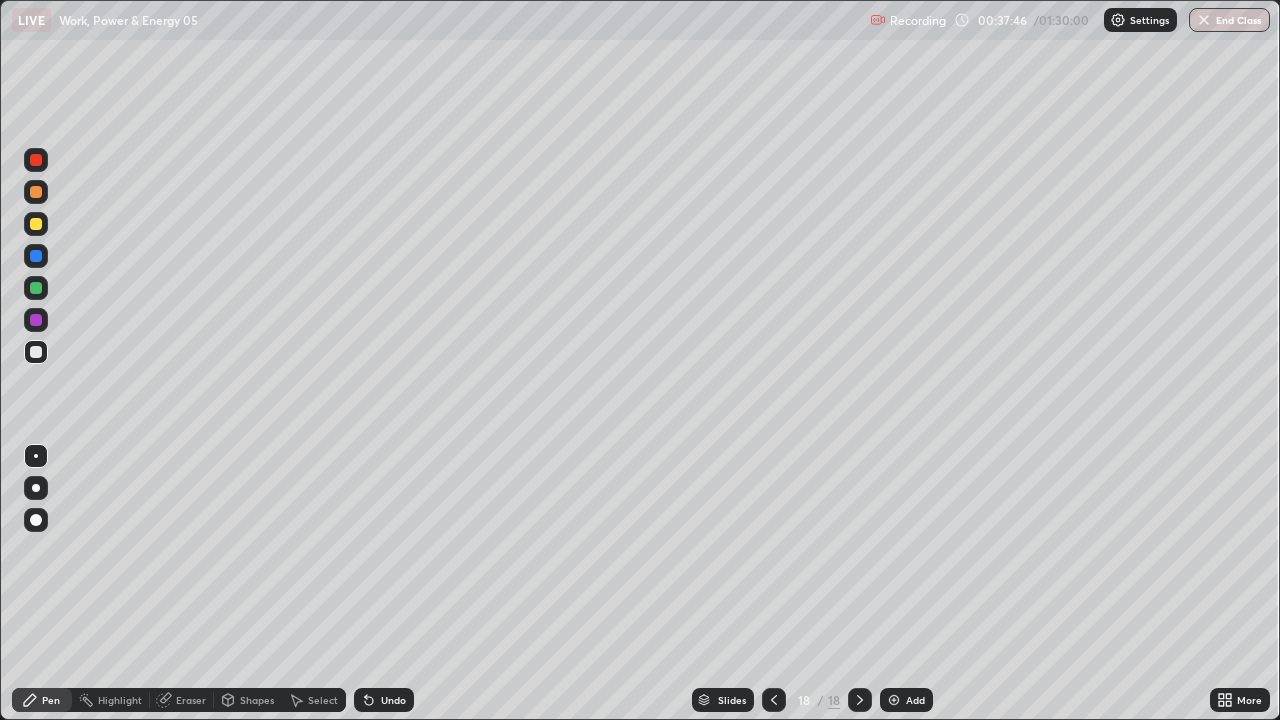 click on "Select" at bounding box center (314, 700) 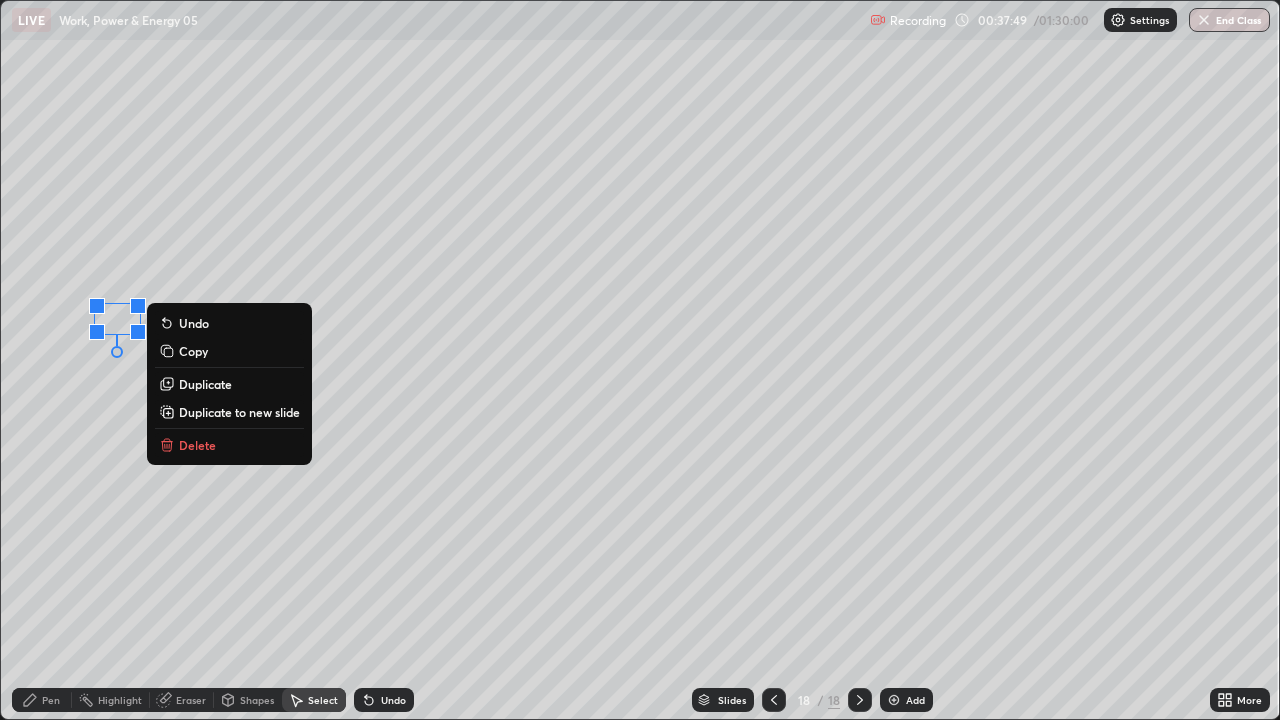 click on "Pen" at bounding box center (42, 700) 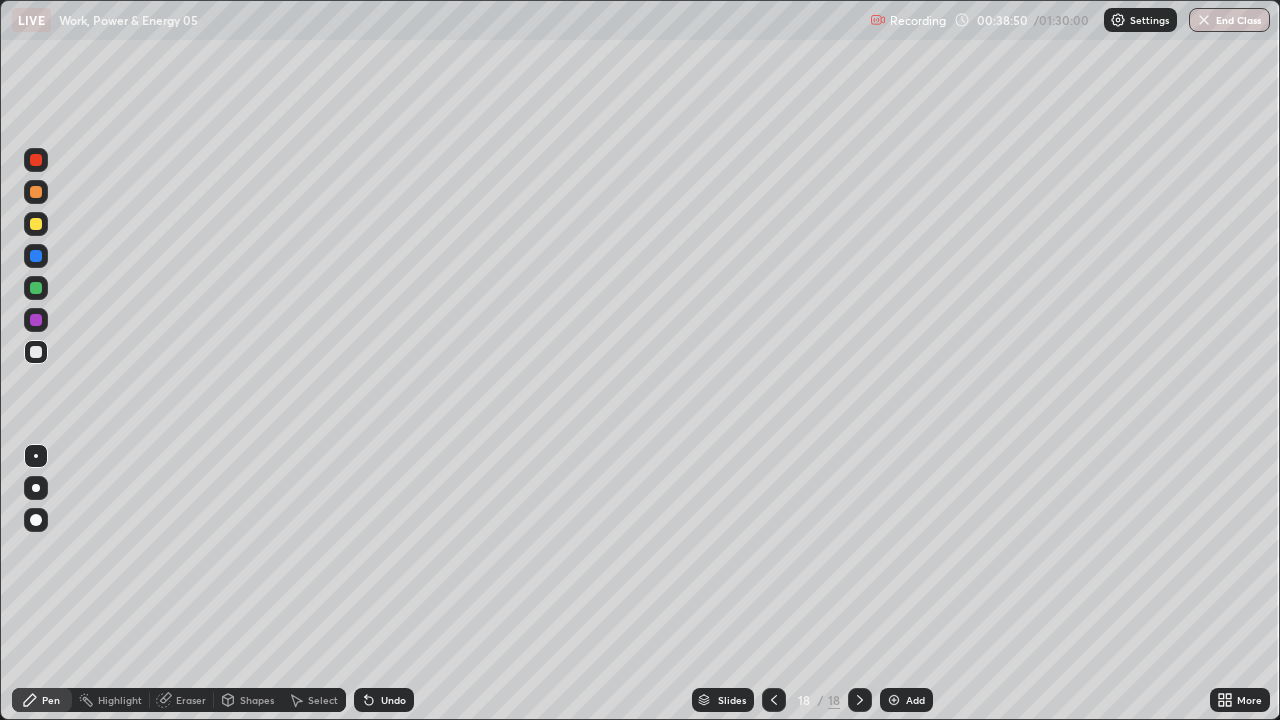 click on "Pen" at bounding box center [42, 700] 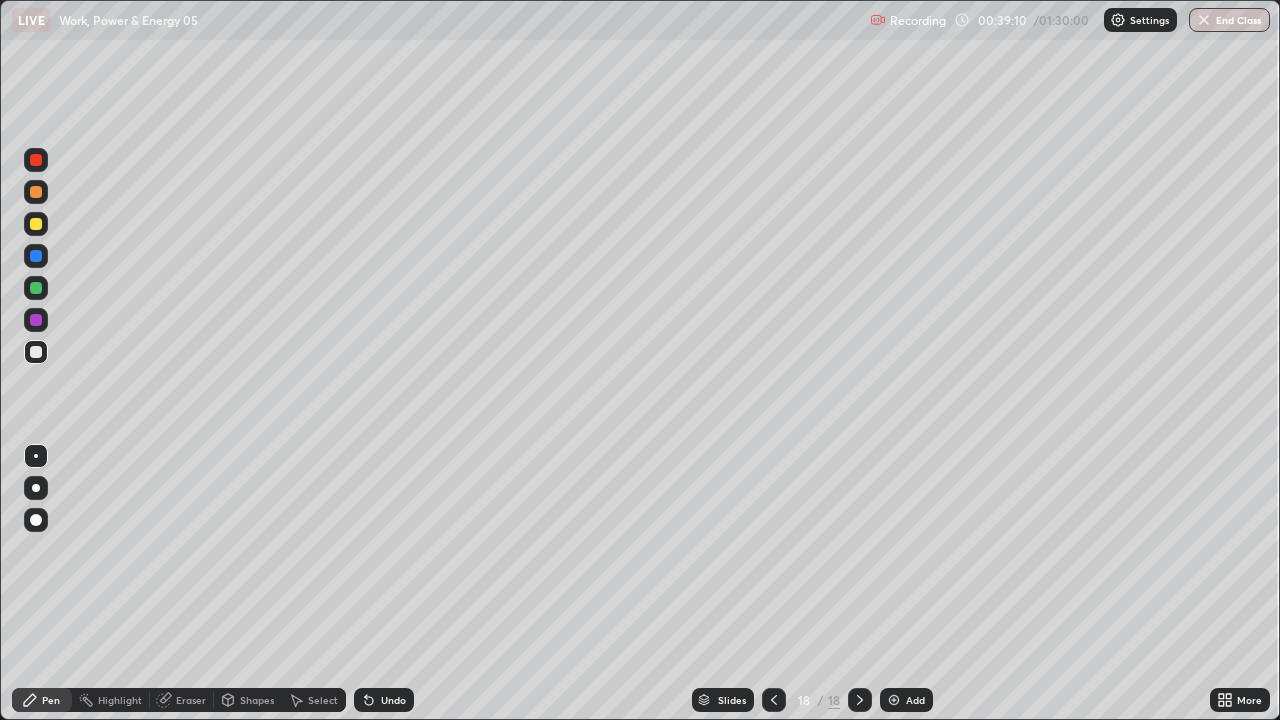 click 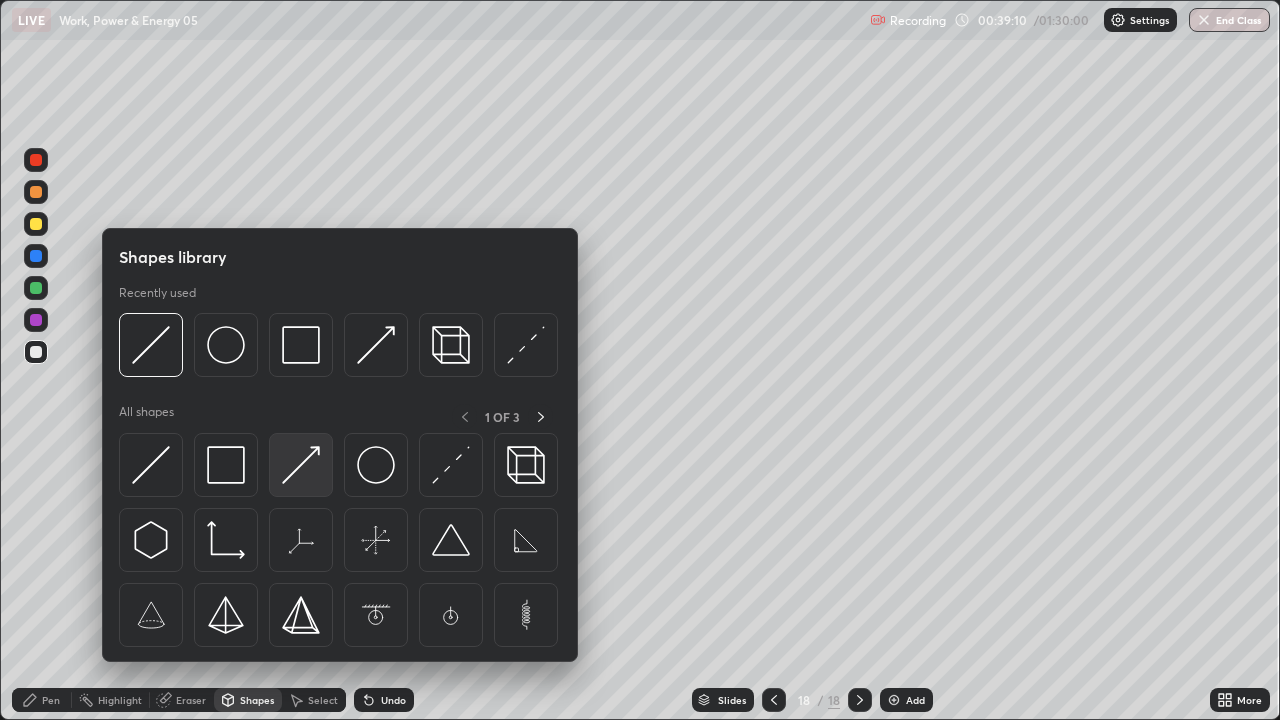 click at bounding box center (301, 465) 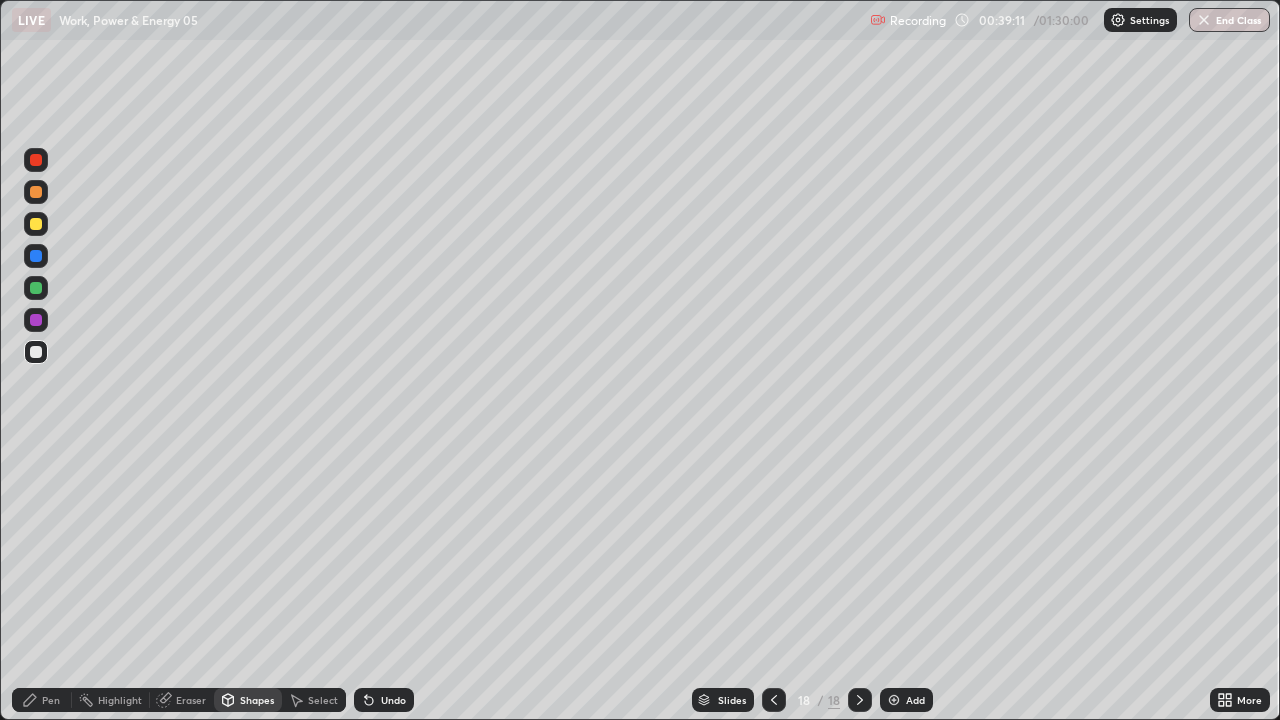 click at bounding box center (36, 288) 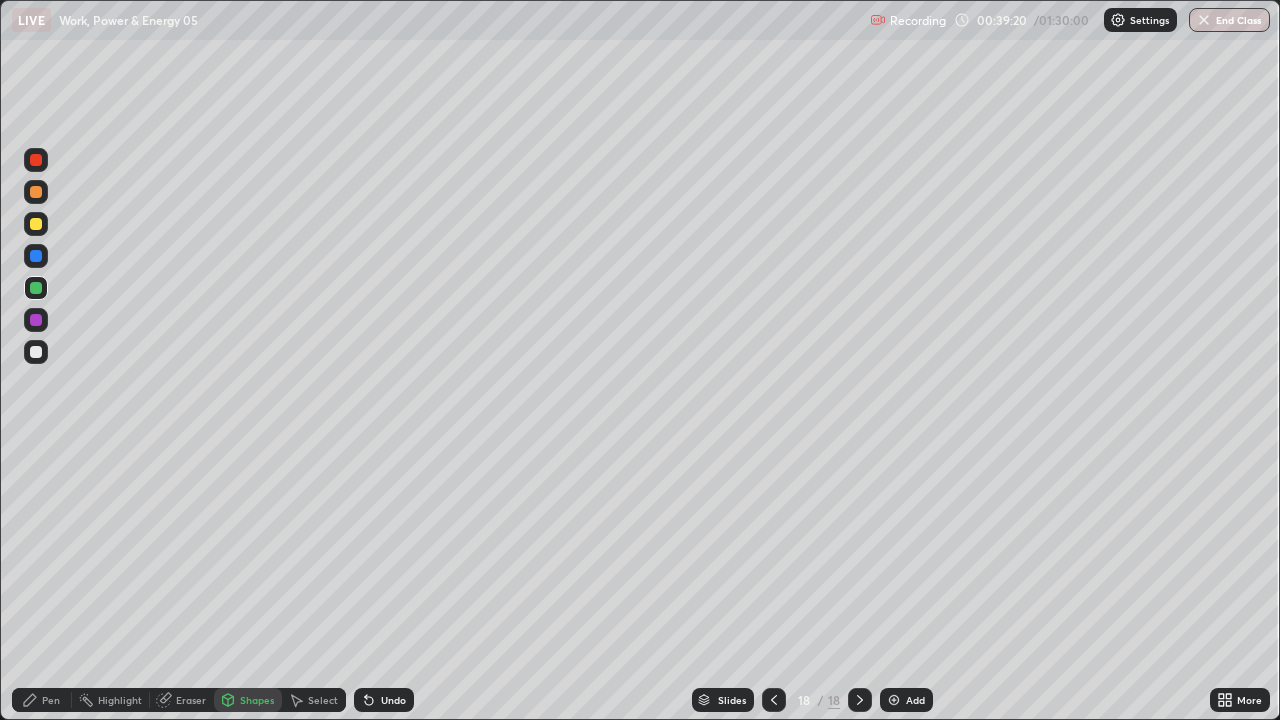 click on "Undo" at bounding box center (393, 700) 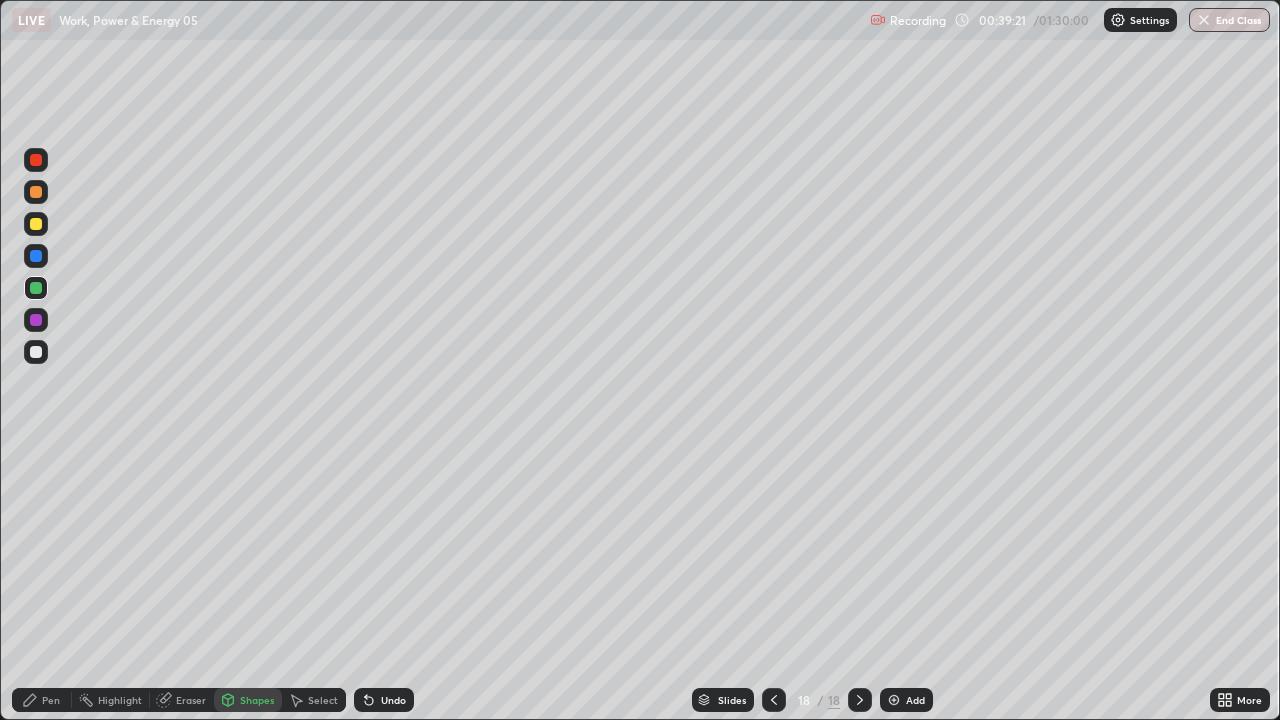 click on "Pen" at bounding box center [42, 700] 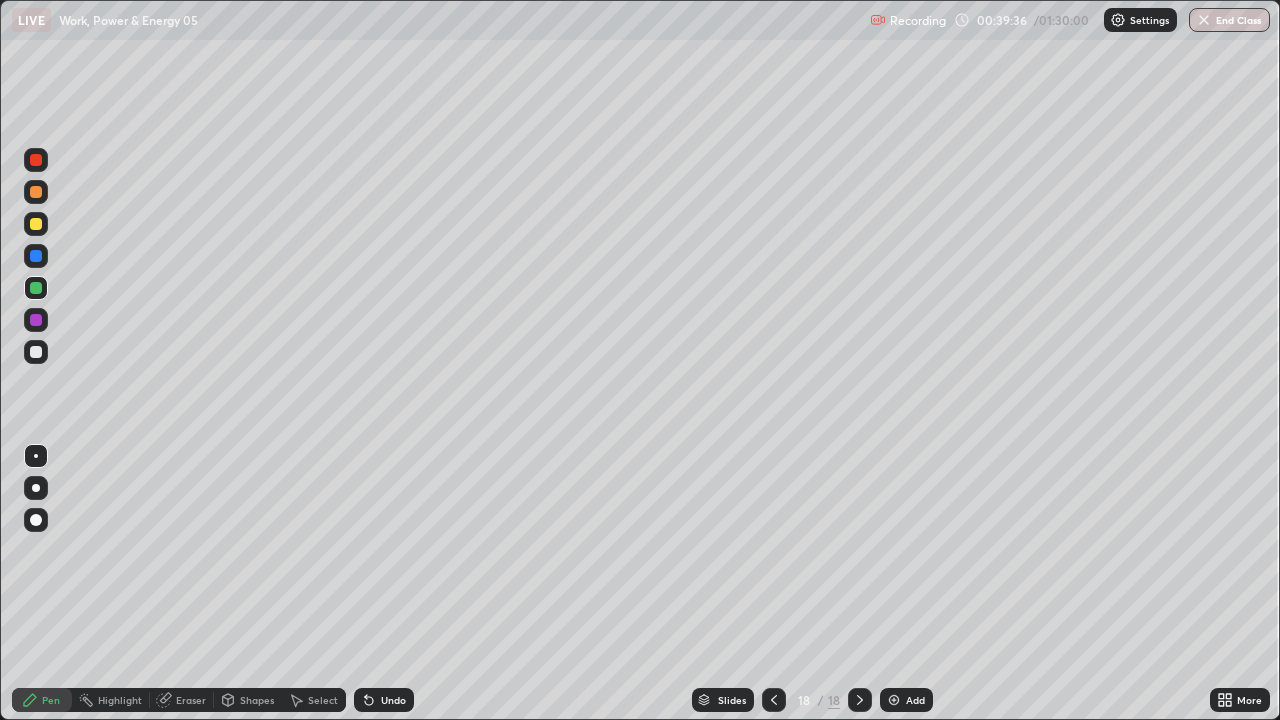 click on "Undo" at bounding box center [384, 700] 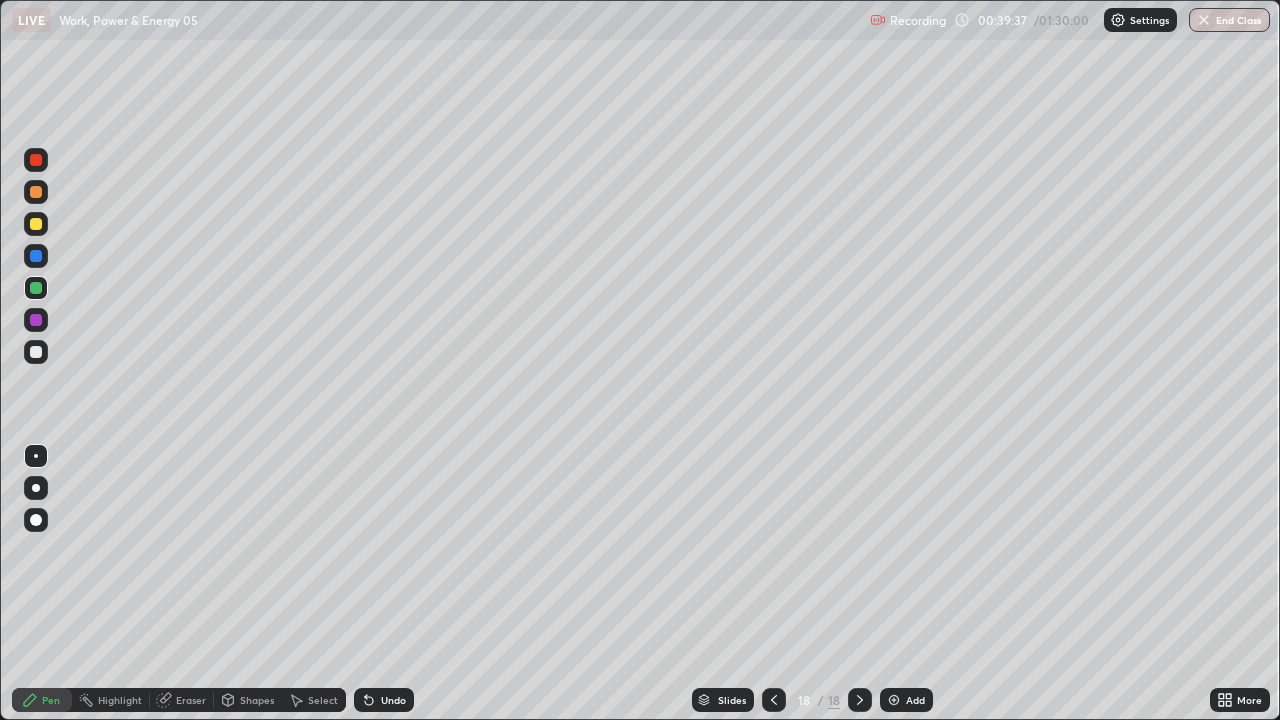 click on "Undo" at bounding box center [393, 700] 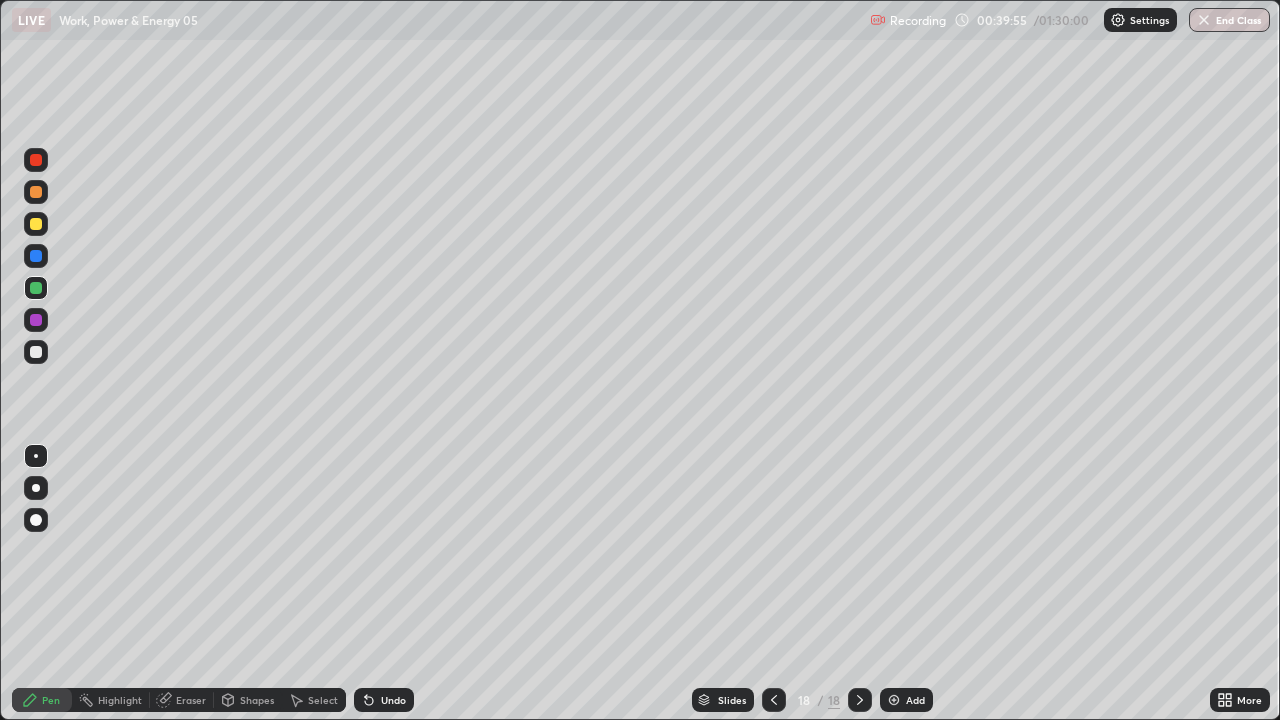 click on "Undo" at bounding box center [393, 700] 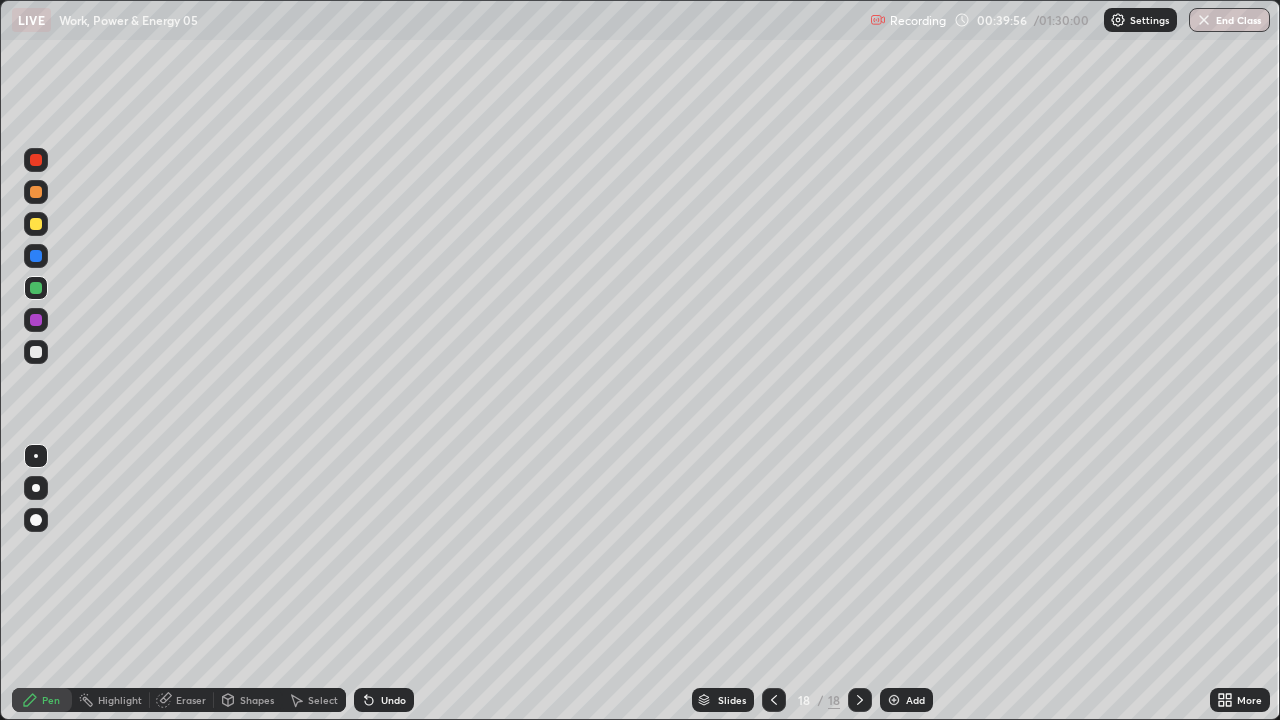 click on "Undo" at bounding box center (384, 700) 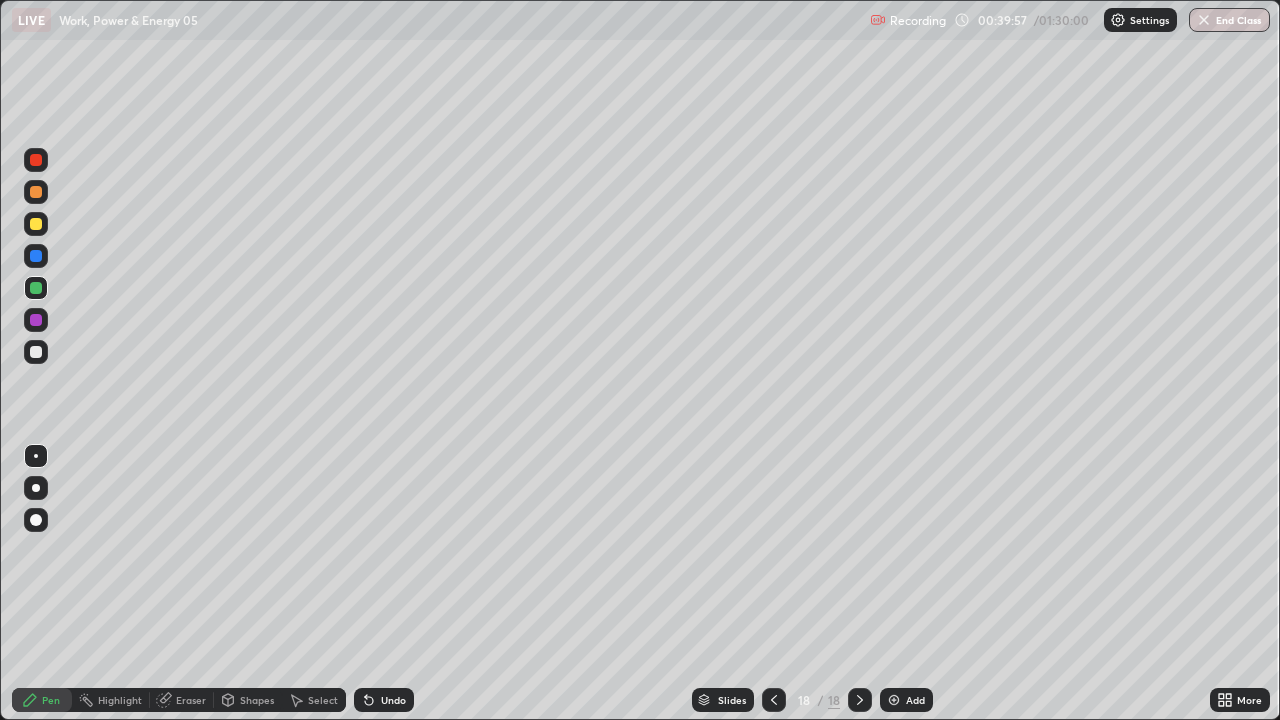 click at bounding box center (36, 352) 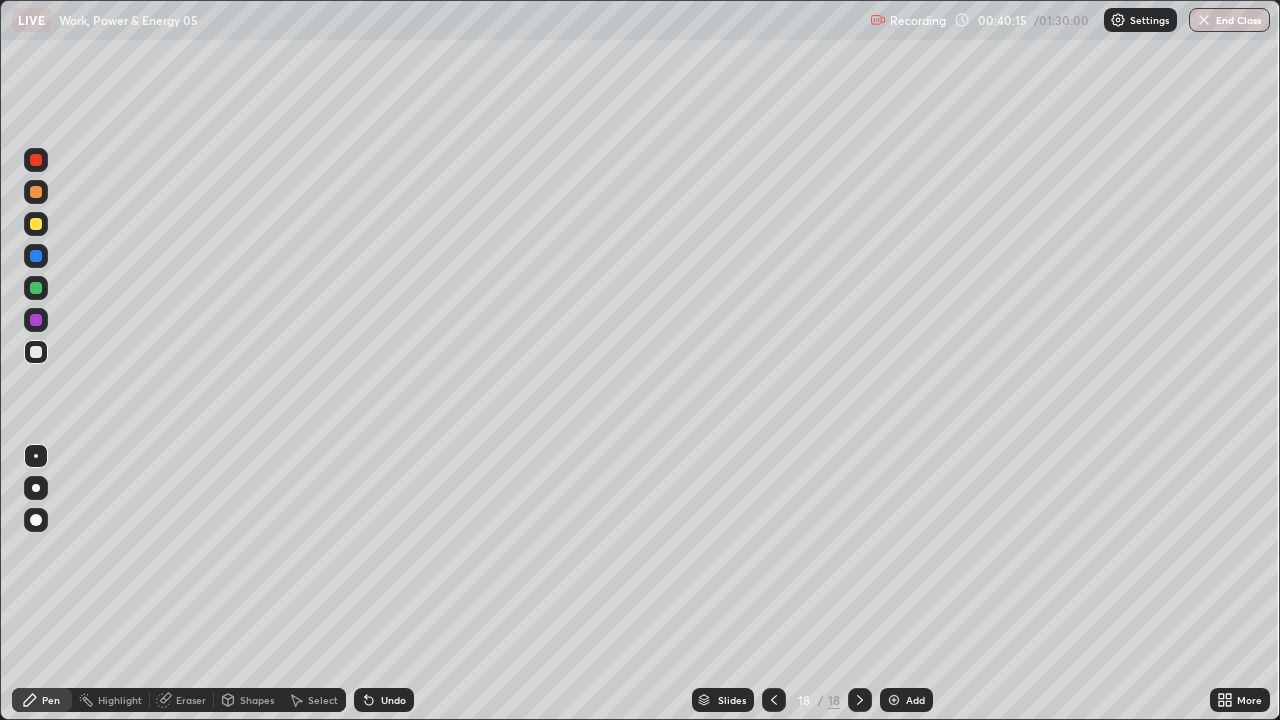 click on "Undo" at bounding box center [393, 700] 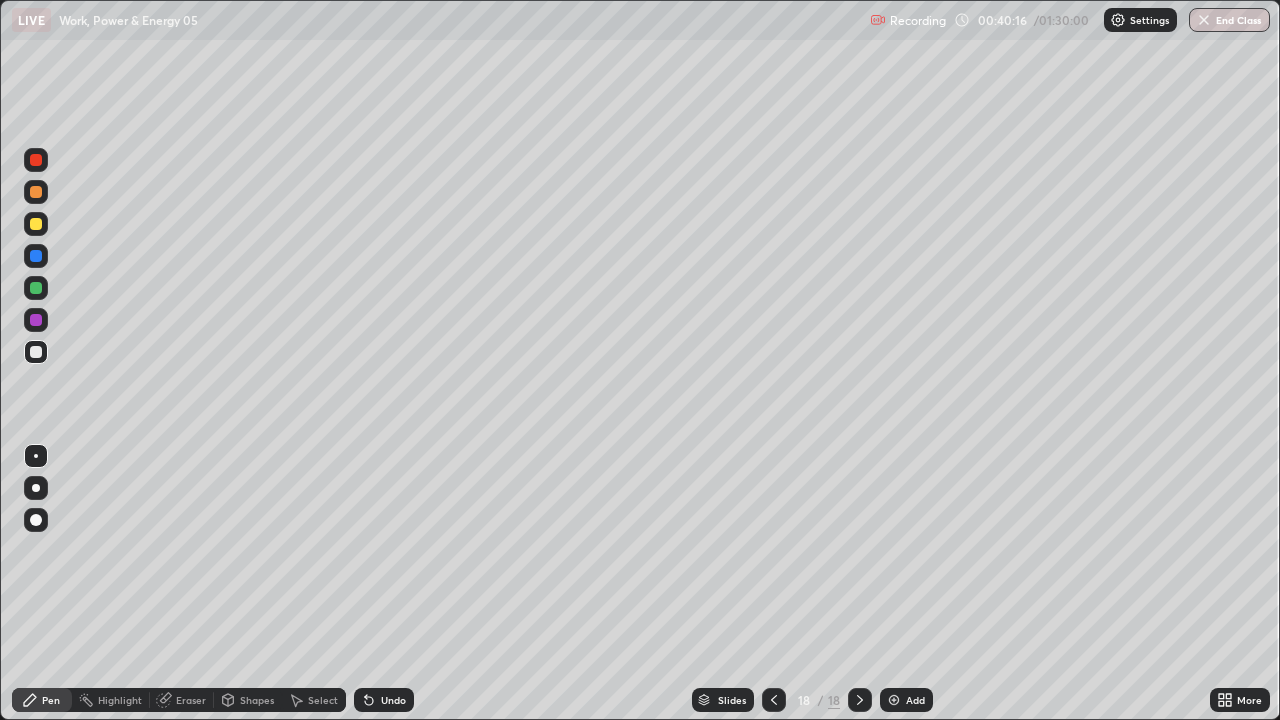 click 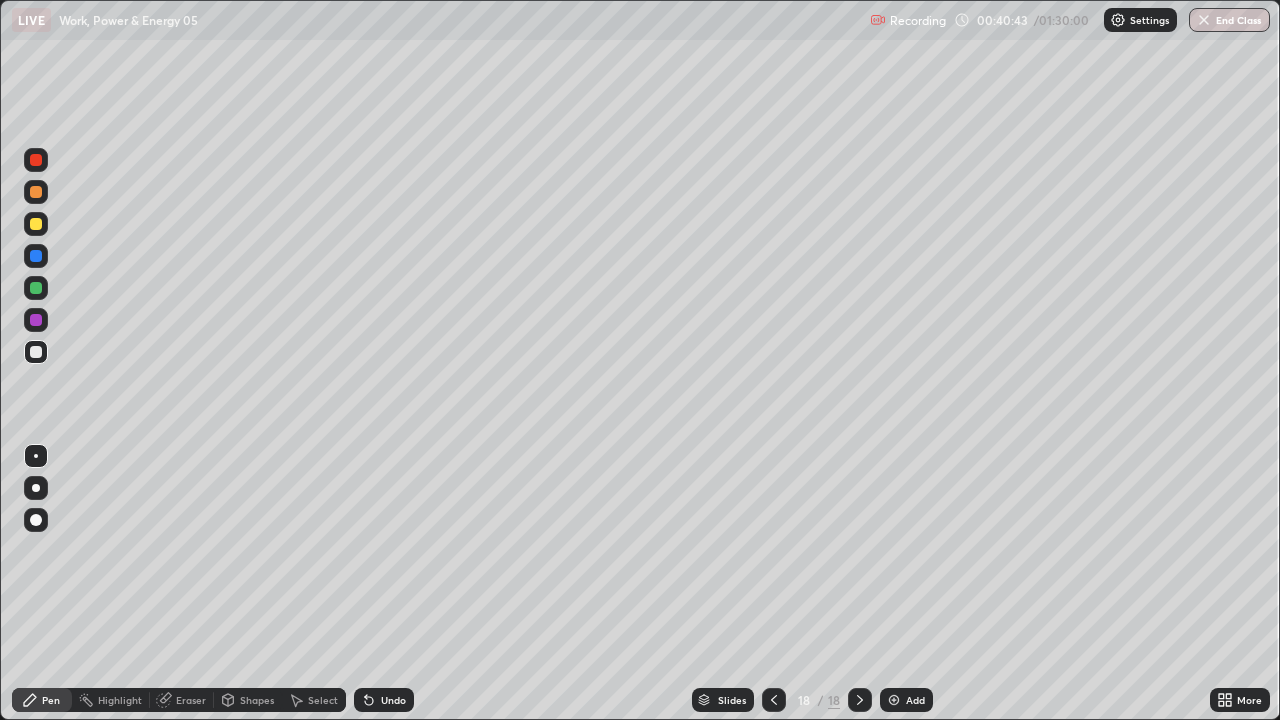click on "Select" at bounding box center [314, 700] 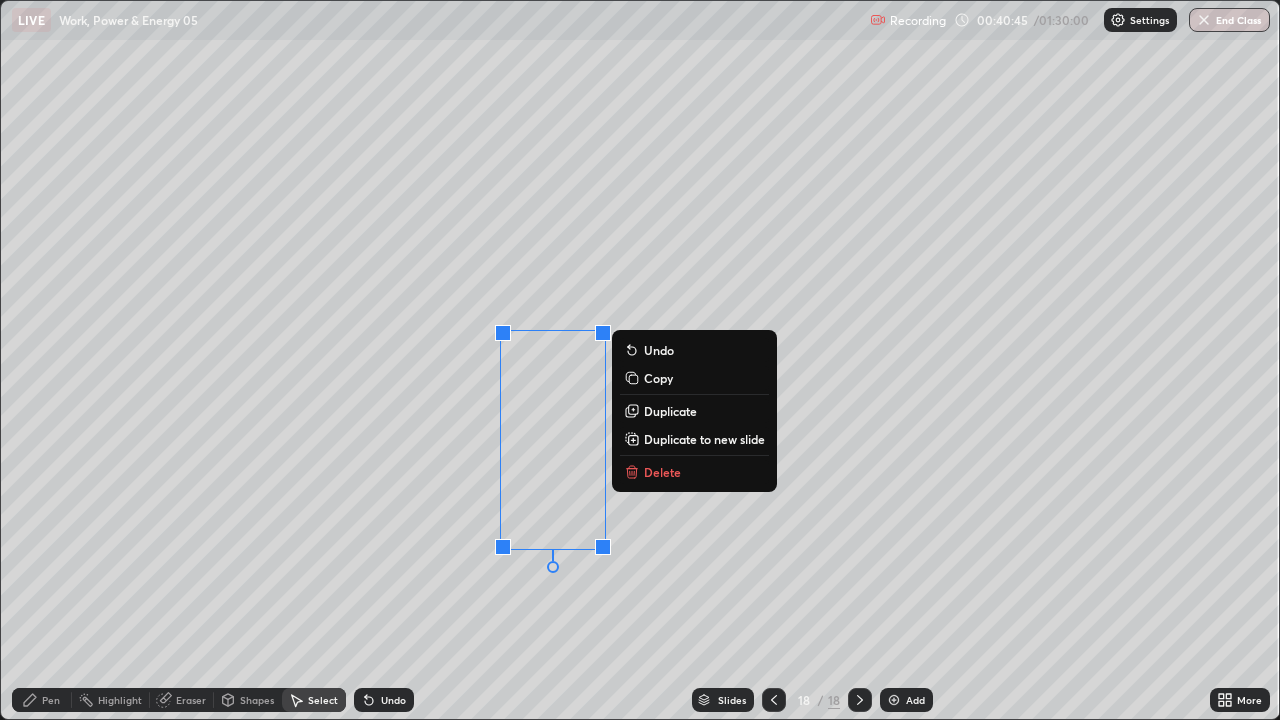 click on "Delete" at bounding box center [662, 472] 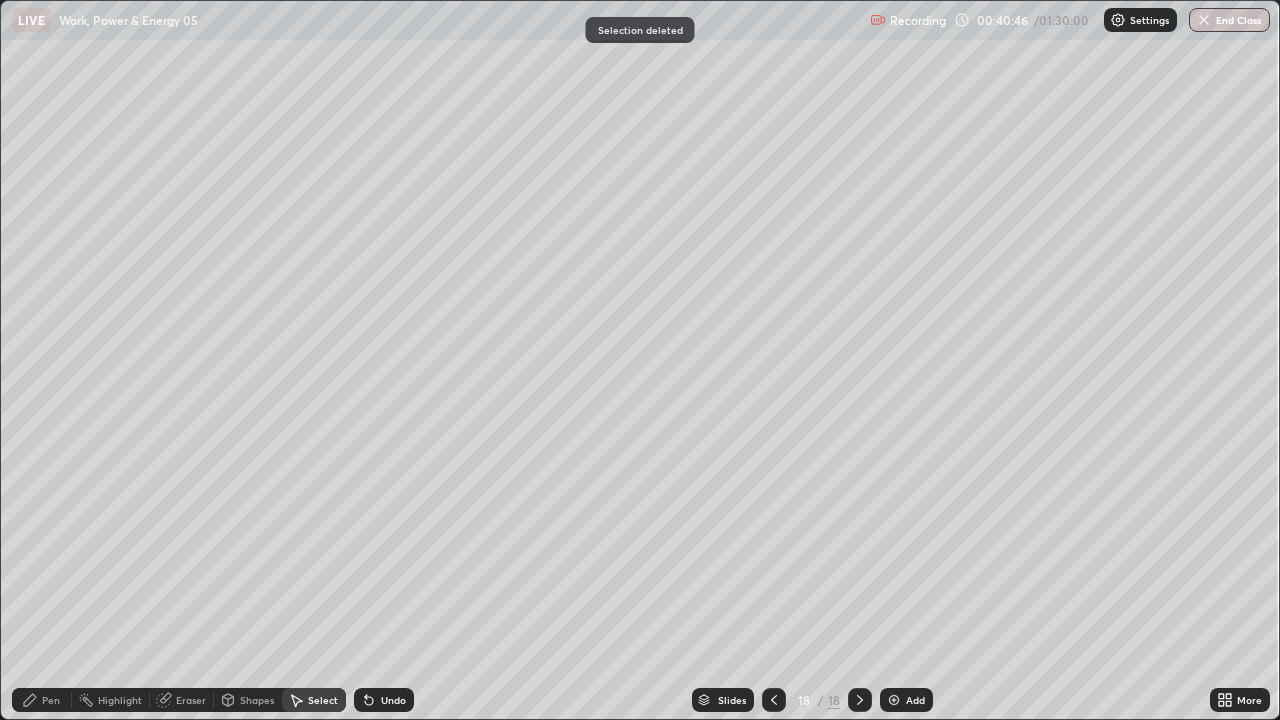 click on "Pen" at bounding box center [51, 700] 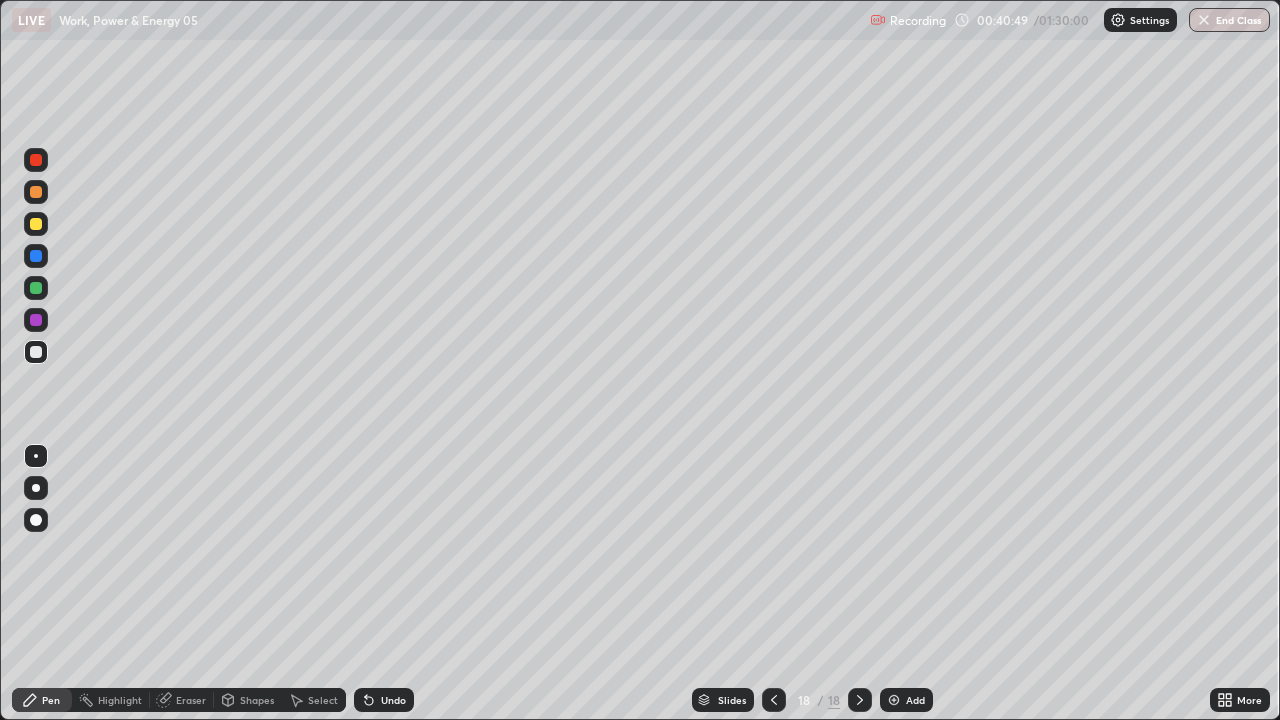click on "Shapes" at bounding box center (257, 700) 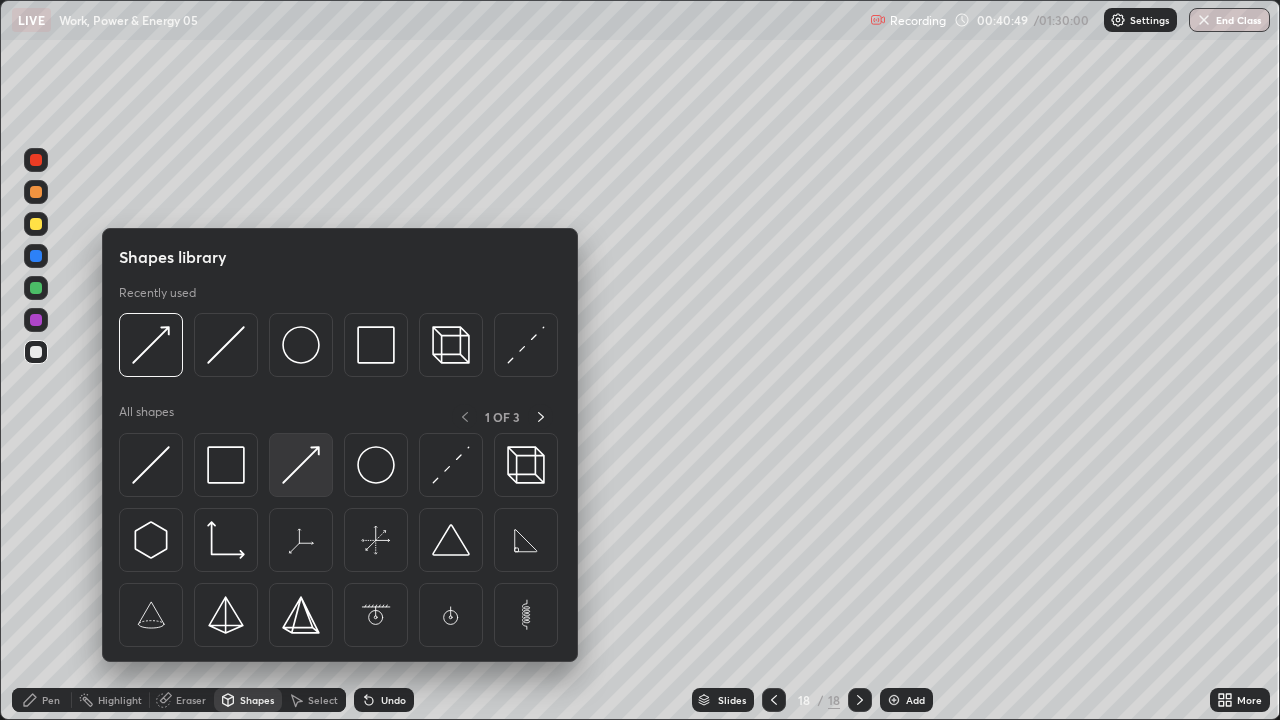 click at bounding box center (301, 465) 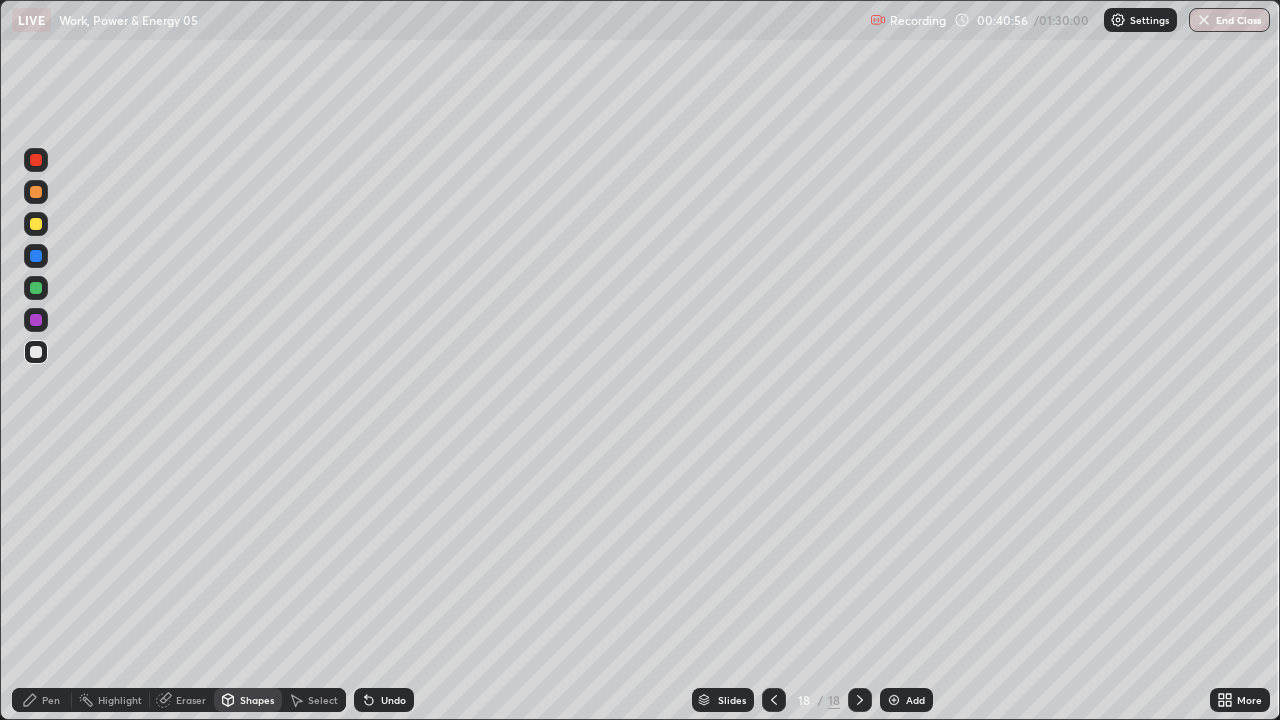 click on "Pen" at bounding box center [51, 700] 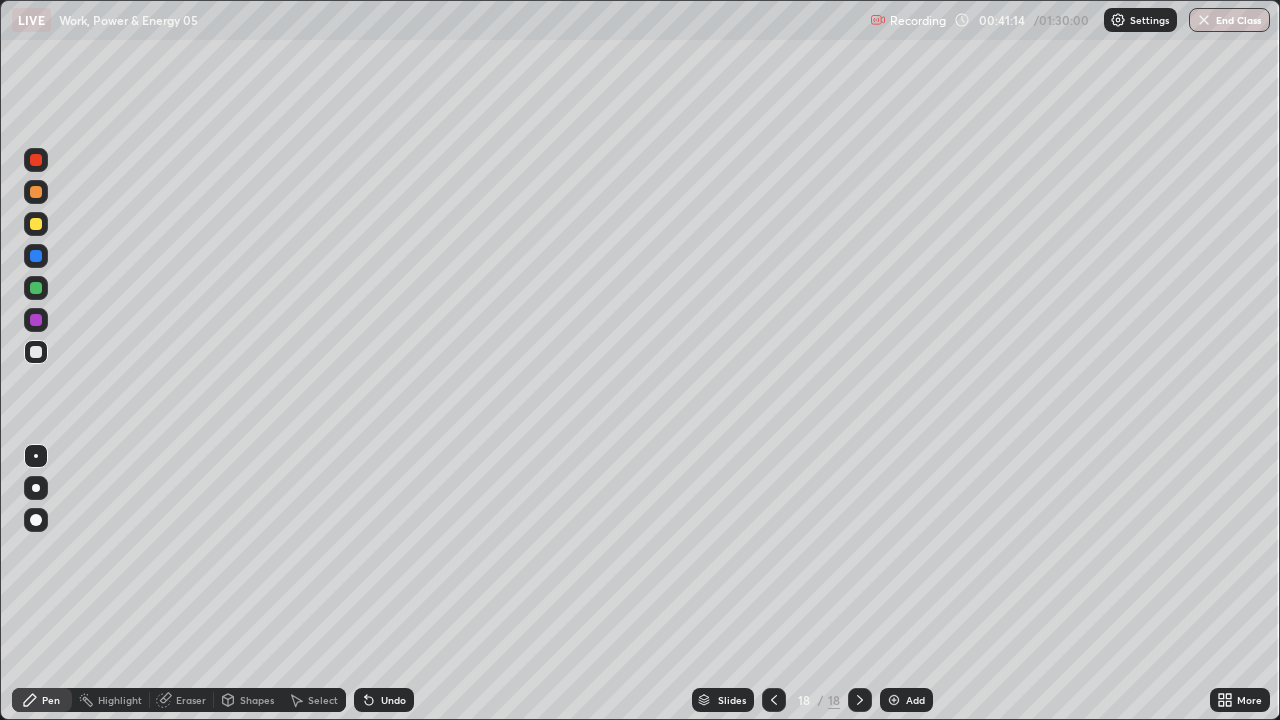 click on "Shapes" at bounding box center (257, 700) 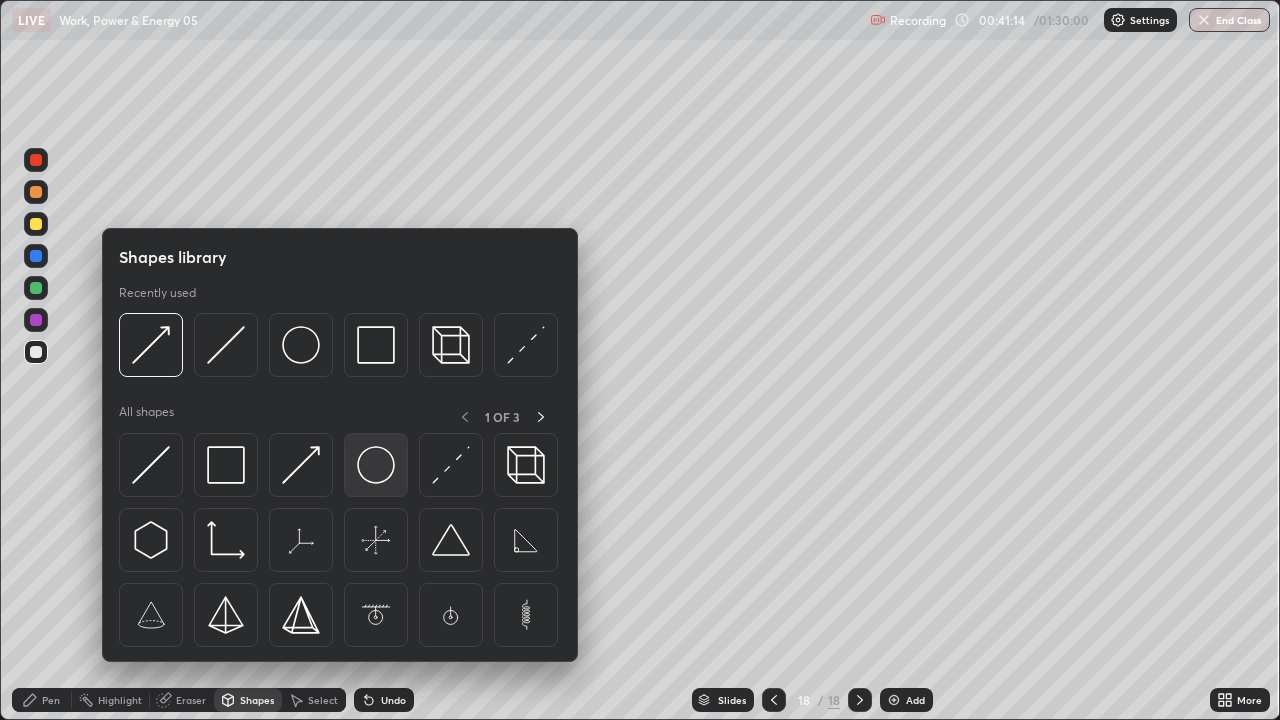 click at bounding box center (376, 465) 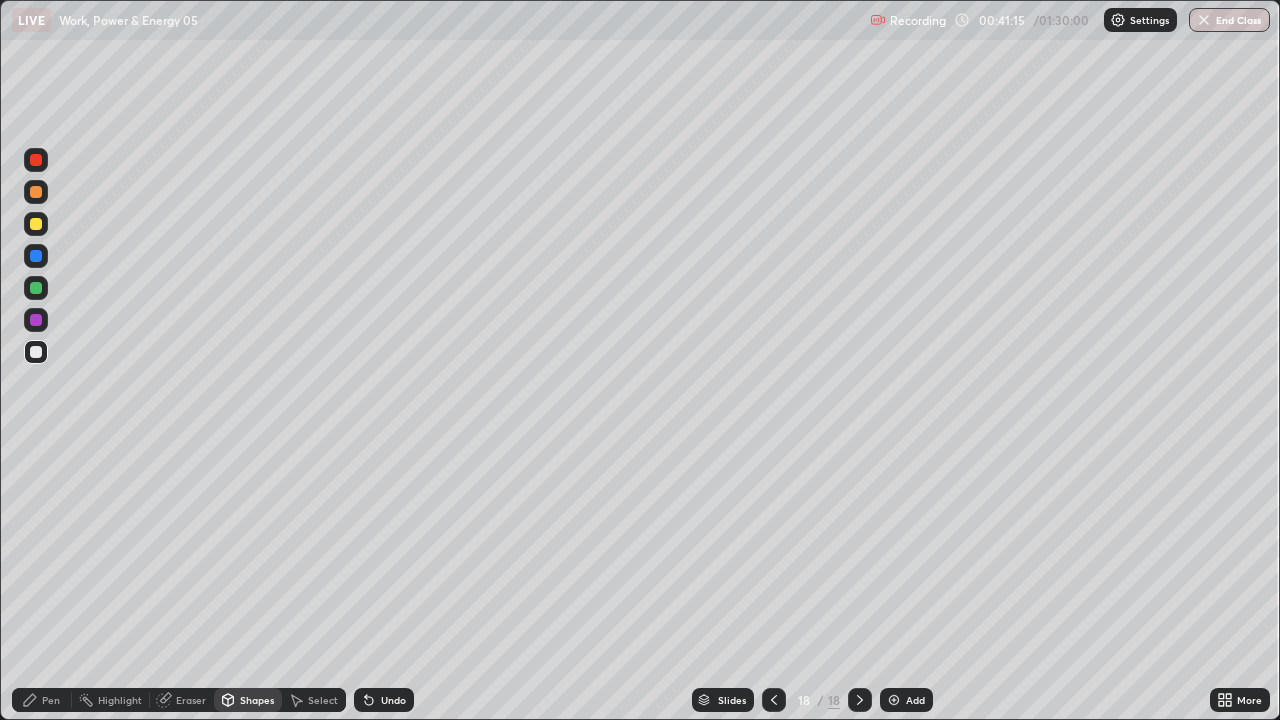 click at bounding box center (36, 224) 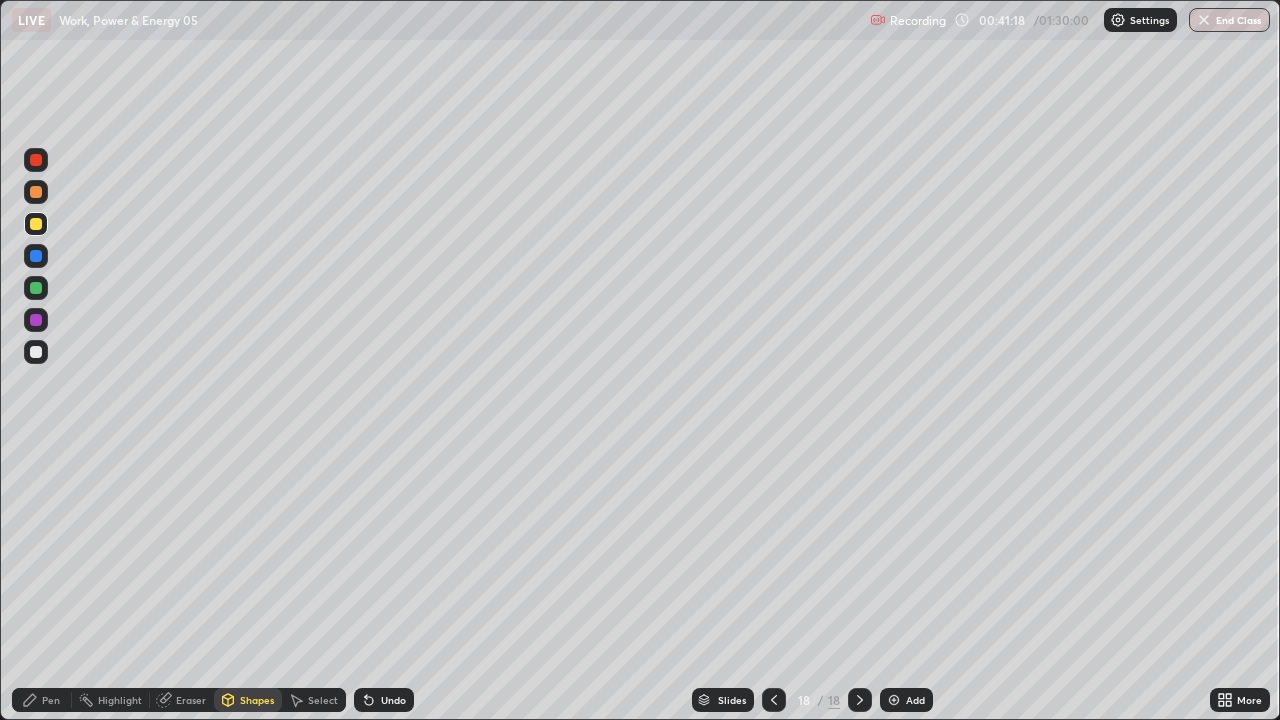 click on "Shapes" at bounding box center (257, 700) 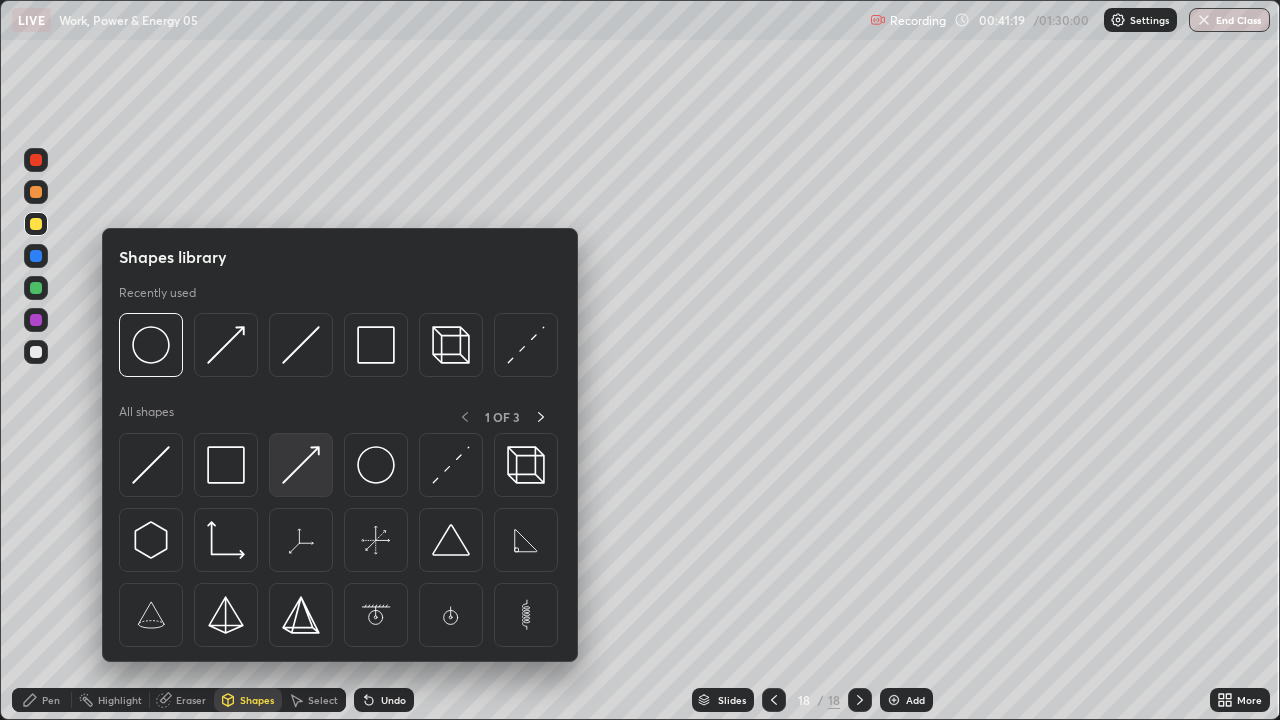 click at bounding box center [301, 465] 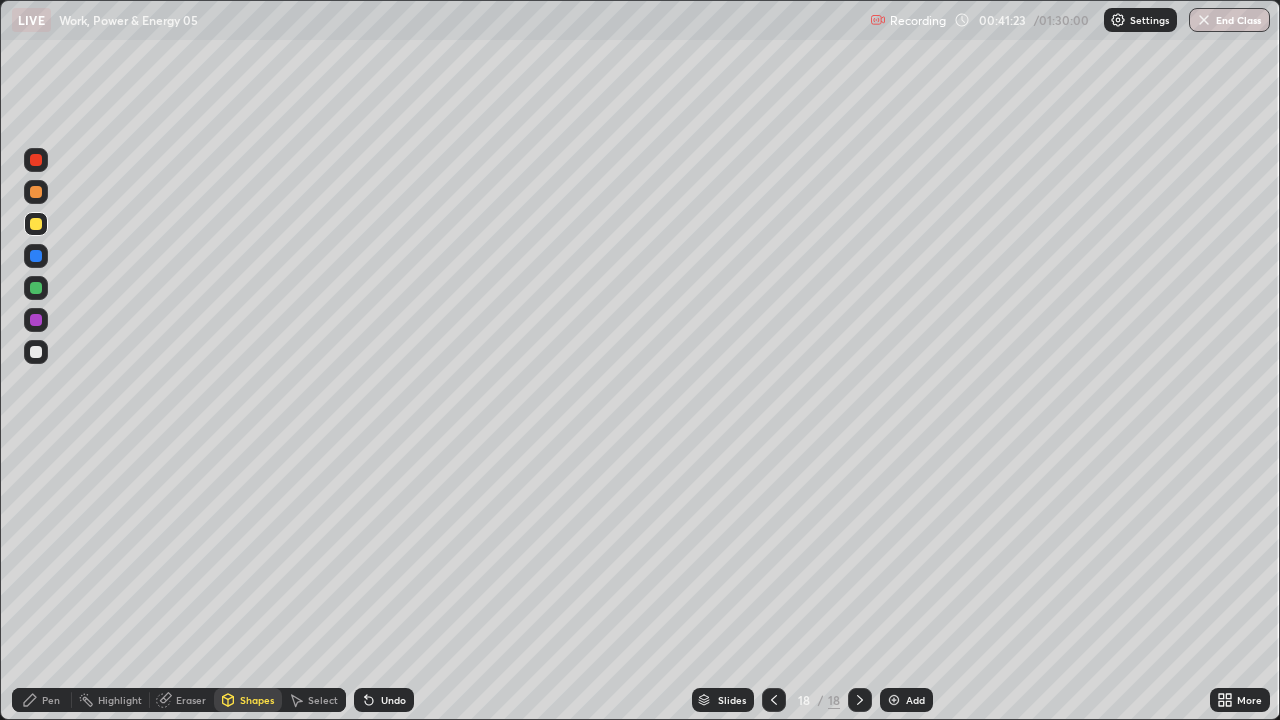 click on "Pen" at bounding box center (51, 700) 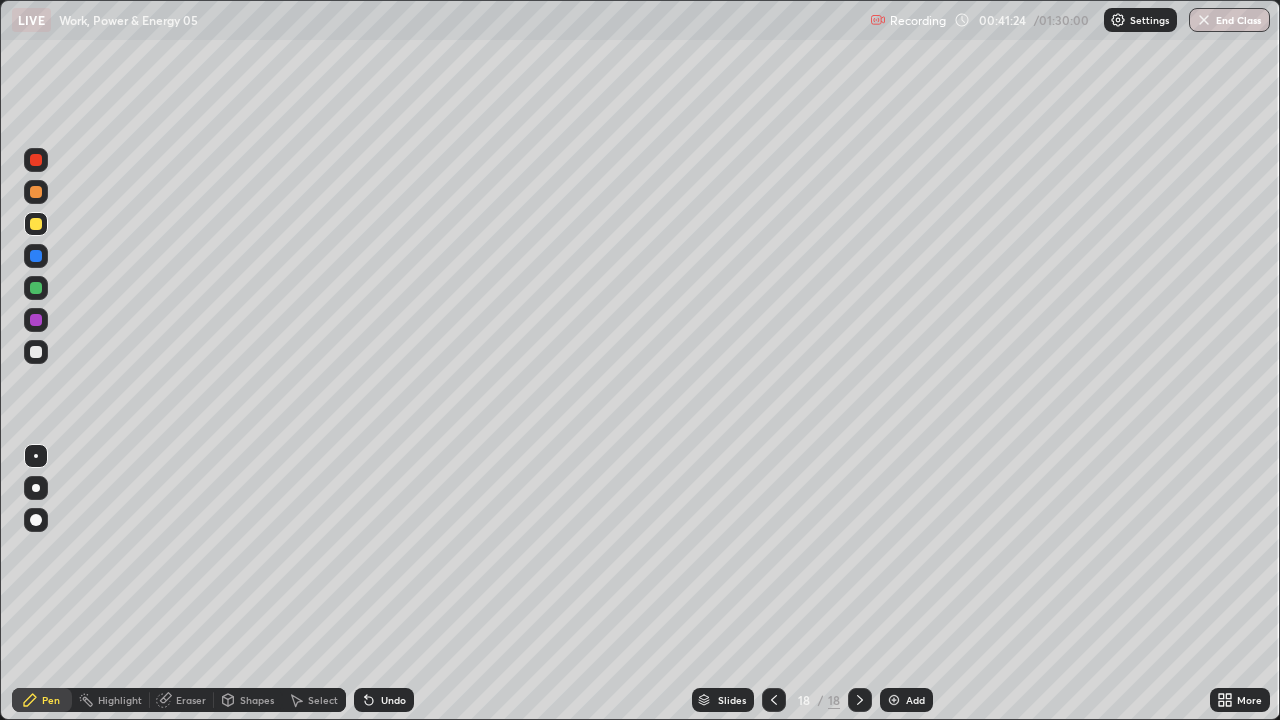 click at bounding box center [36, 352] 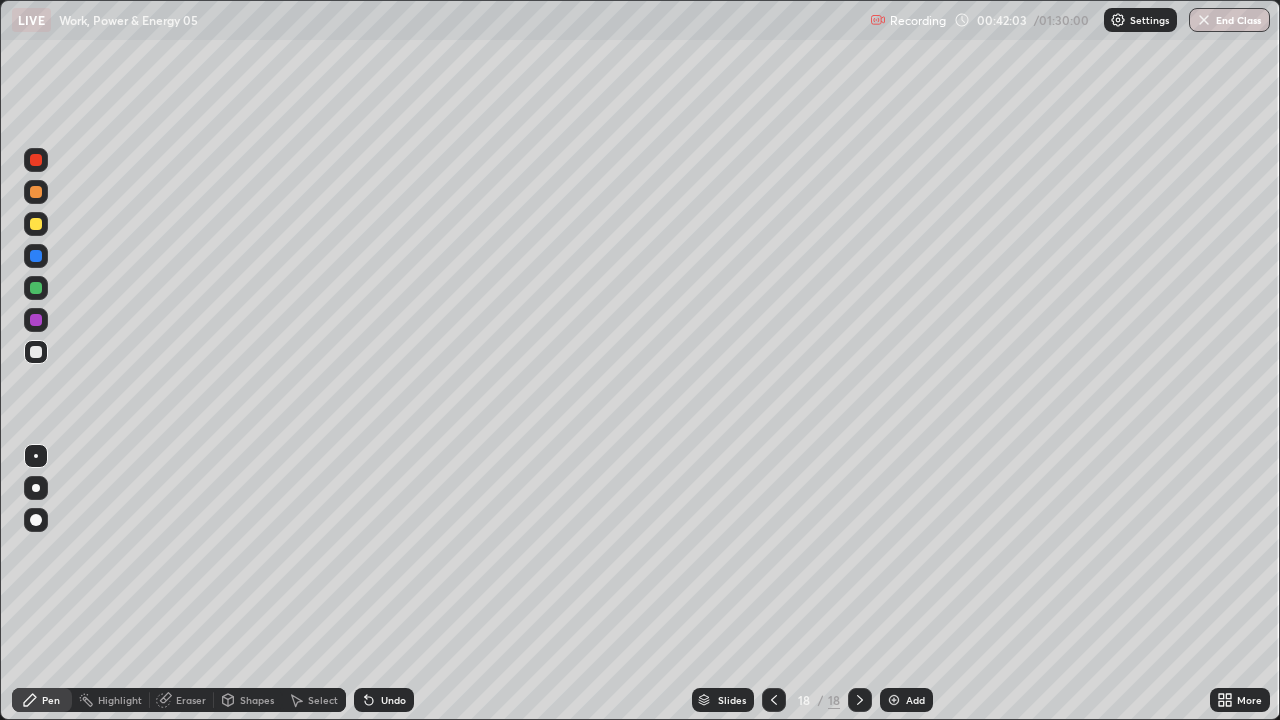 click on "Select" at bounding box center [323, 700] 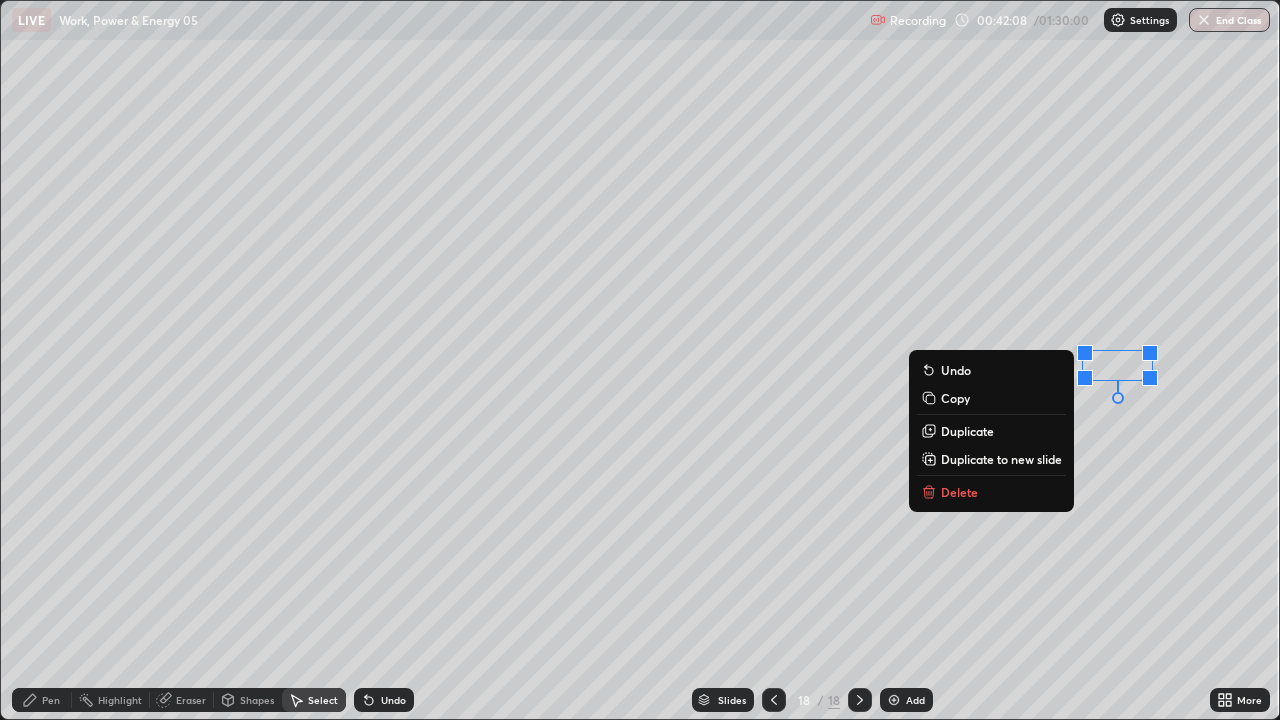 click on "Pen" at bounding box center (51, 700) 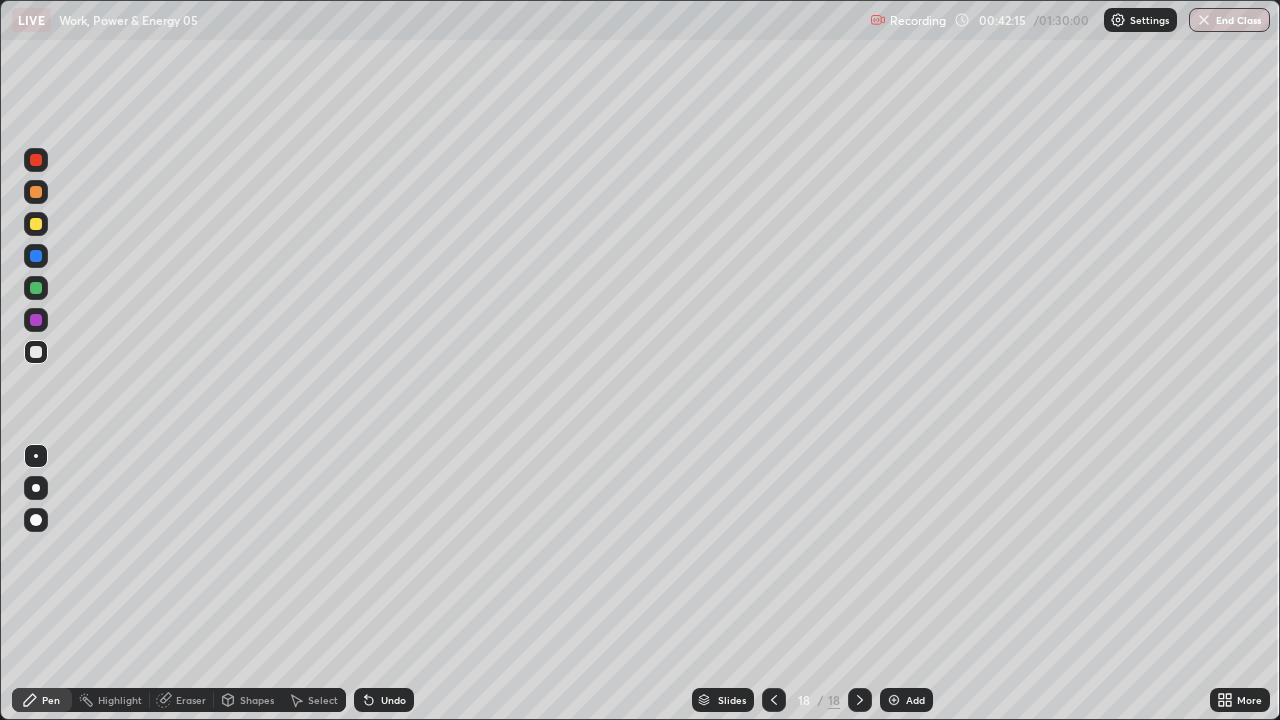 click at bounding box center [36, 224] 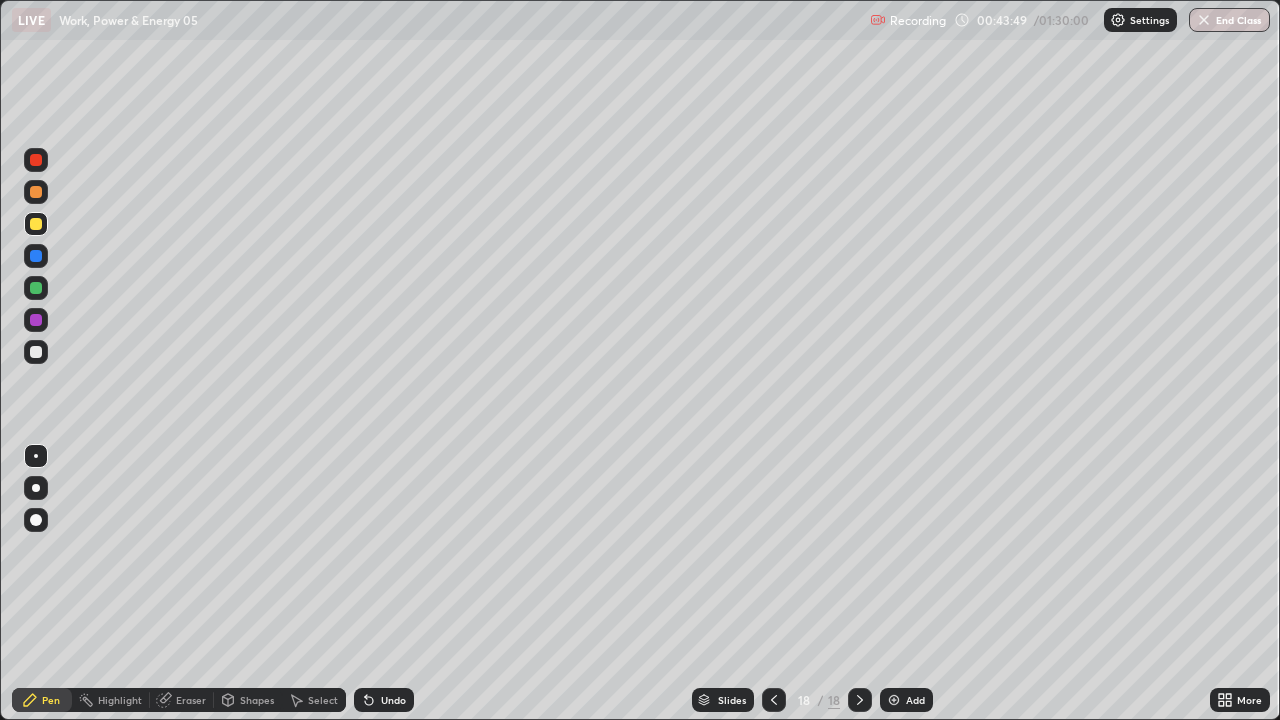 click at bounding box center [36, 352] 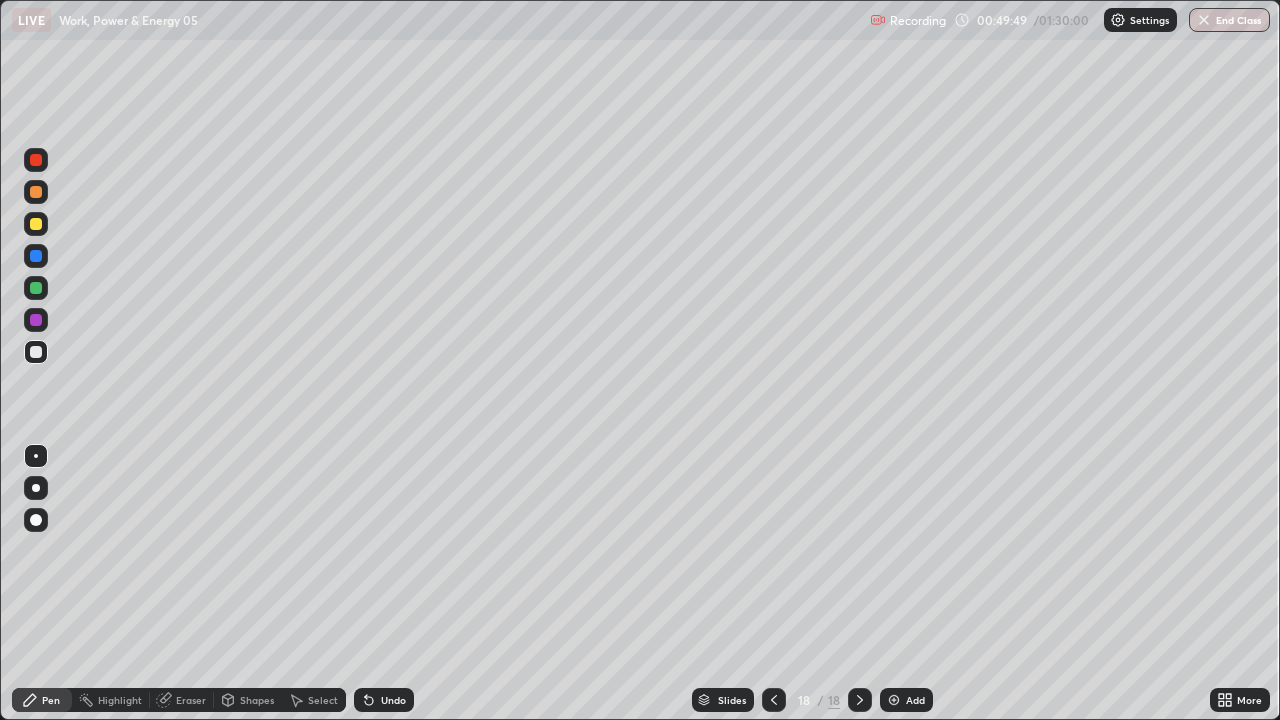 click at bounding box center [36, 224] 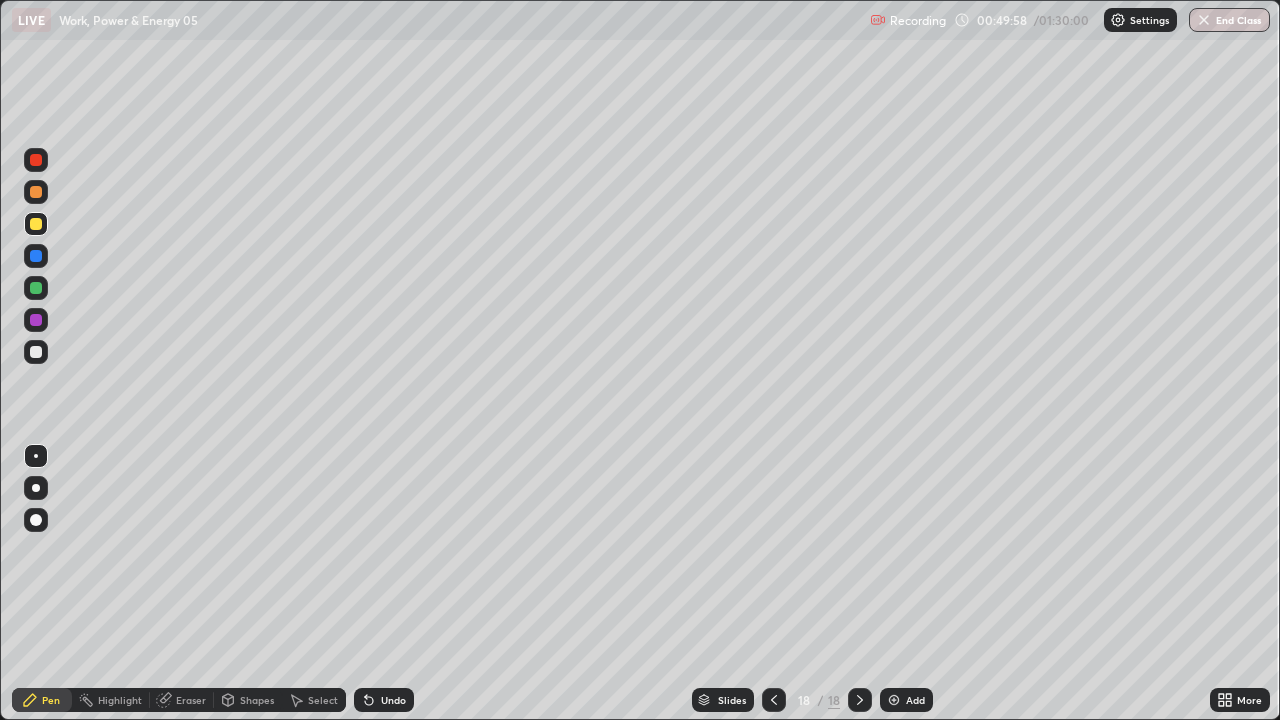 click at bounding box center [36, 352] 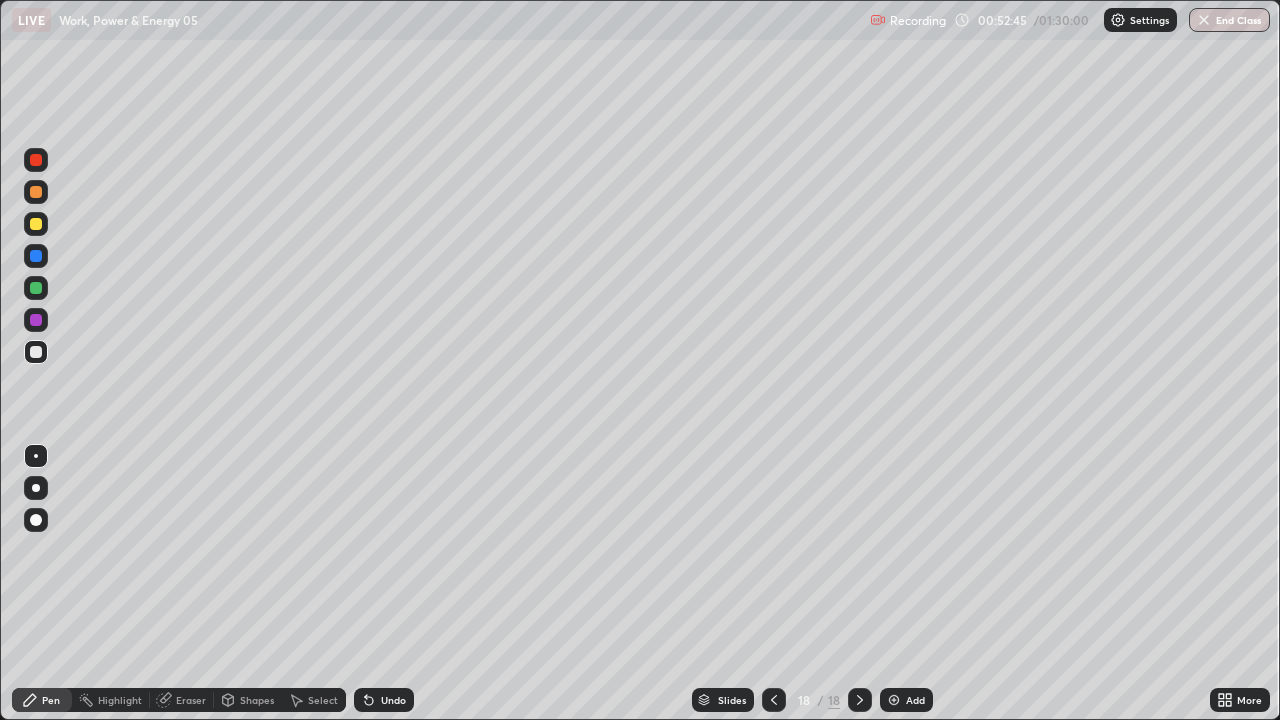 click at bounding box center [894, 700] 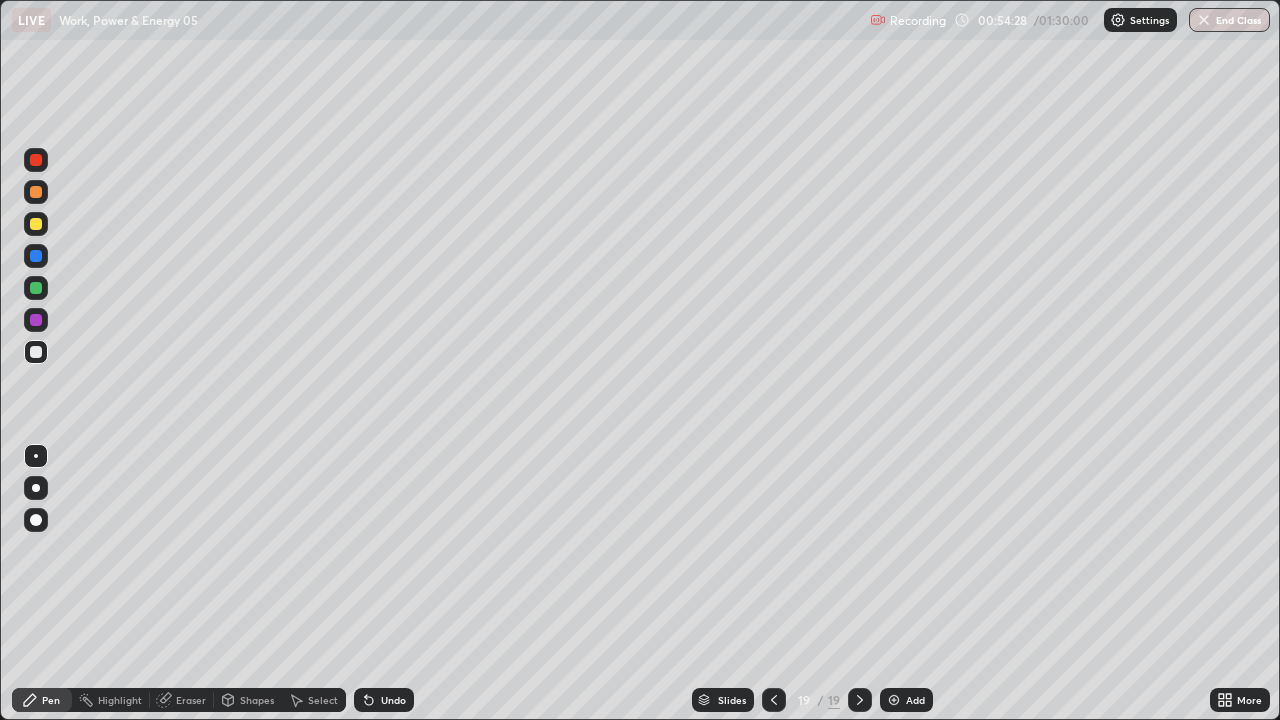 click on "Shapes" at bounding box center (257, 700) 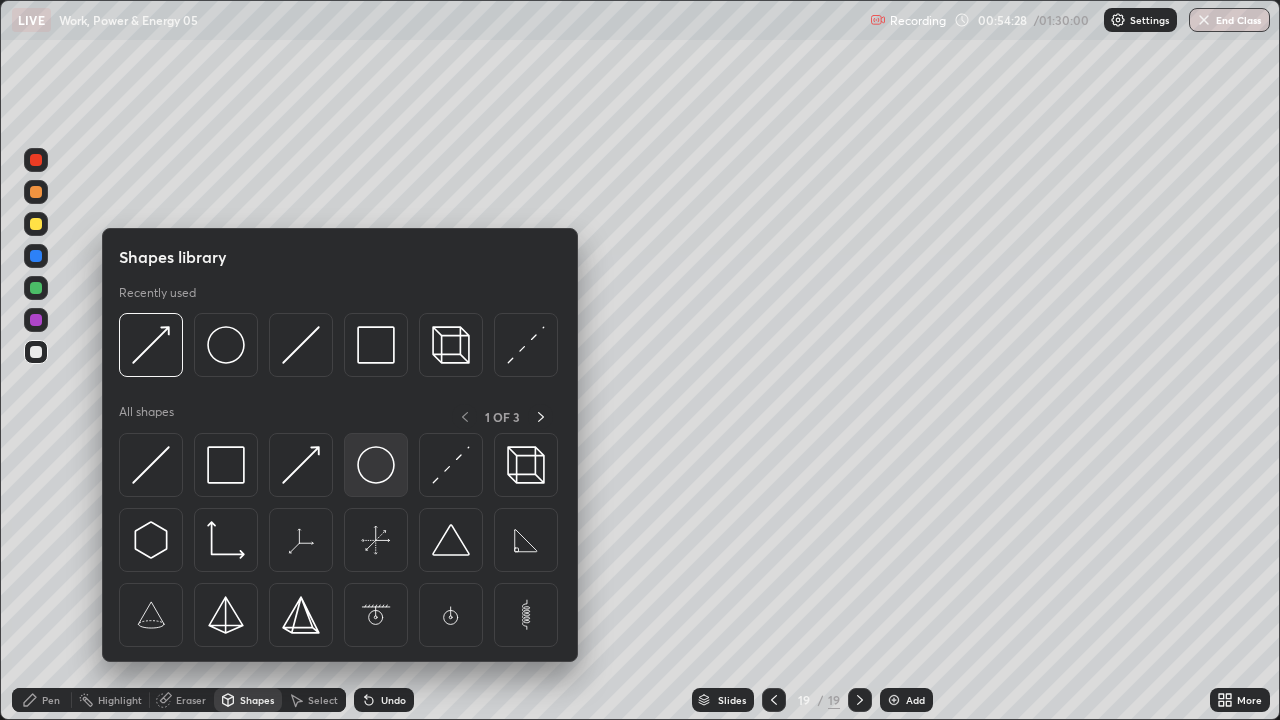 click at bounding box center [376, 465] 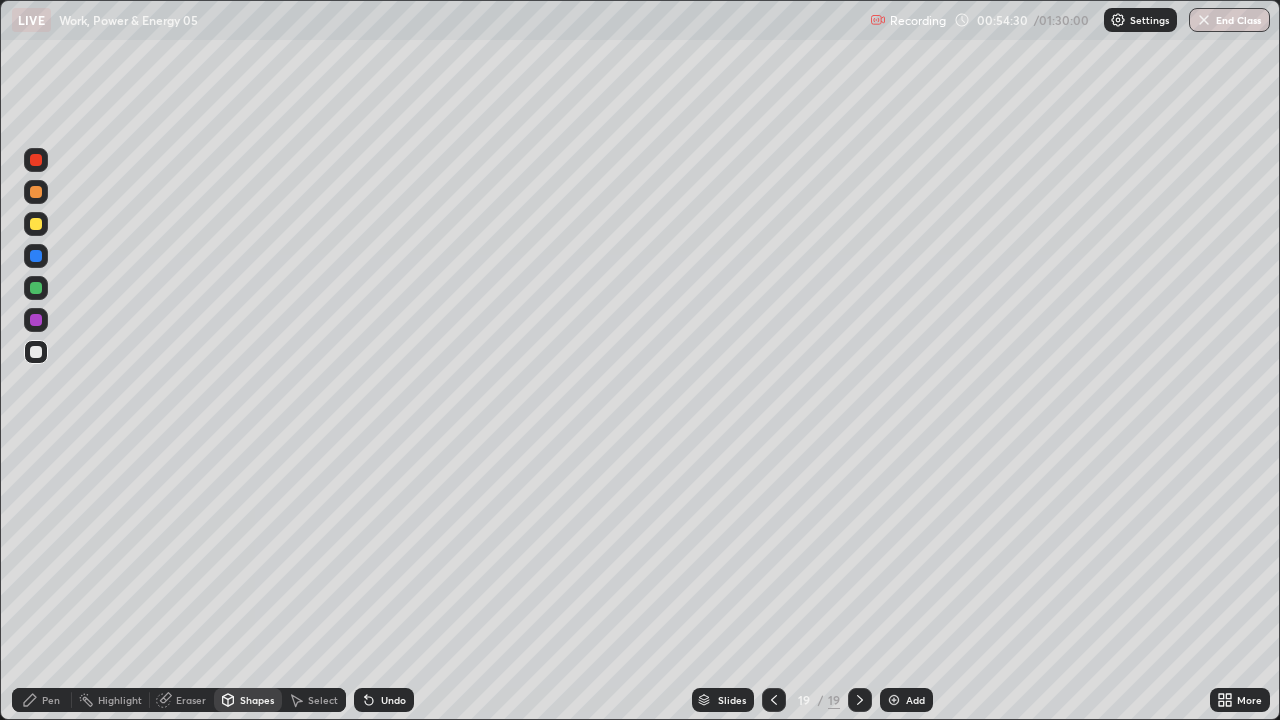 click at bounding box center (36, 224) 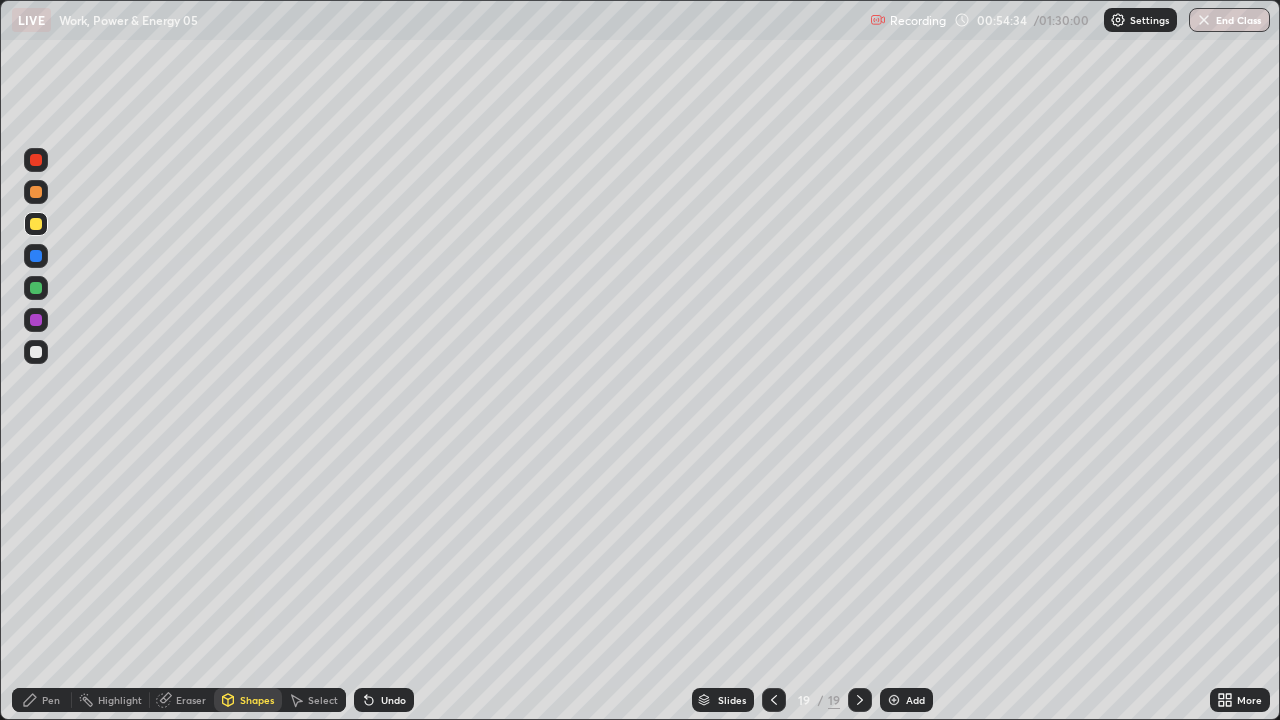 click on "Select" at bounding box center (314, 700) 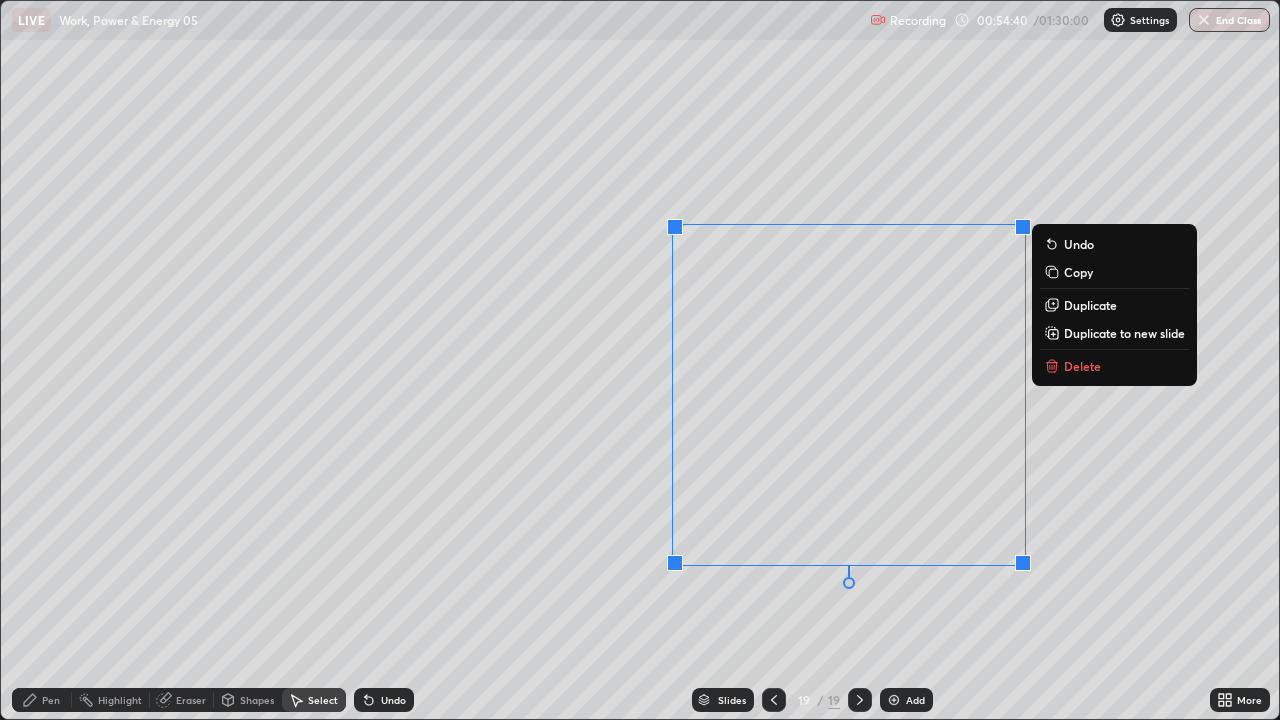 click on "0 ° Undo Copy Duplicate Duplicate to new slide Delete" at bounding box center (640, 360) 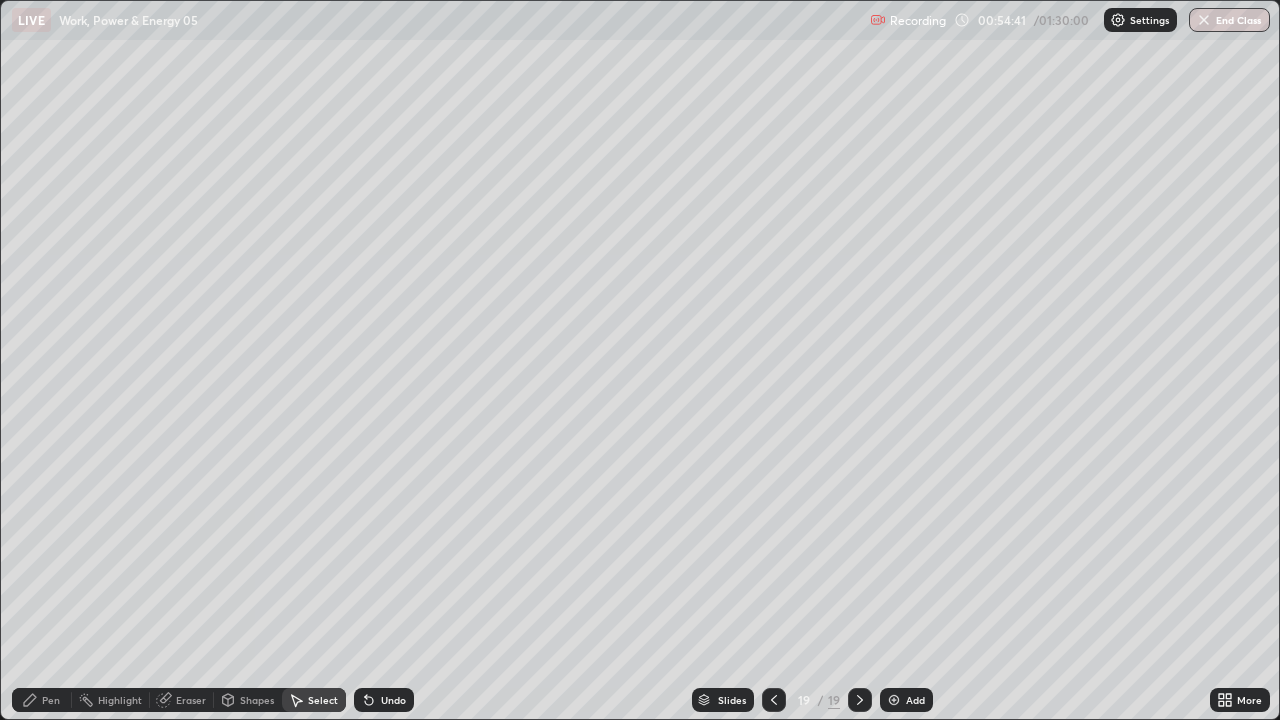 click on "Pen" at bounding box center [42, 700] 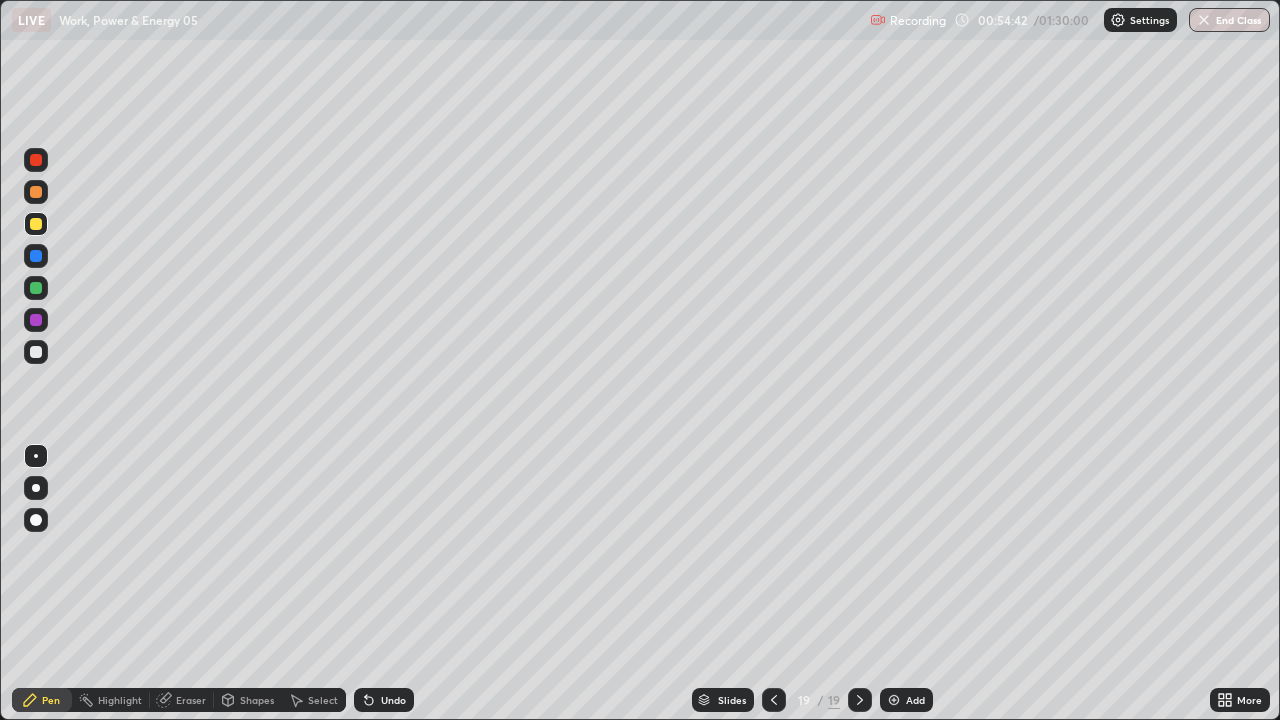 click on "Shapes" at bounding box center (257, 700) 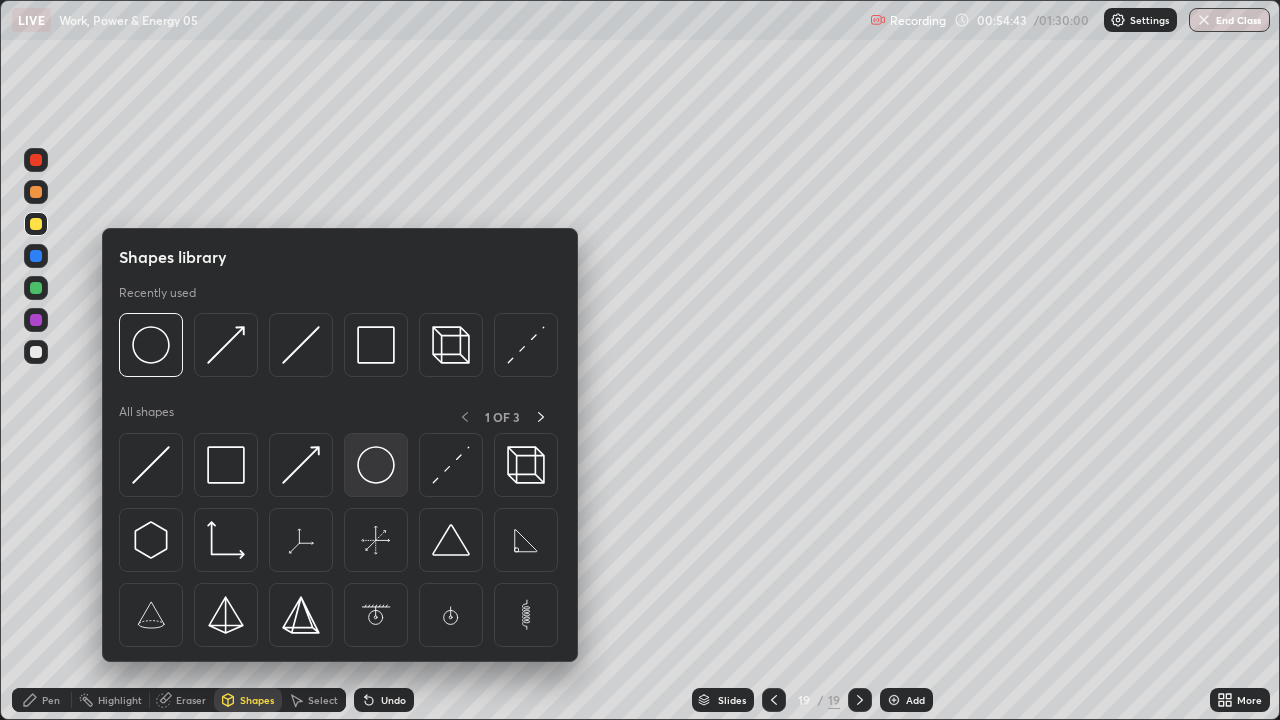 click at bounding box center (376, 465) 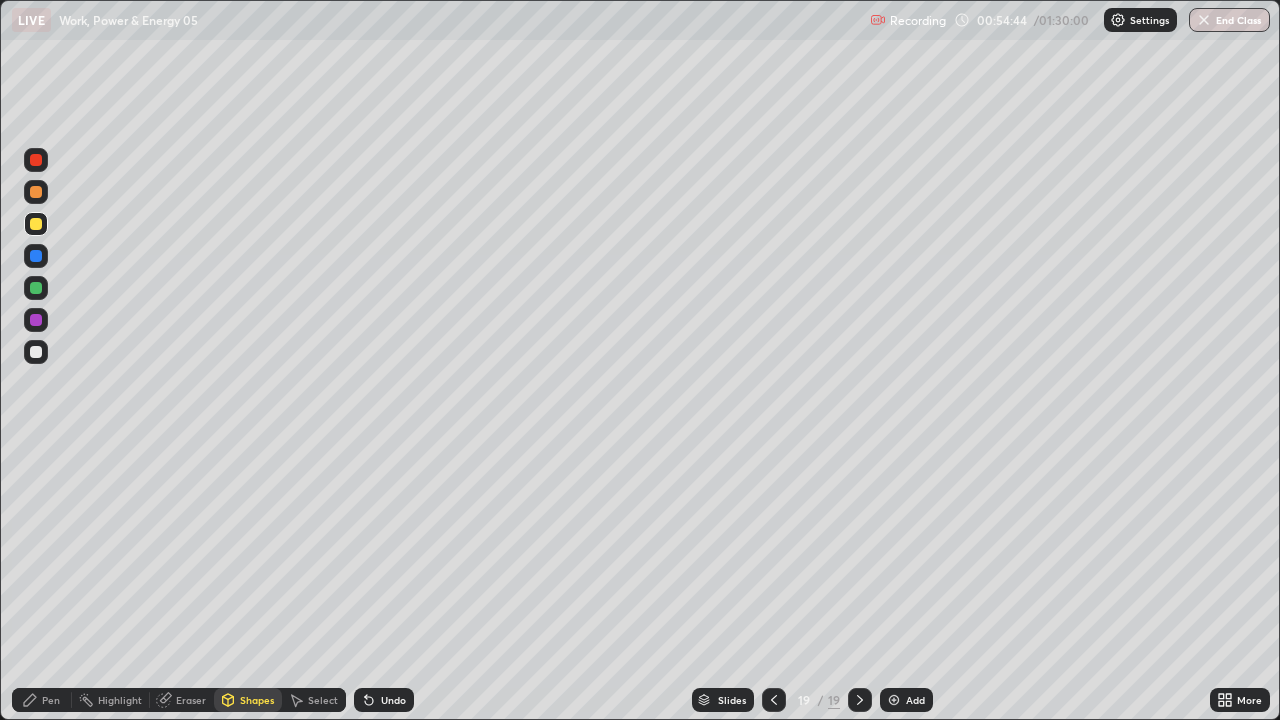click at bounding box center [36, 288] 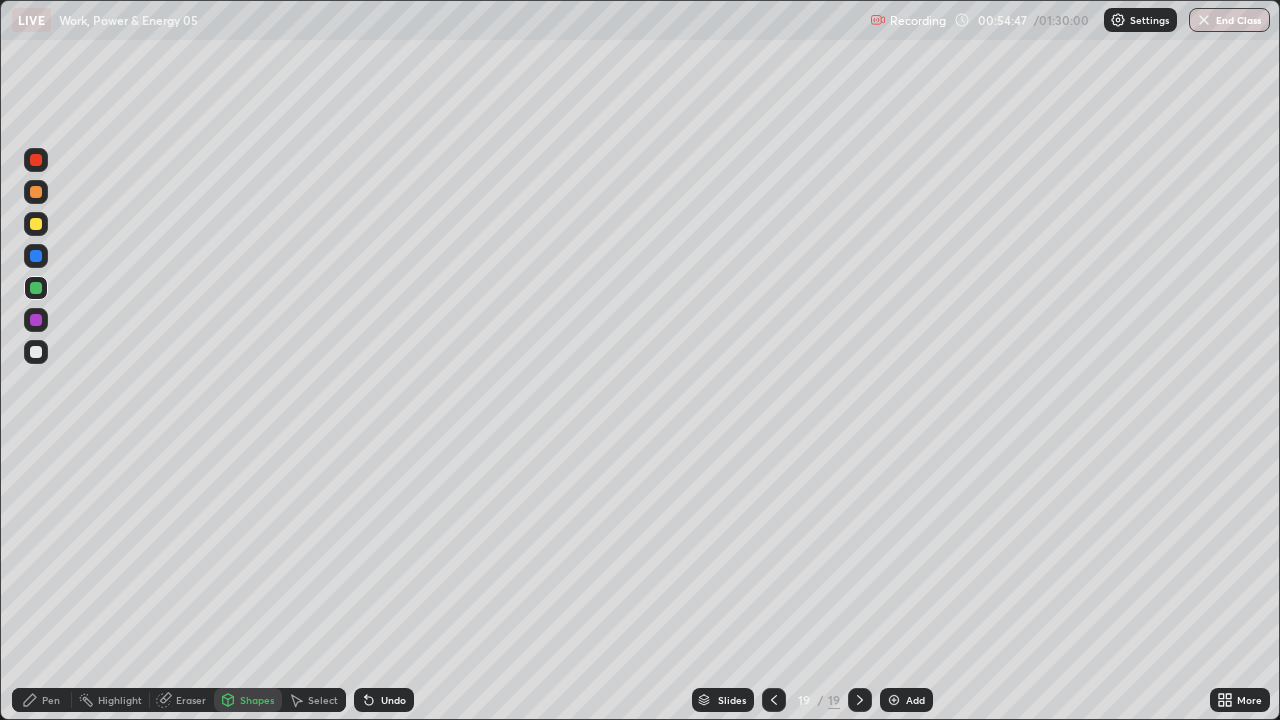 click on "Select" at bounding box center (323, 700) 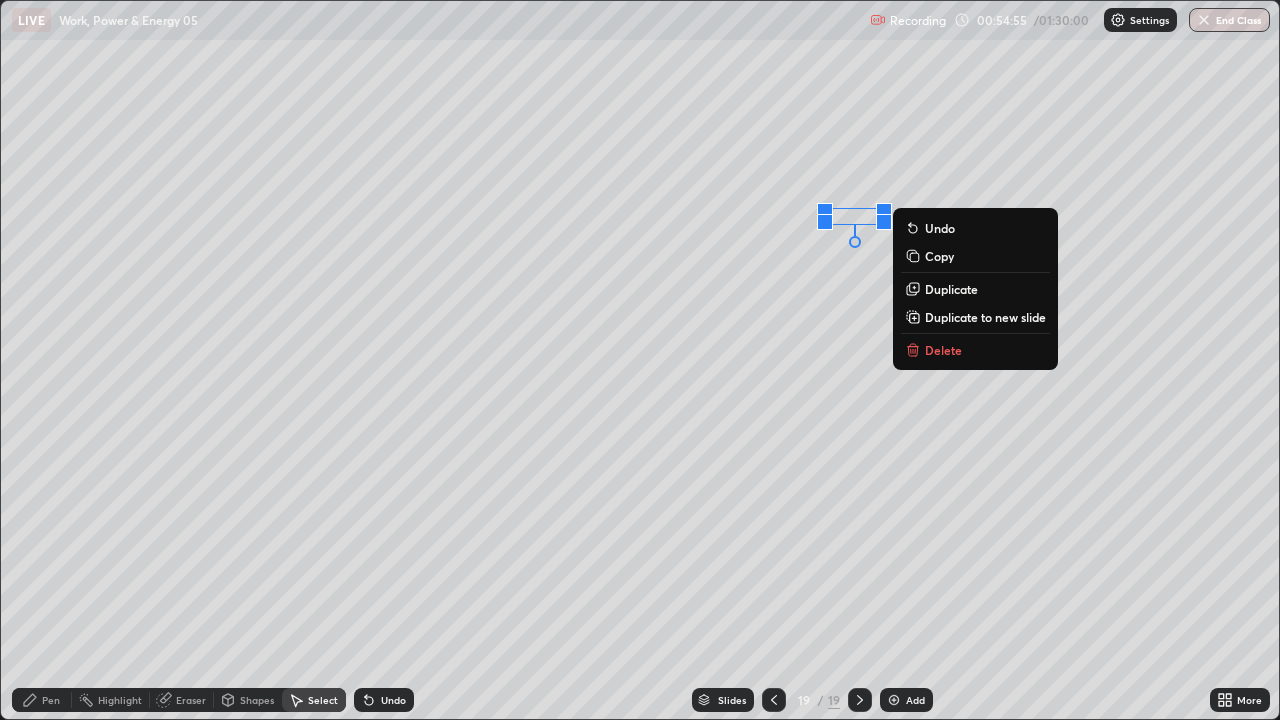 click on "Duplicate" at bounding box center [951, 289] 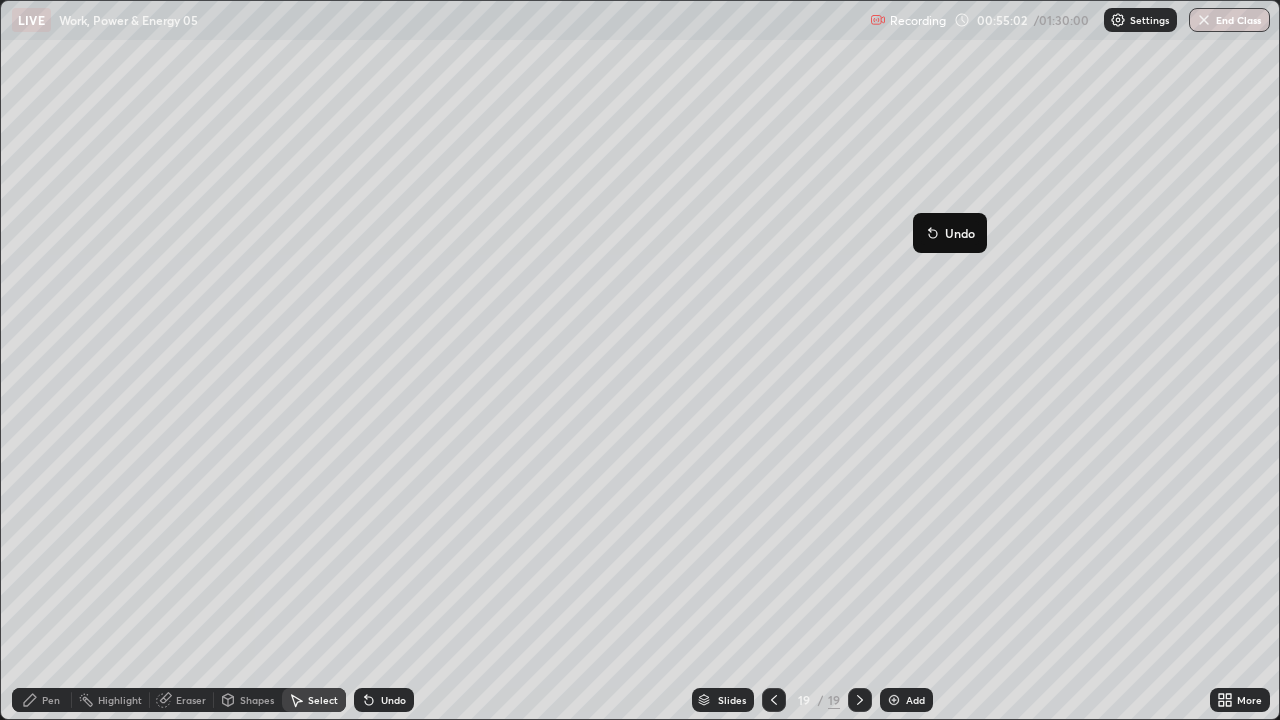 click on "Select" at bounding box center (323, 700) 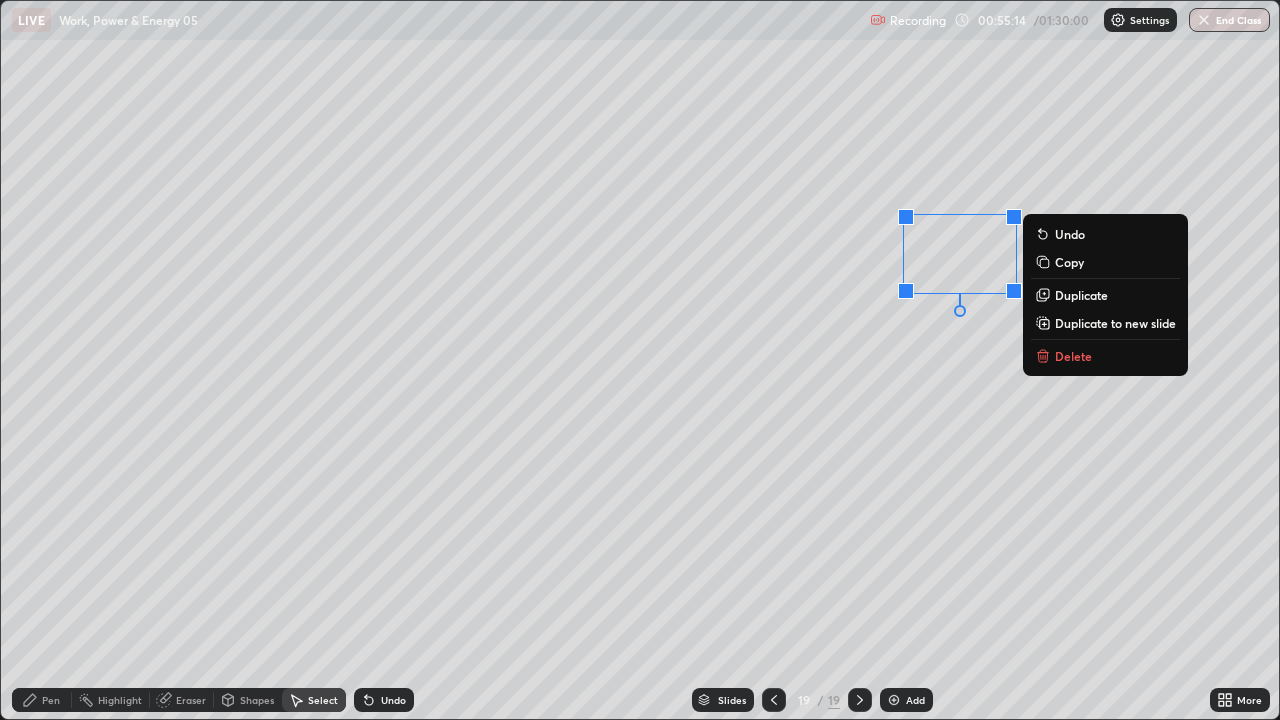 click on "0 ° Undo Copy Duplicate Duplicate to new slide Delete" at bounding box center [640, 360] 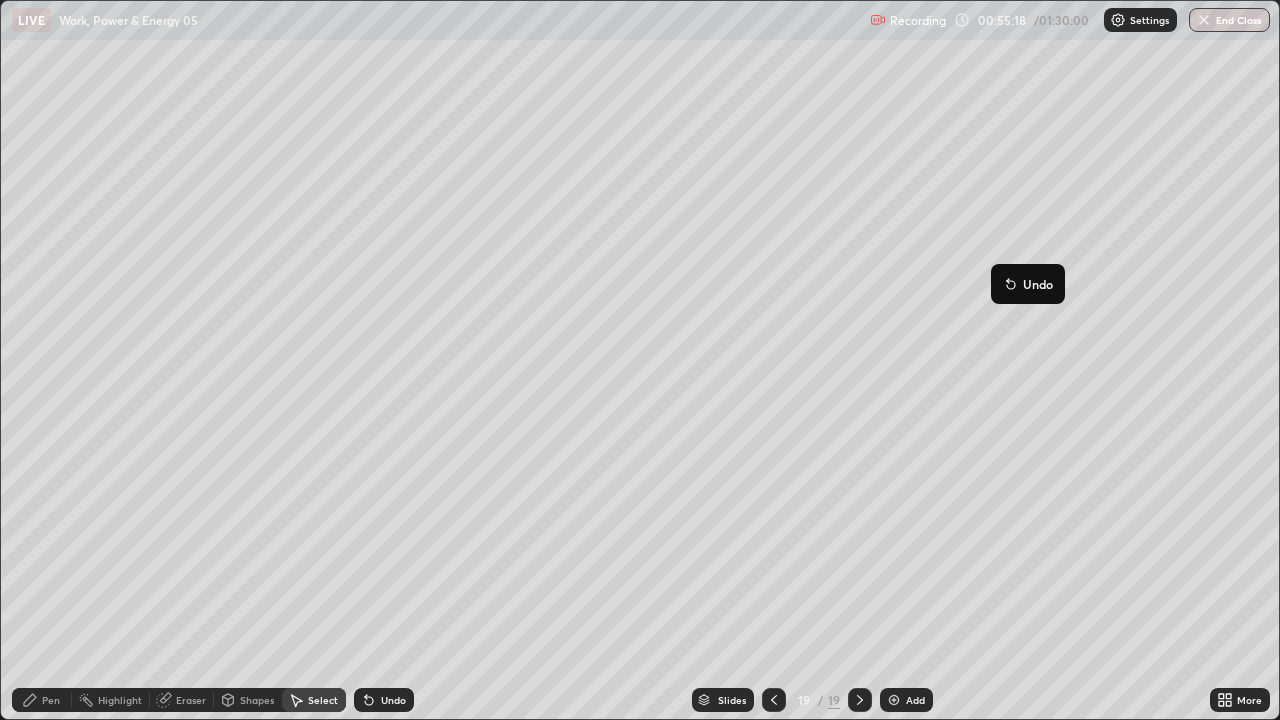 click on "44 ° Undo Copy Duplicate Duplicate to new slide Delete" at bounding box center [640, 360] 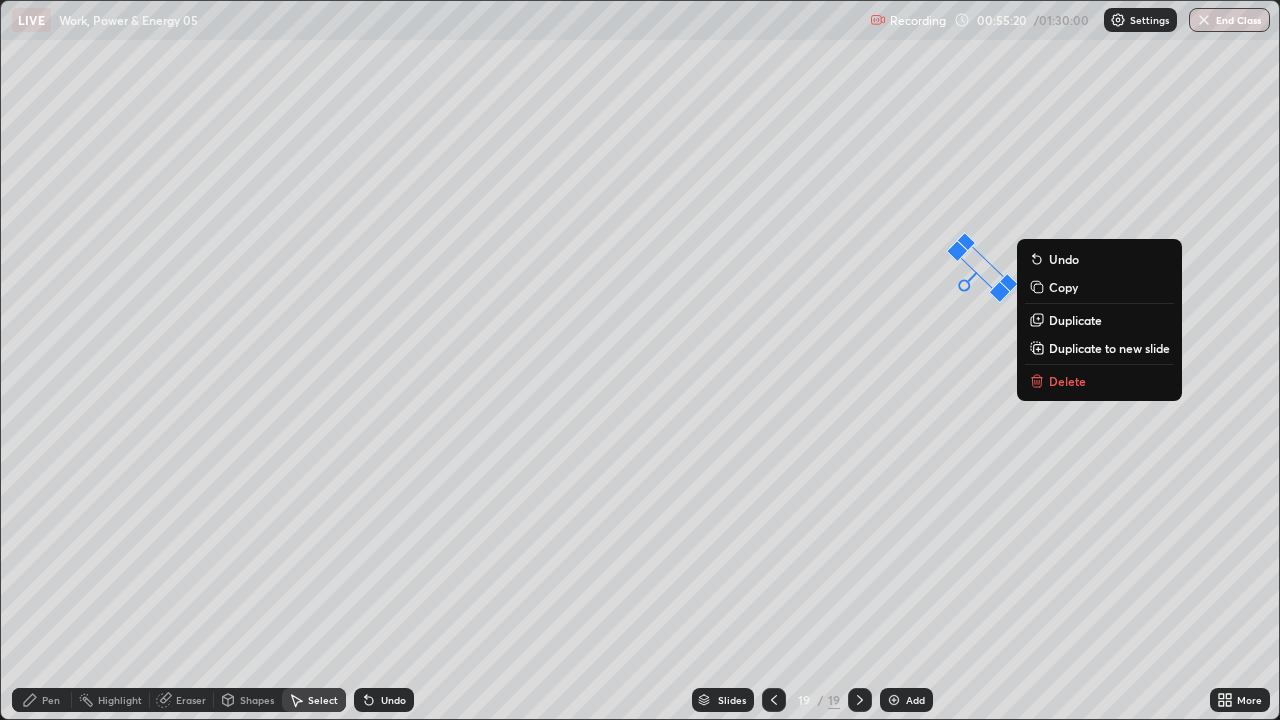 click on "Duplicate" at bounding box center [1075, 320] 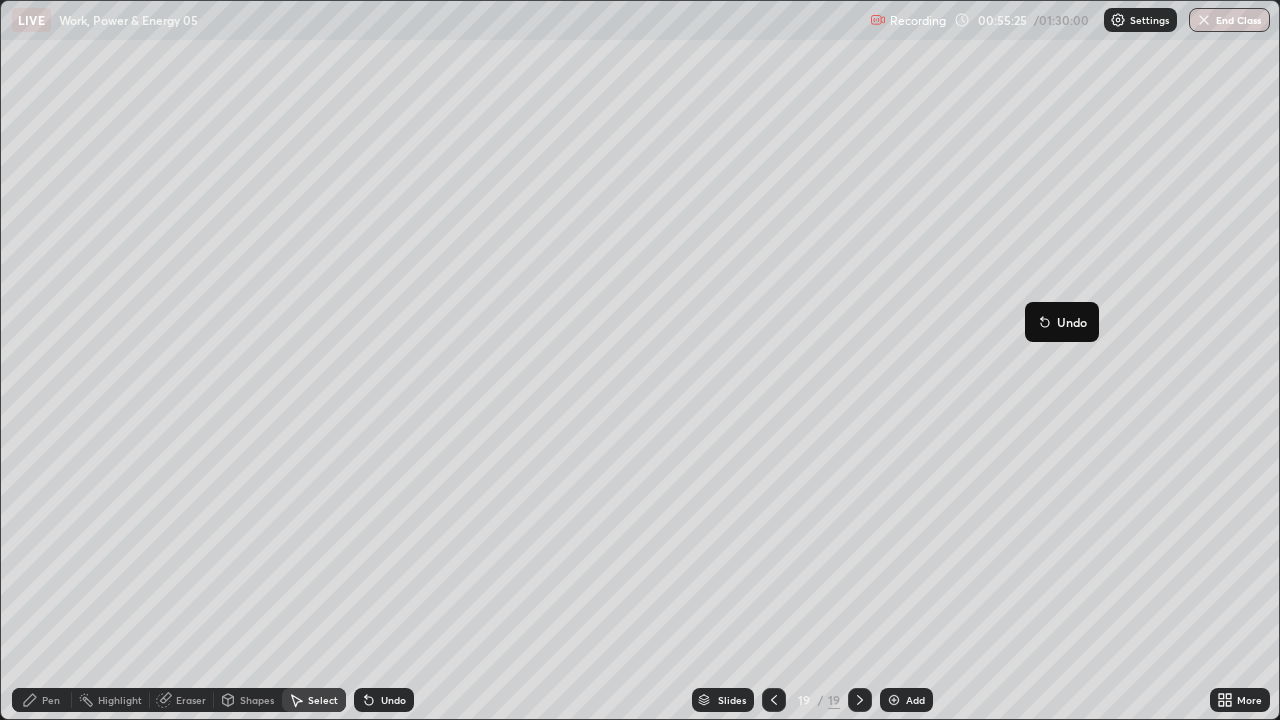 click on "62 ° Undo Copy Duplicate Duplicate to new slide Delete" at bounding box center (640, 360) 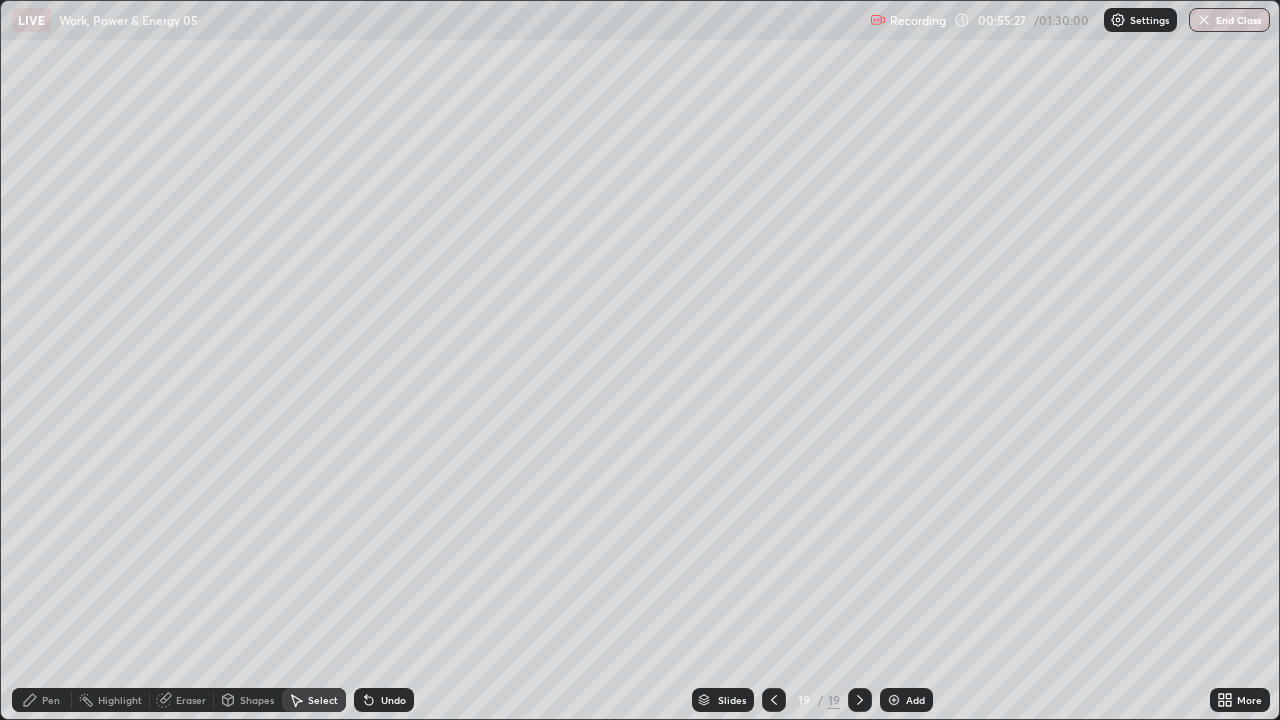 click on "Shapes" at bounding box center [248, 700] 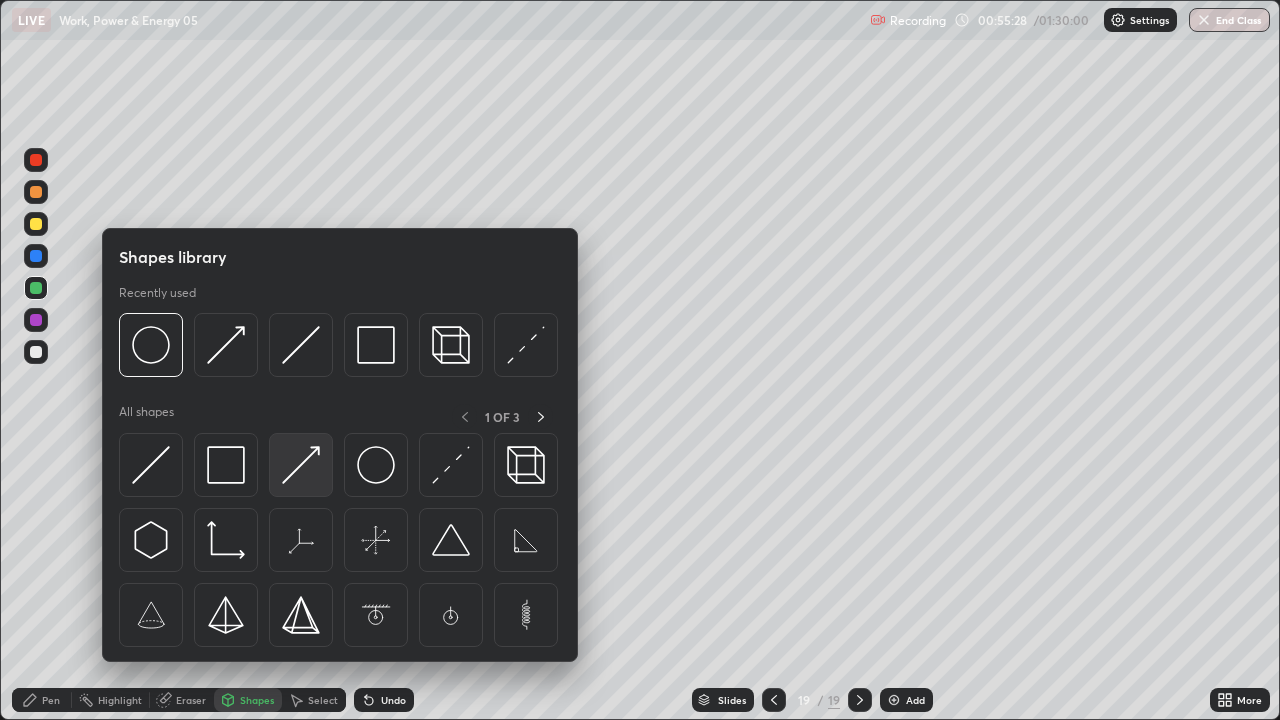 click at bounding box center [301, 465] 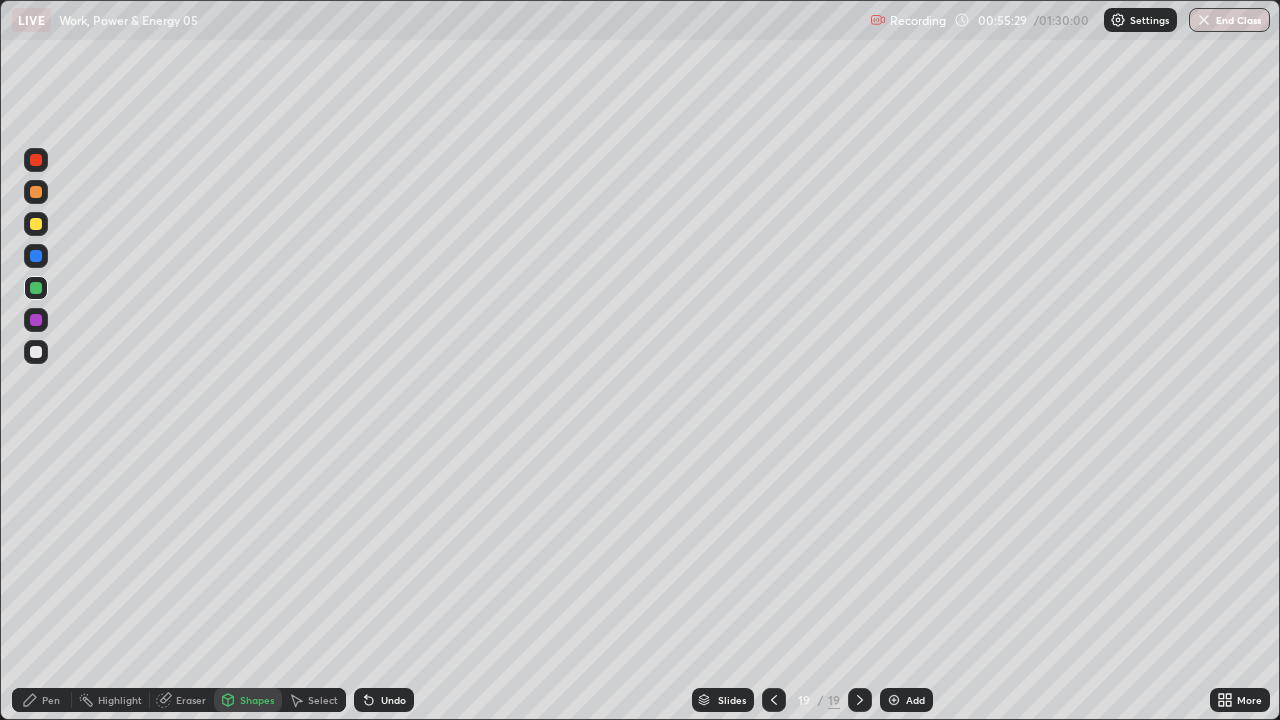click at bounding box center (36, 352) 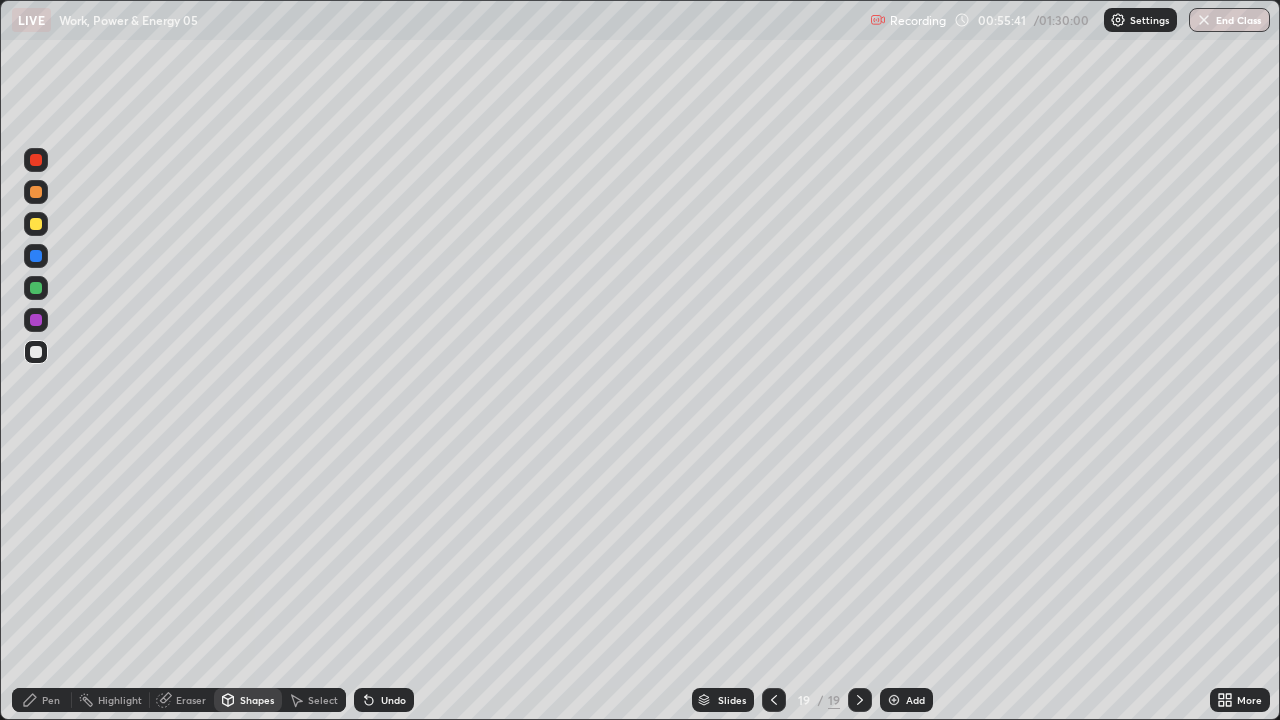 click 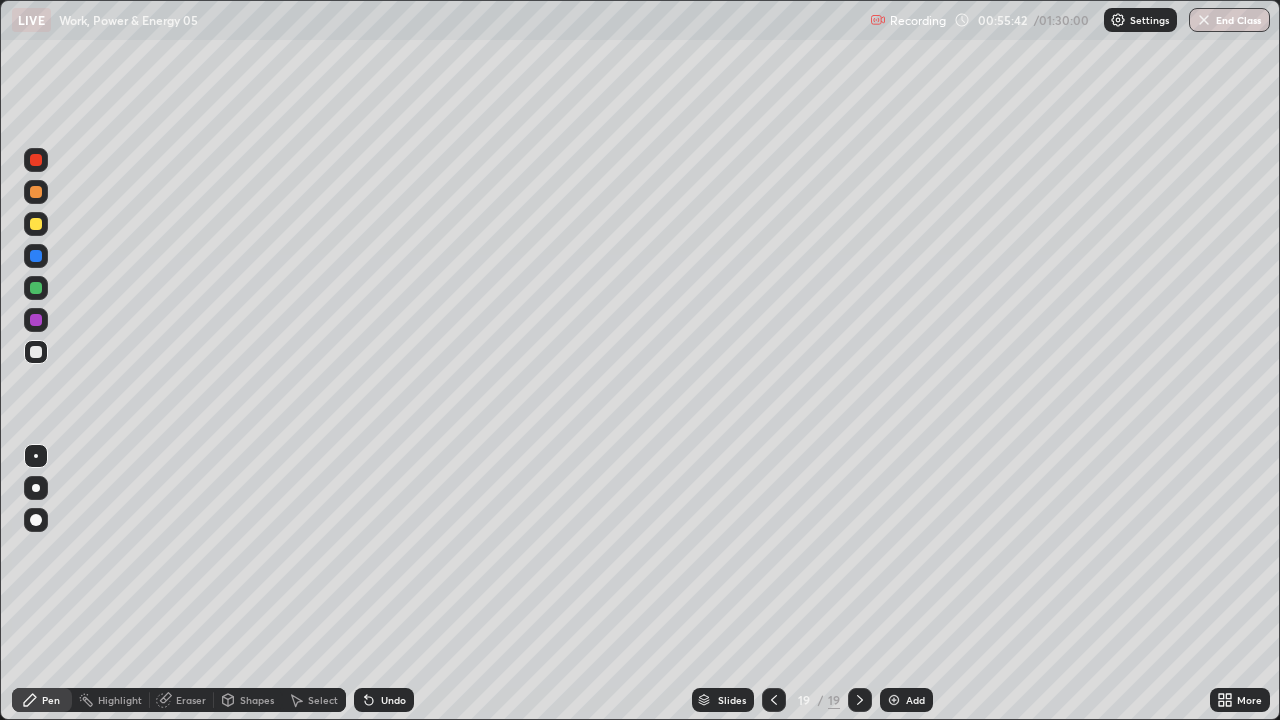click at bounding box center [36, 352] 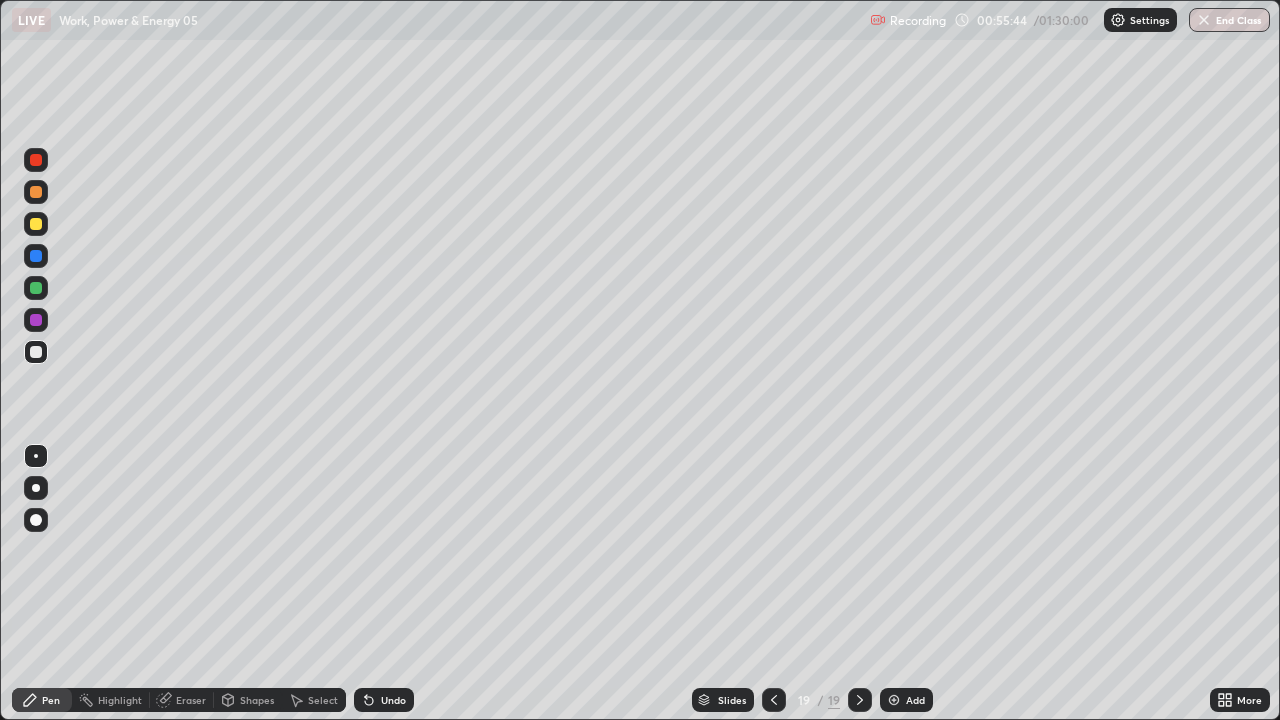 click at bounding box center (36, 224) 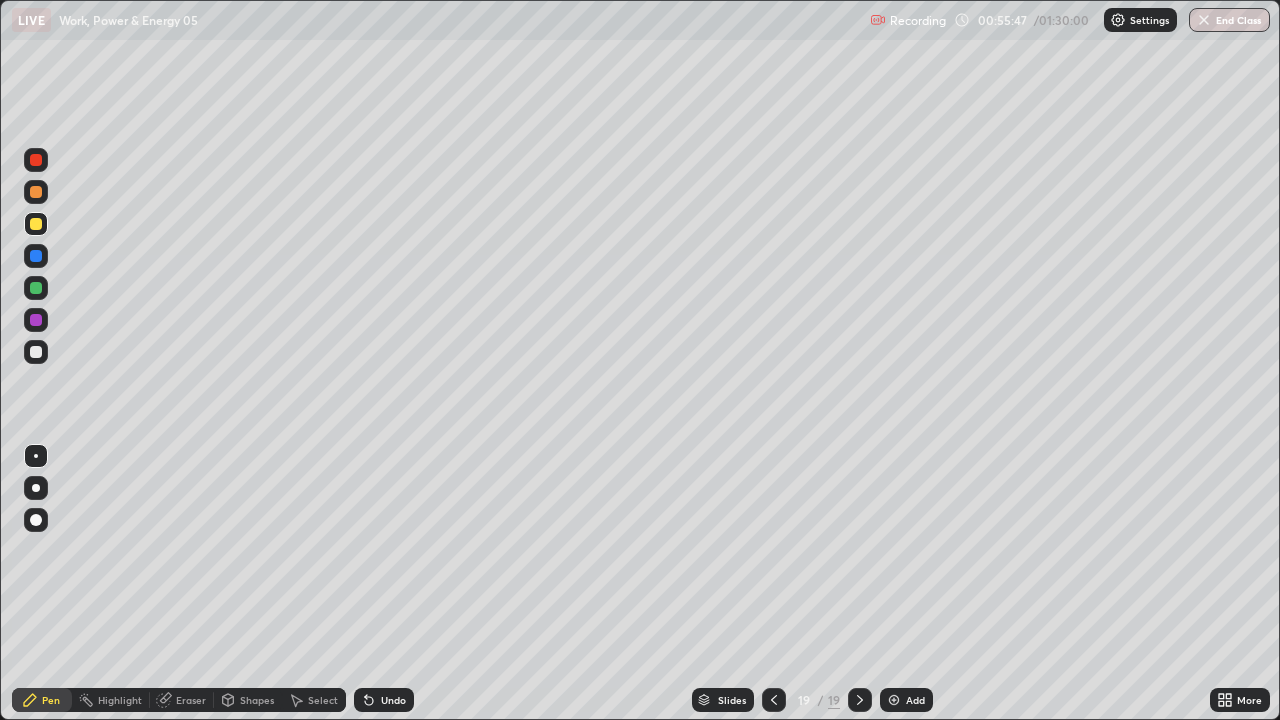 click on "Select" at bounding box center [323, 700] 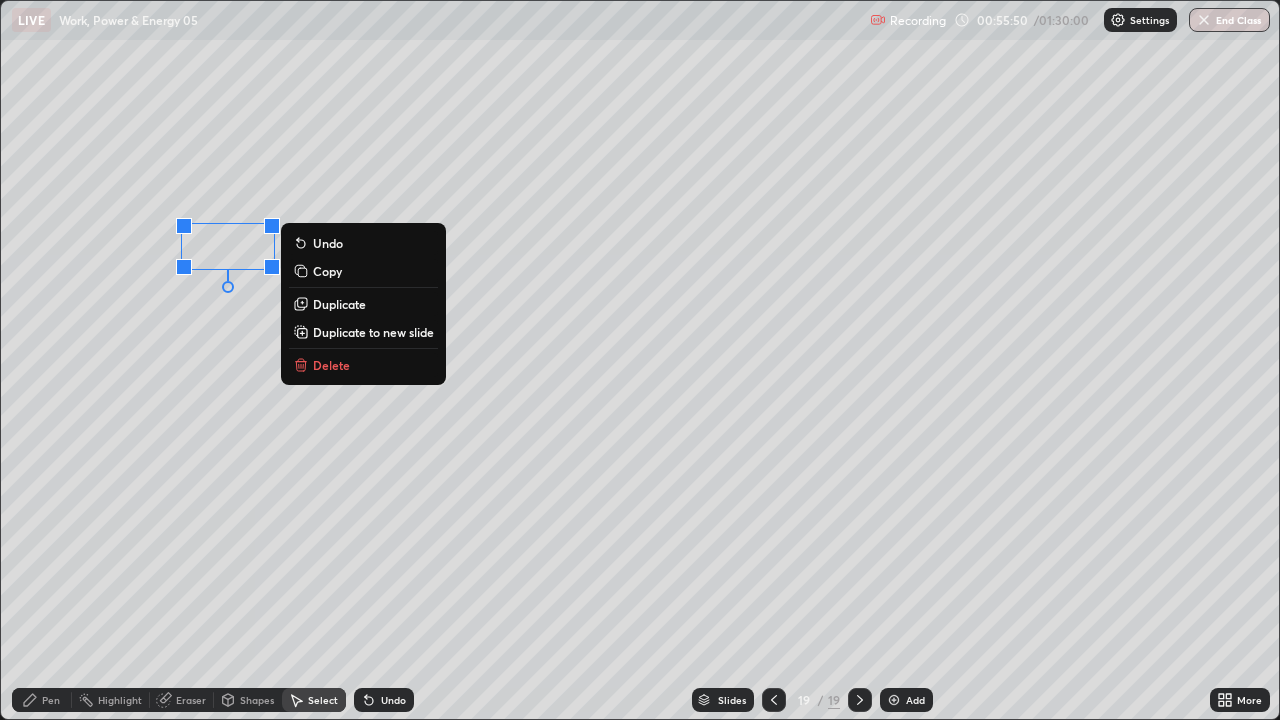 click on "Pen" at bounding box center (51, 700) 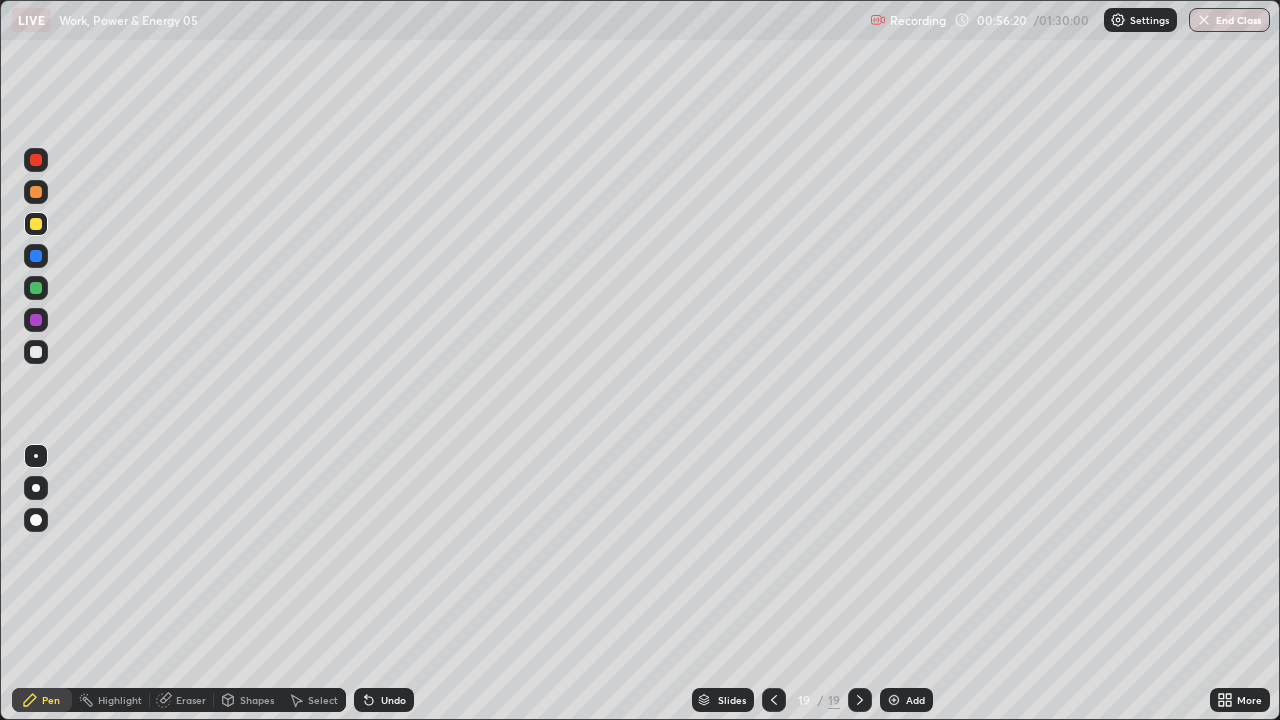 click 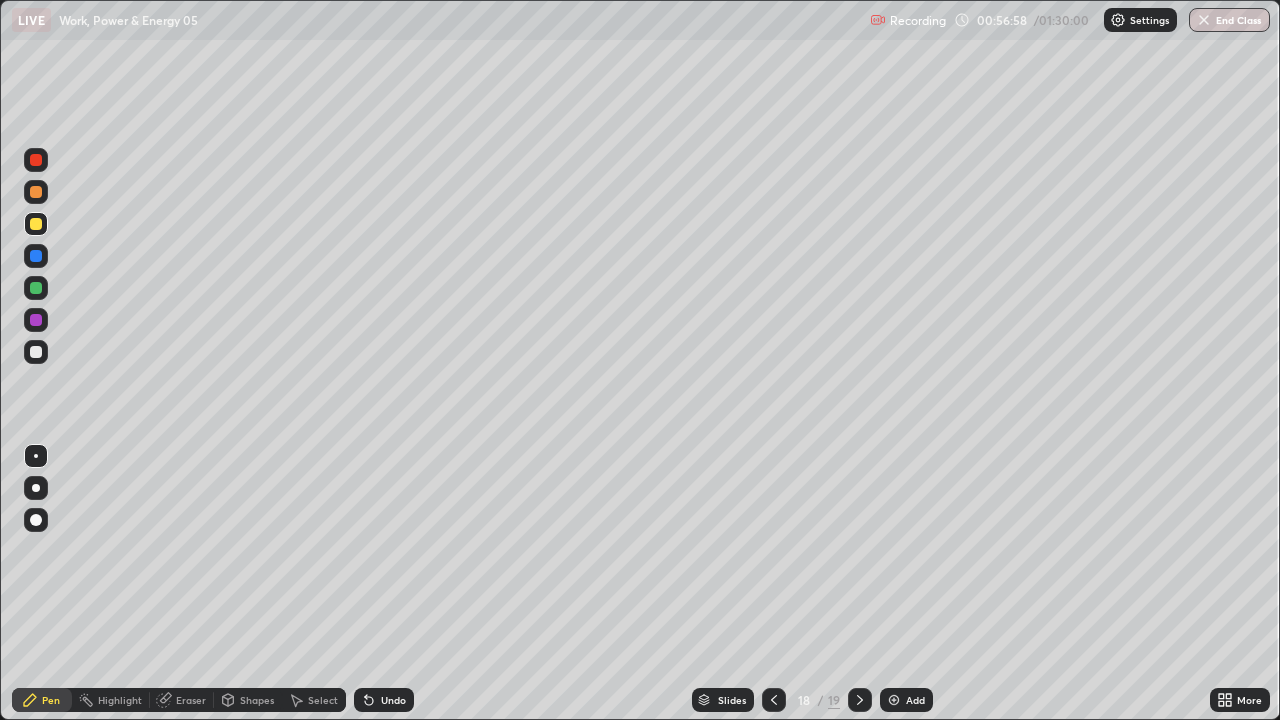 click 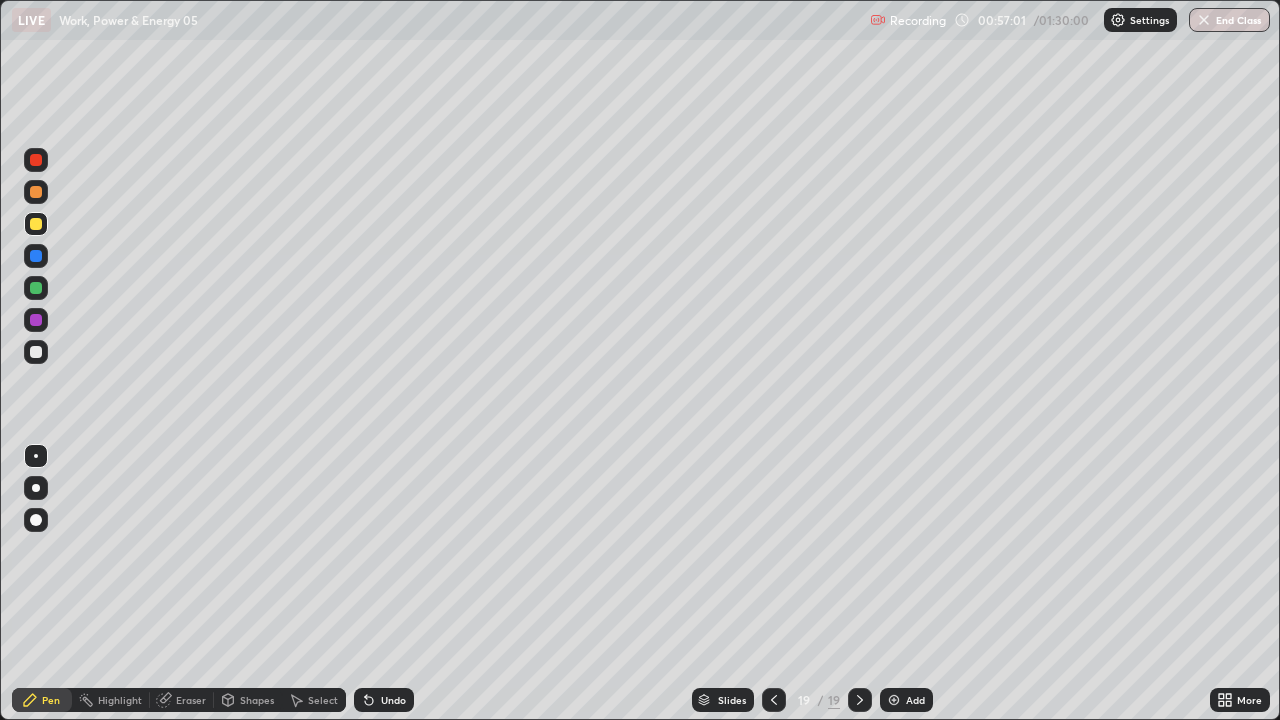 click 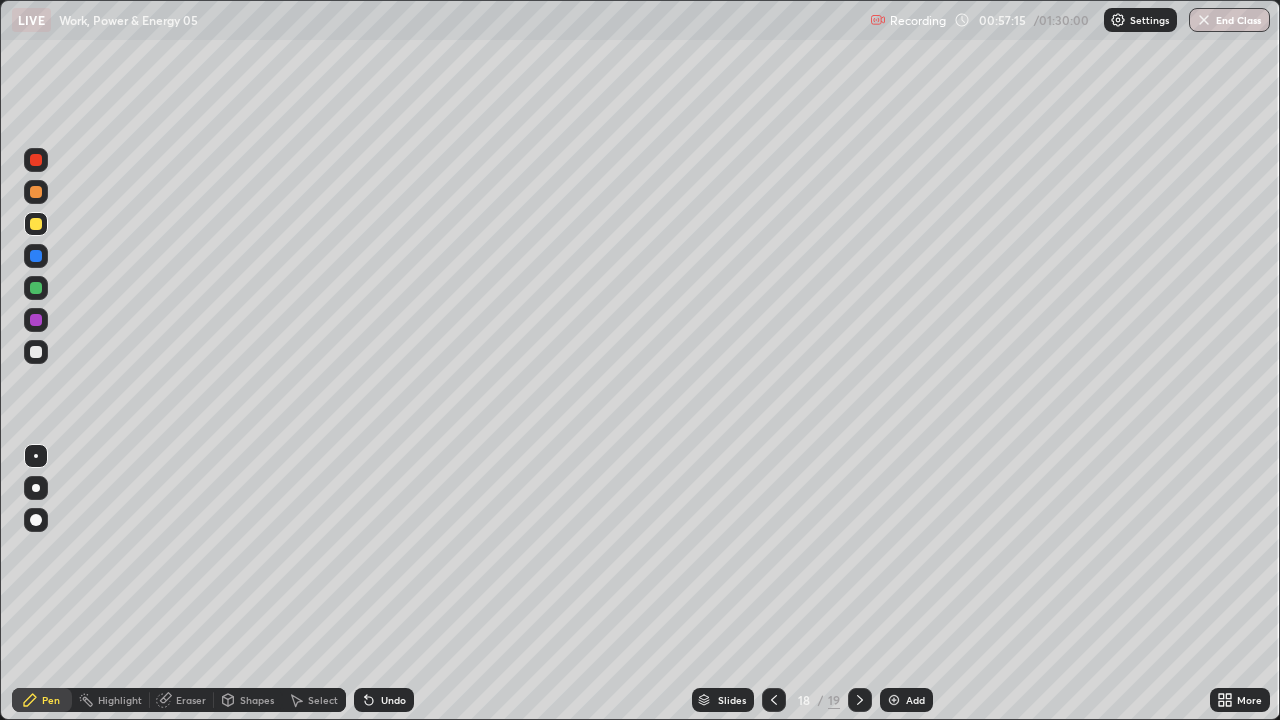 click 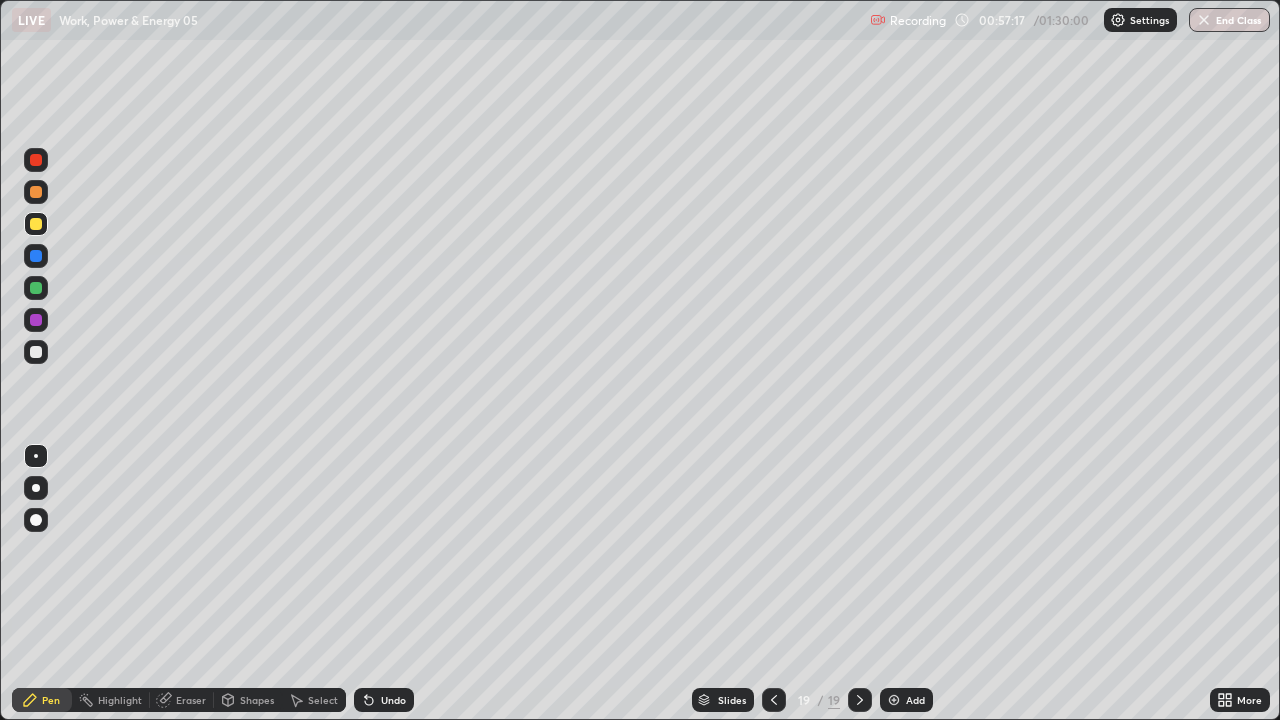 click at bounding box center [36, 352] 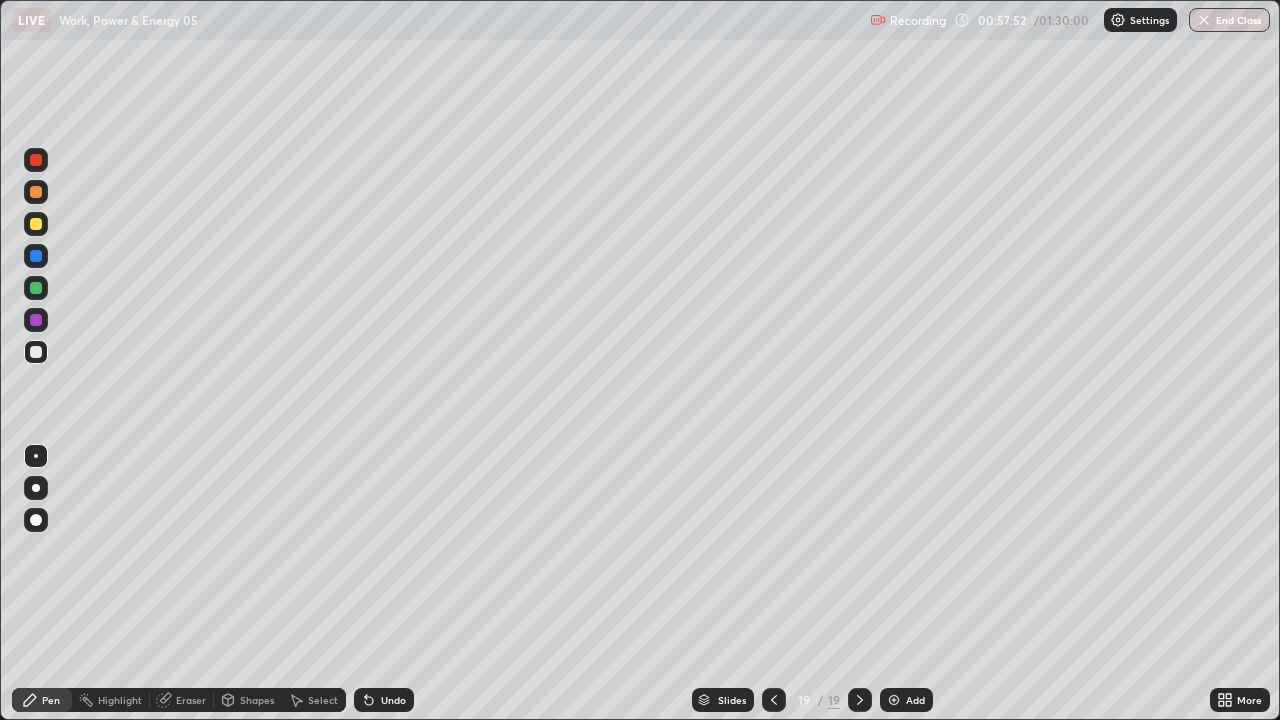 click on "Select" at bounding box center [314, 700] 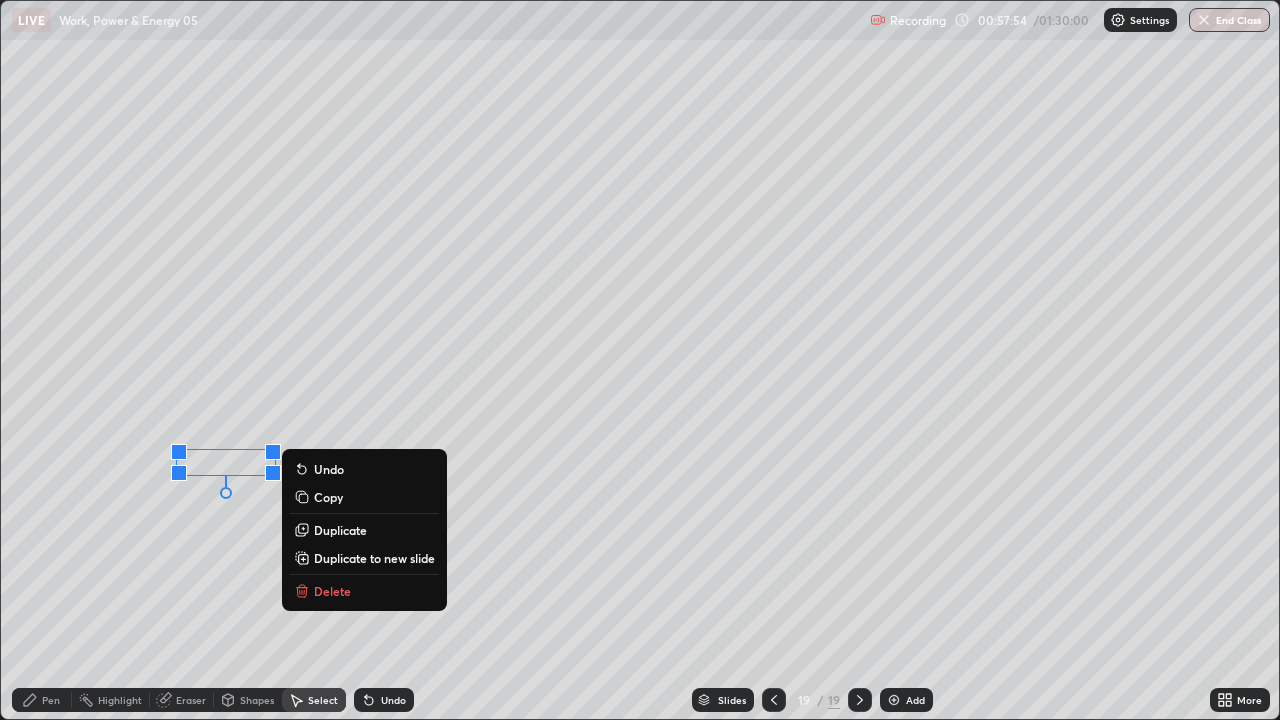 click on "Delete" at bounding box center (332, 591) 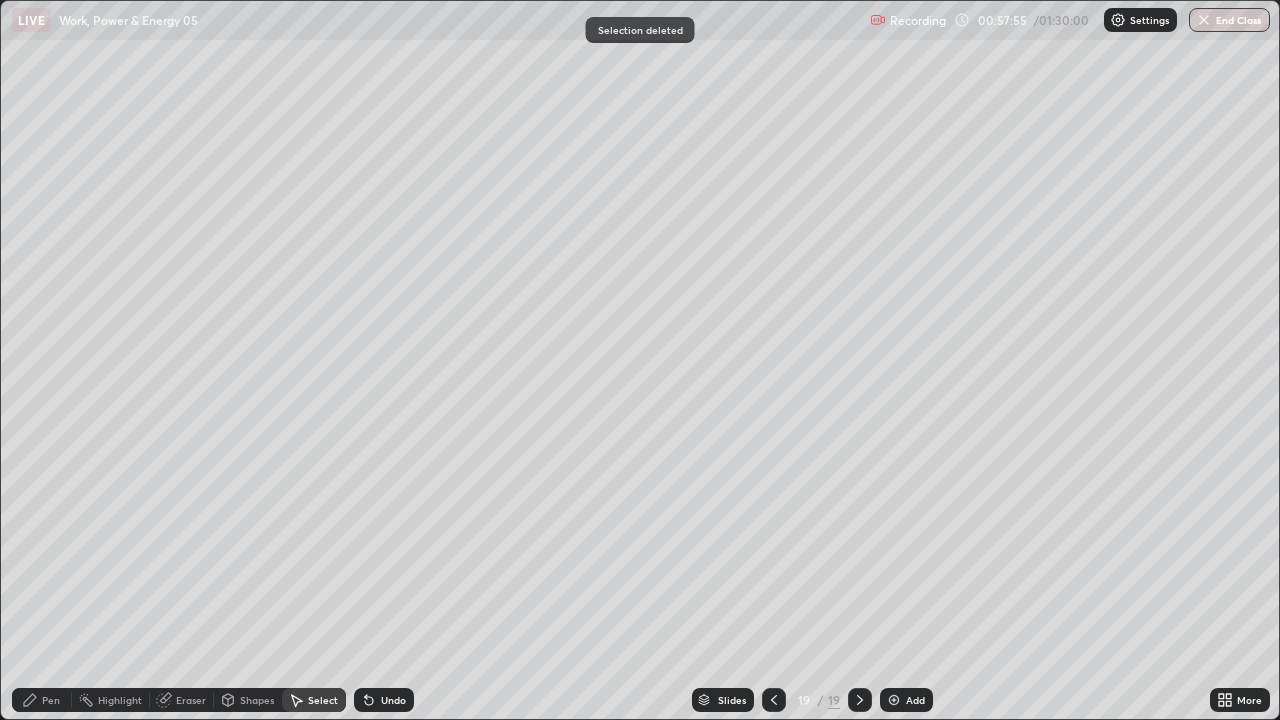 click on "Pen" at bounding box center [51, 700] 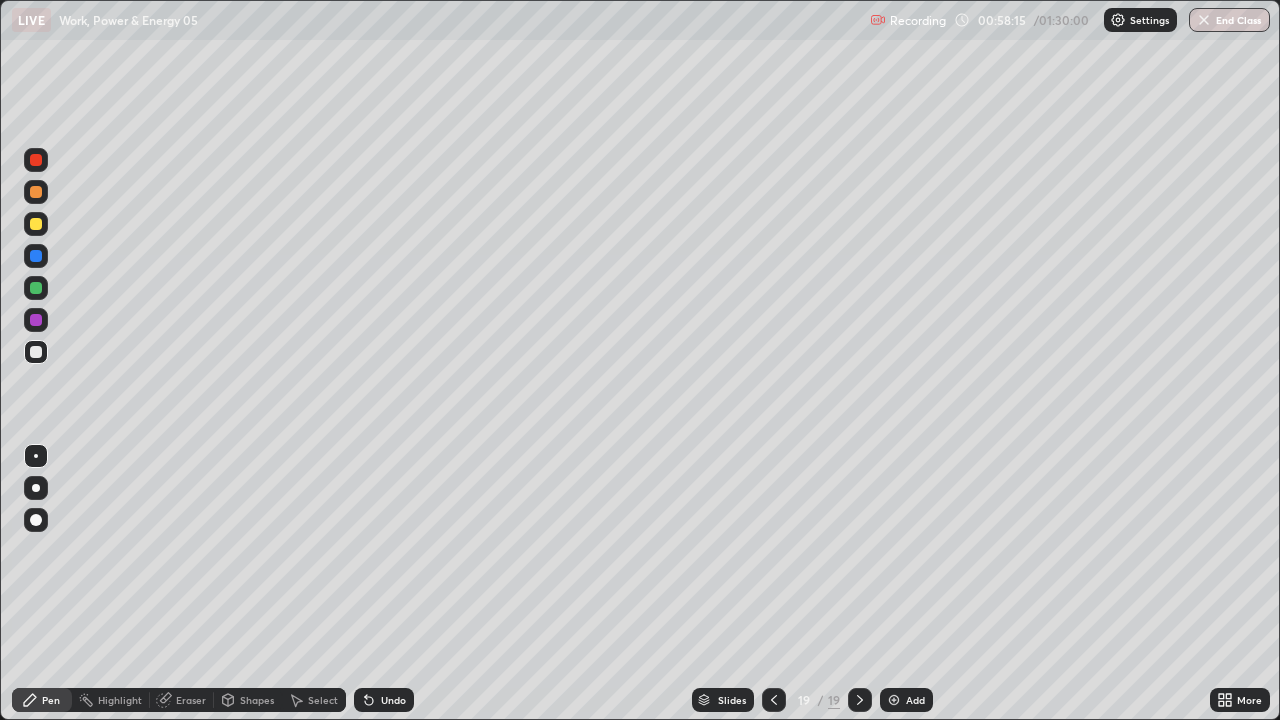 click at bounding box center (36, 352) 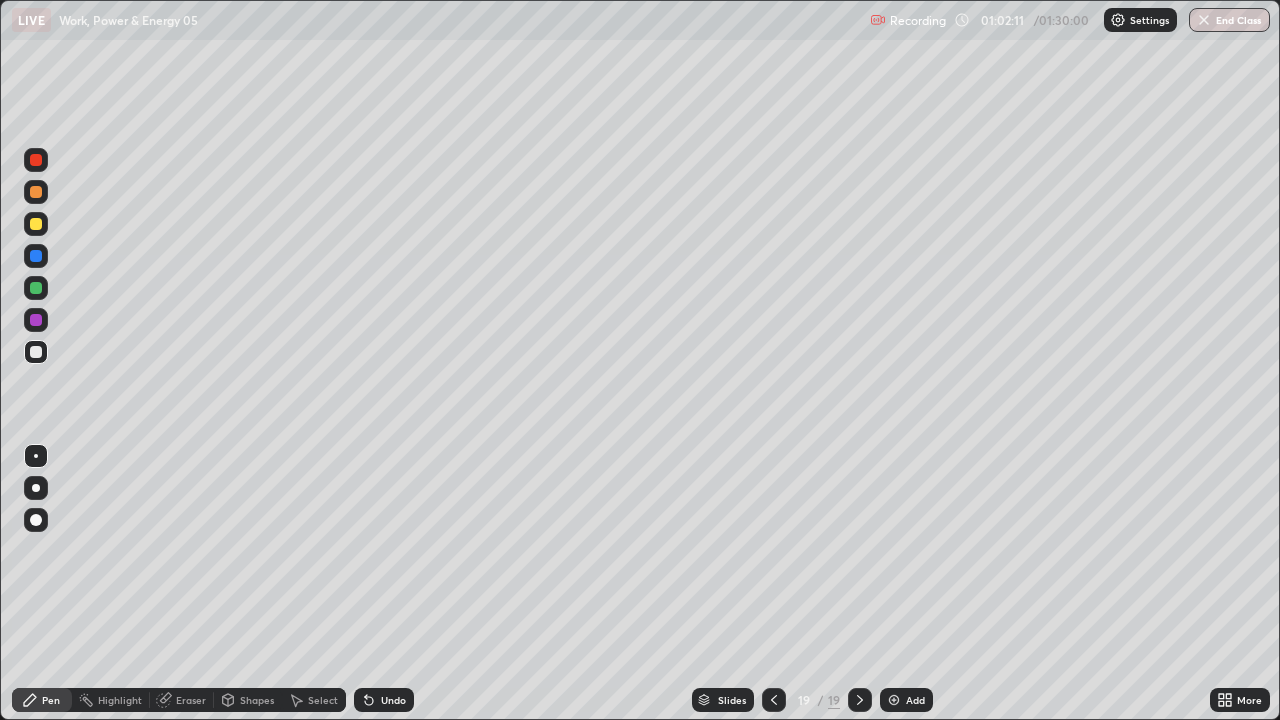 click on "Add" at bounding box center [906, 700] 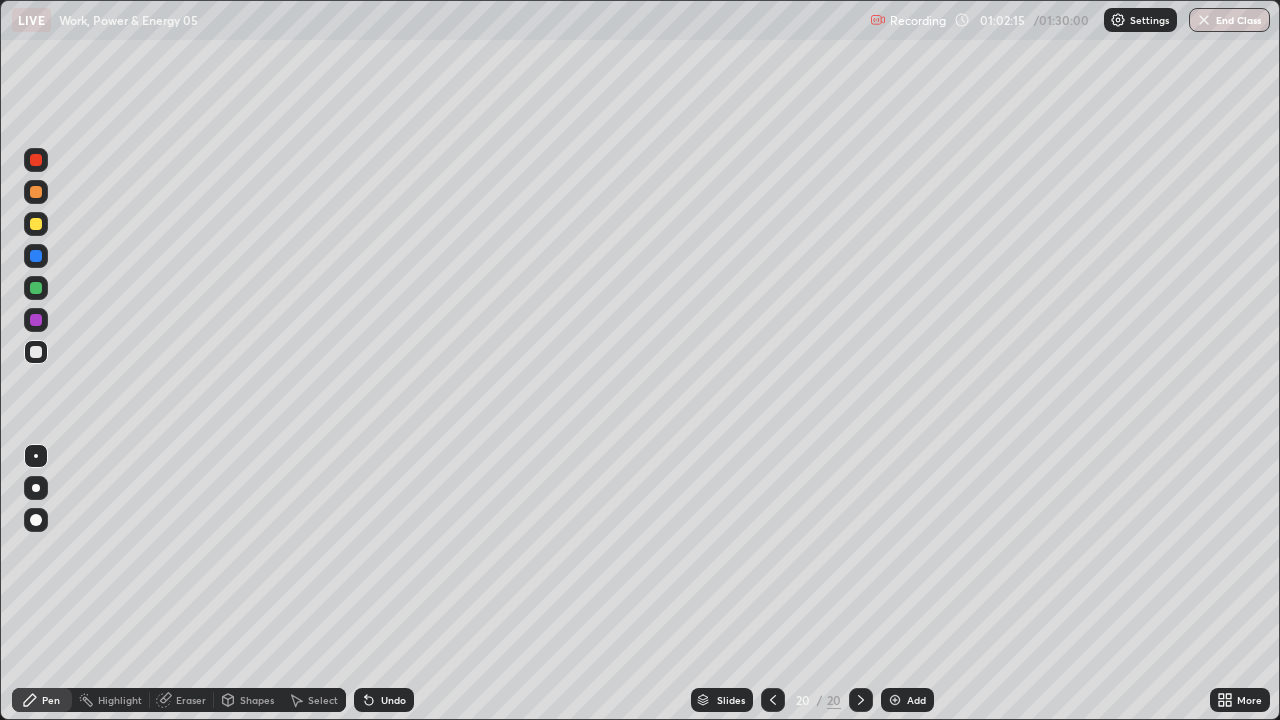 click at bounding box center [36, 352] 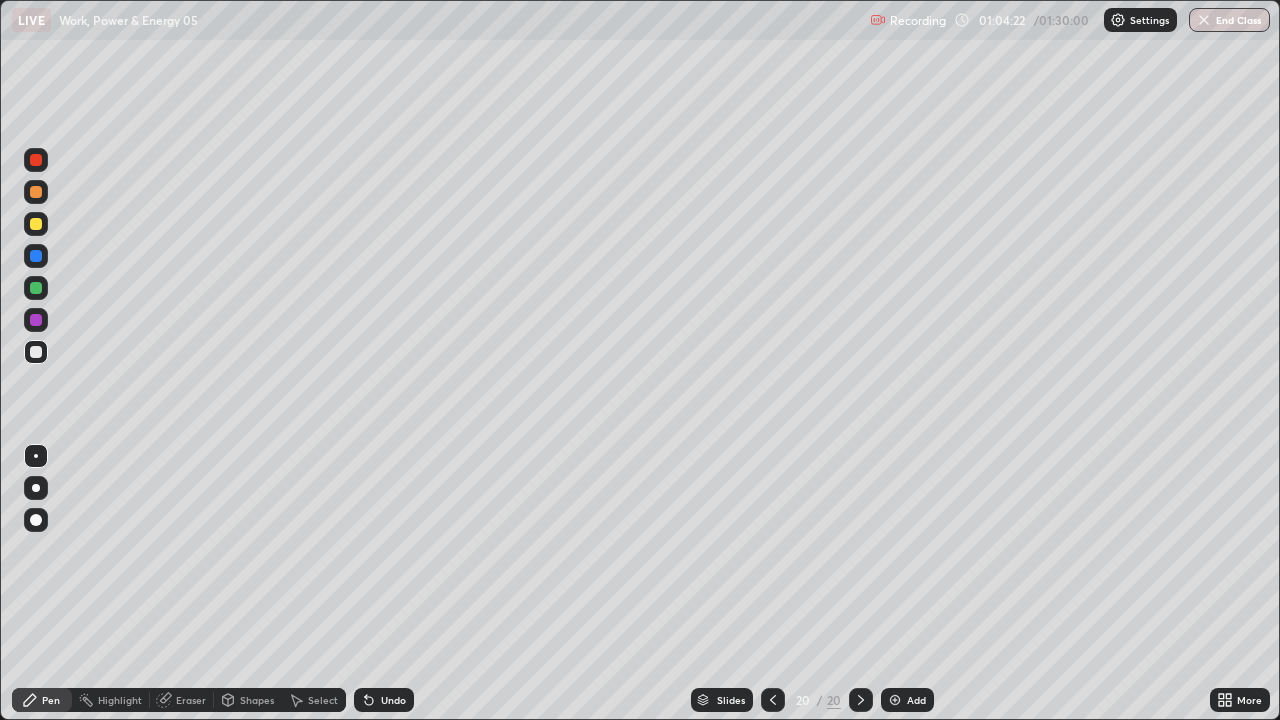 click on "Shapes" at bounding box center [257, 700] 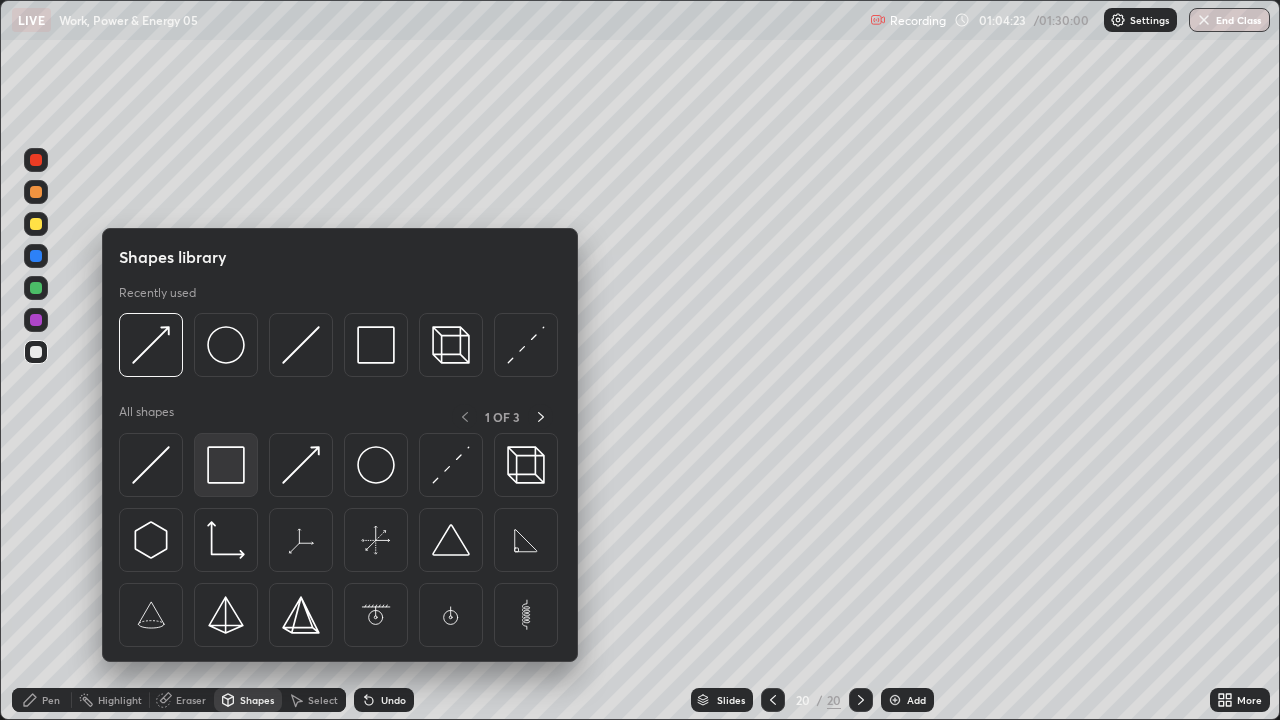 click at bounding box center [226, 465] 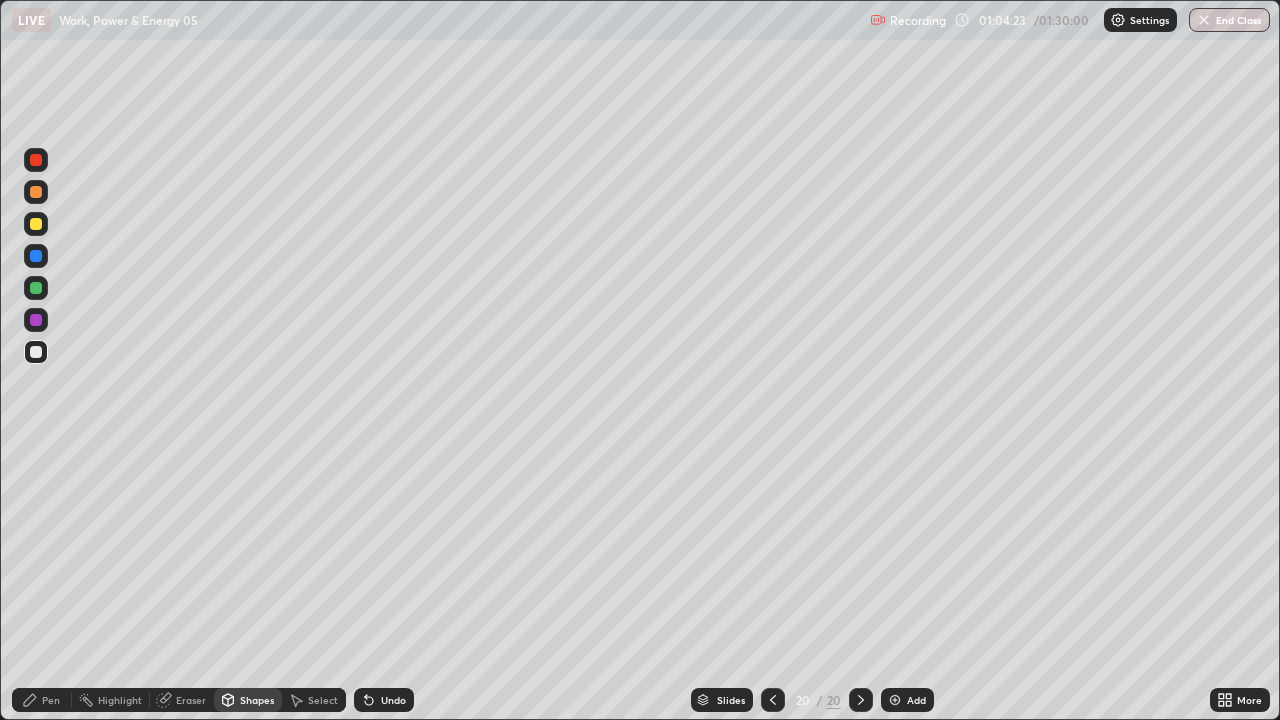 click at bounding box center (36, 224) 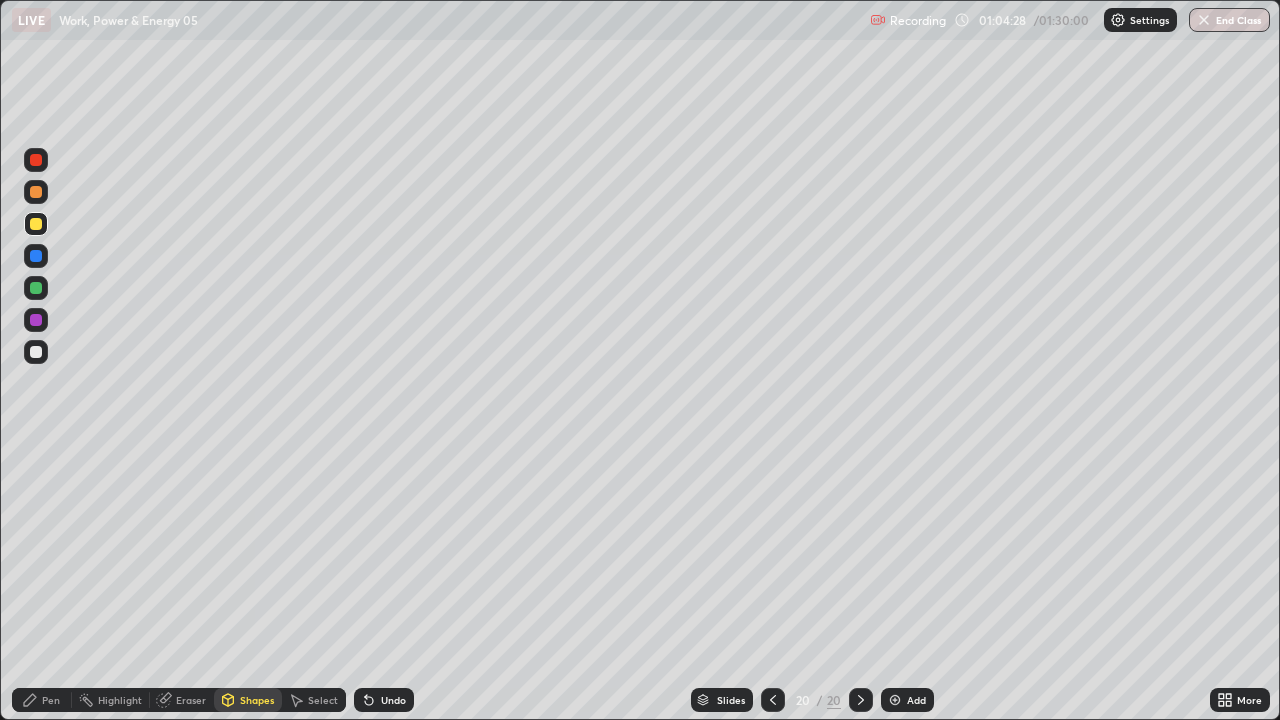 click on "Shapes" at bounding box center [257, 700] 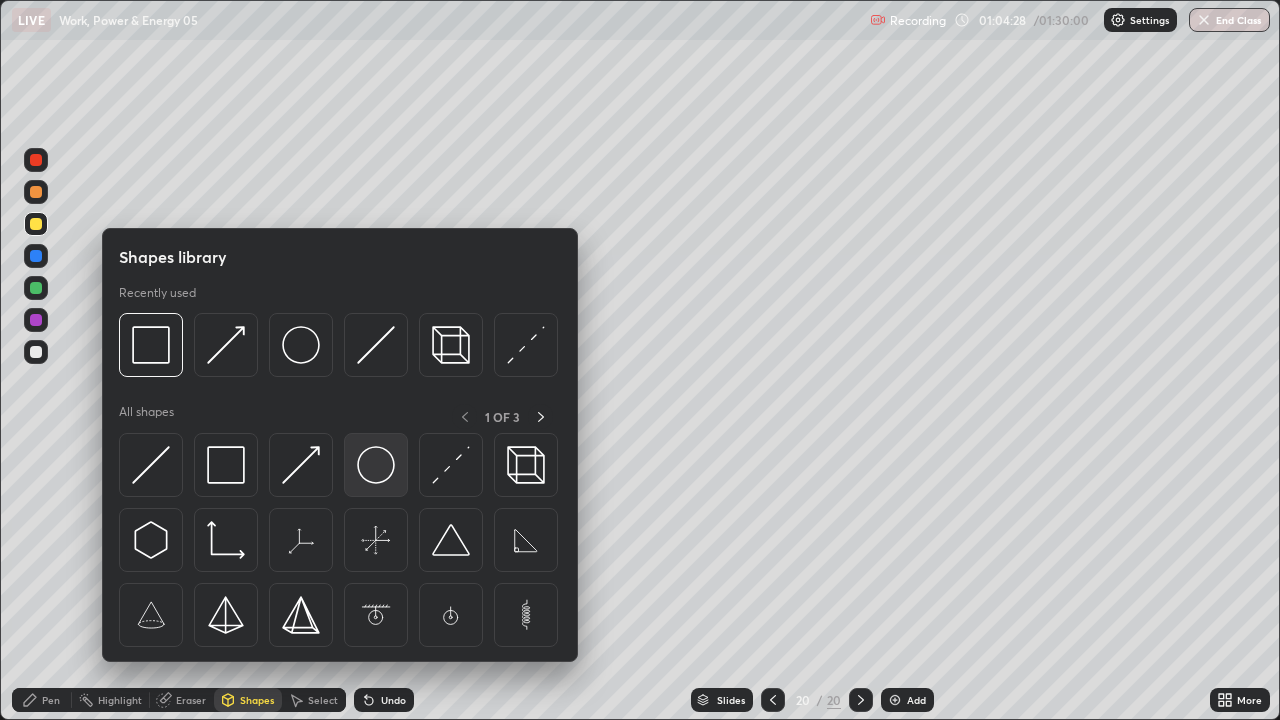 click at bounding box center [376, 465] 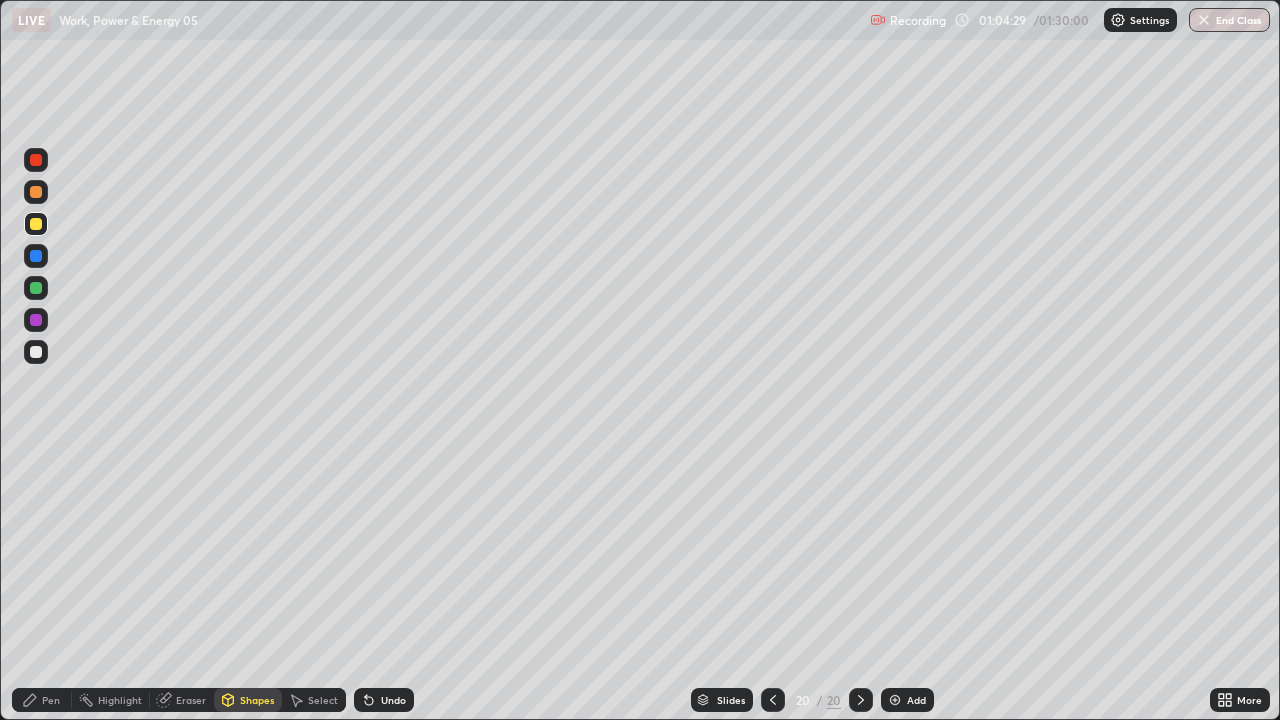 click at bounding box center [36, 352] 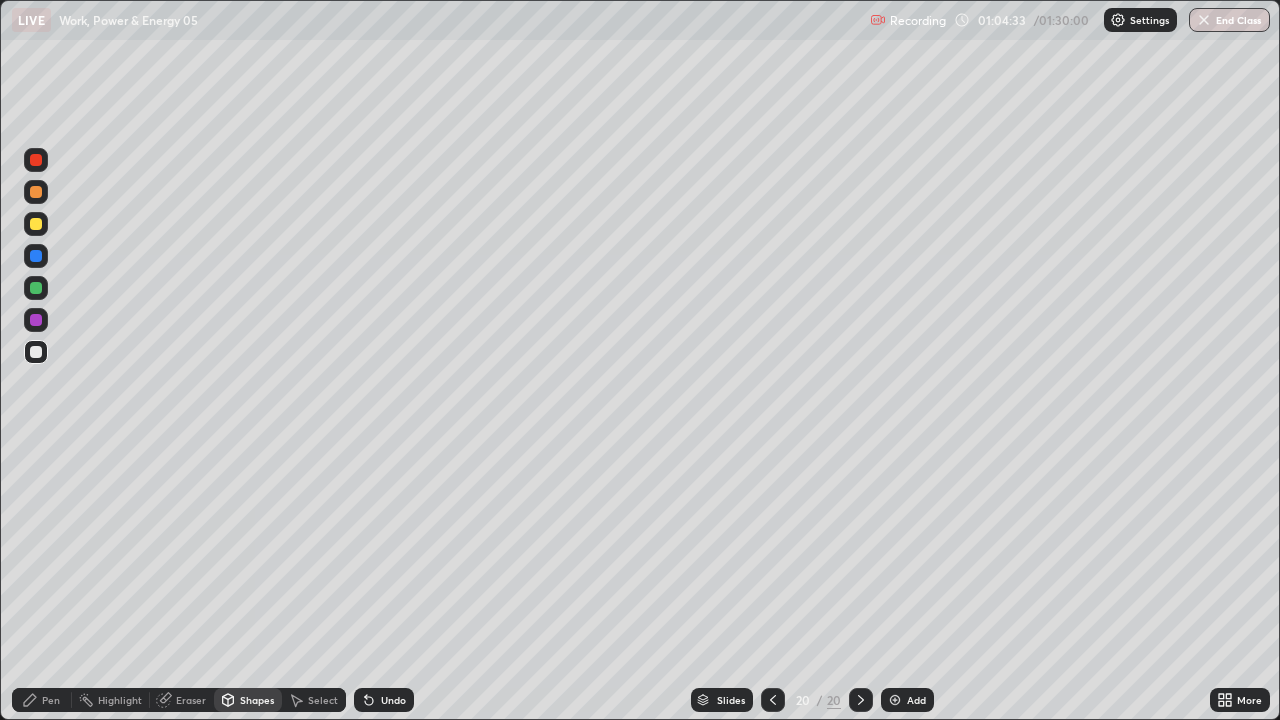 click on "Select" at bounding box center (314, 700) 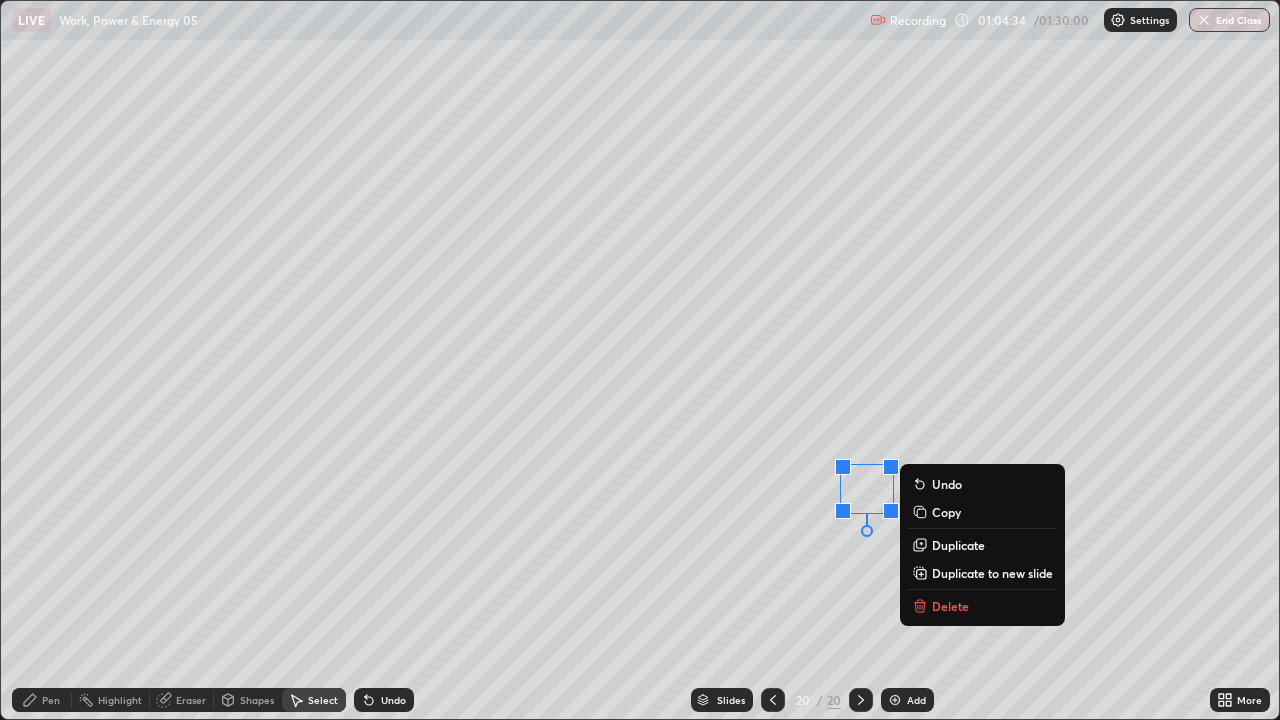 click on "Duplicate" at bounding box center (958, 545) 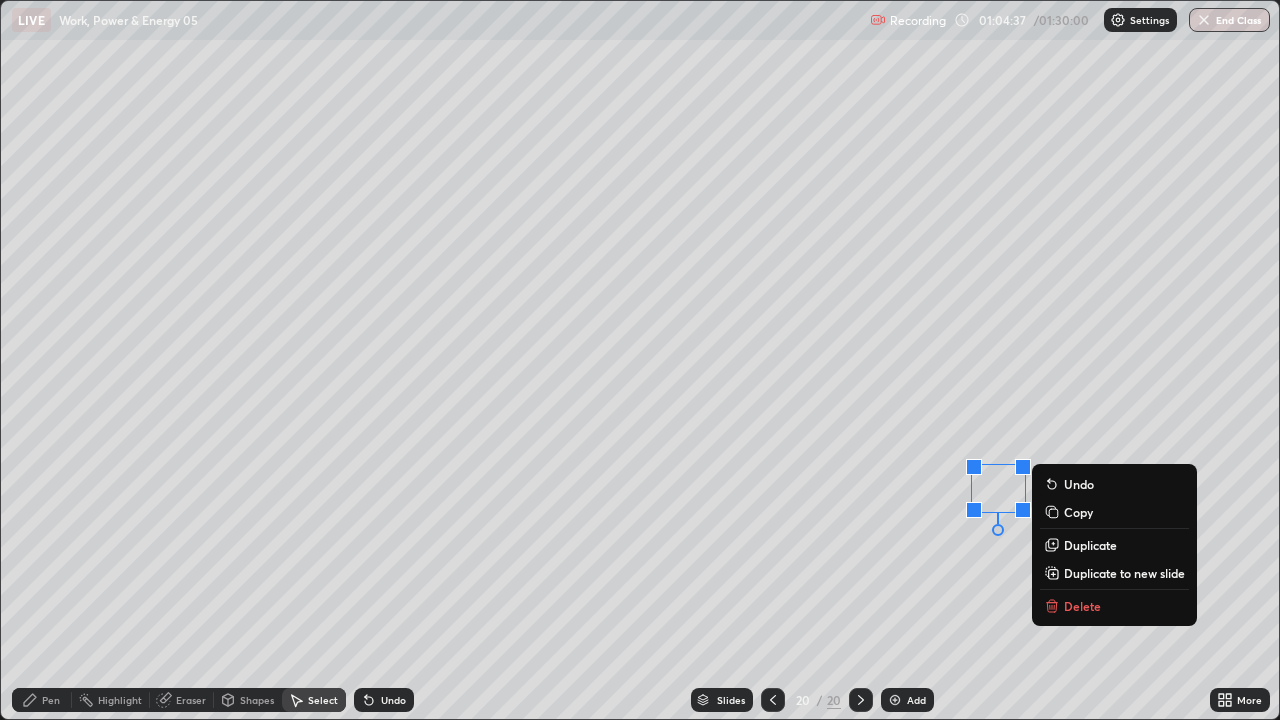 click on "0 ° Undo Copy Duplicate Duplicate to new slide Delete" at bounding box center [640, 360] 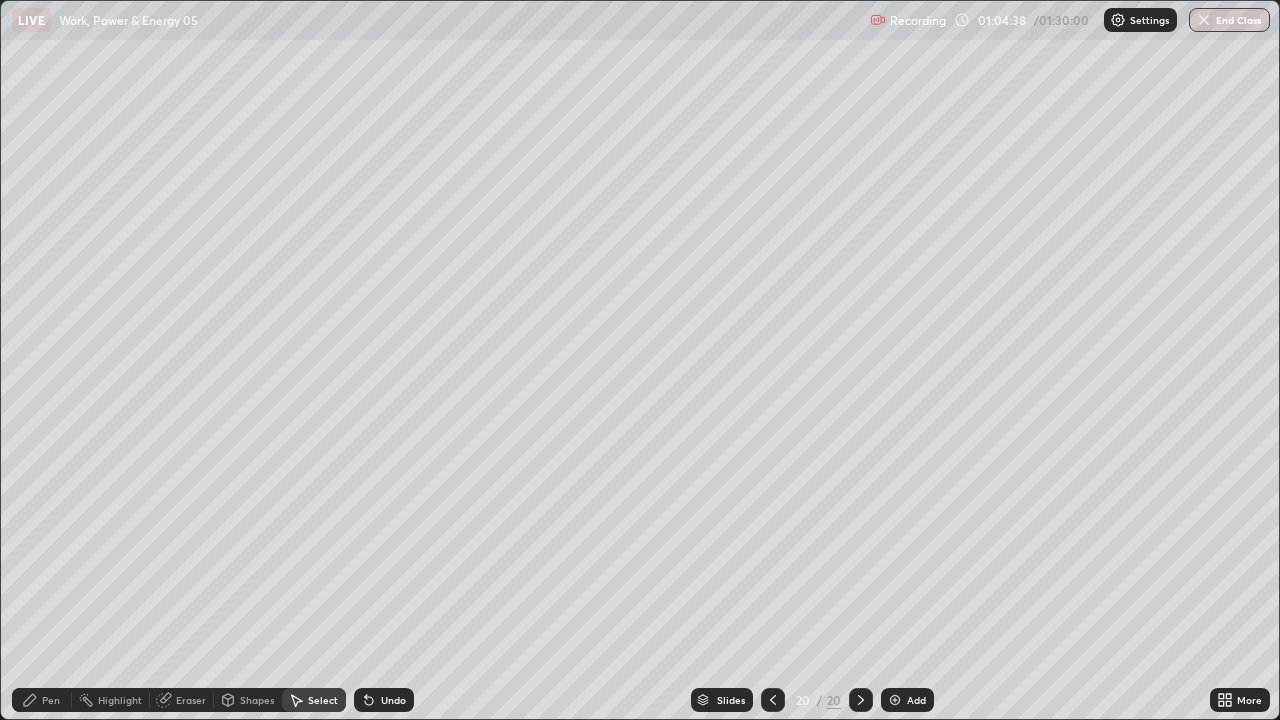click on "Shapes" at bounding box center (248, 700) 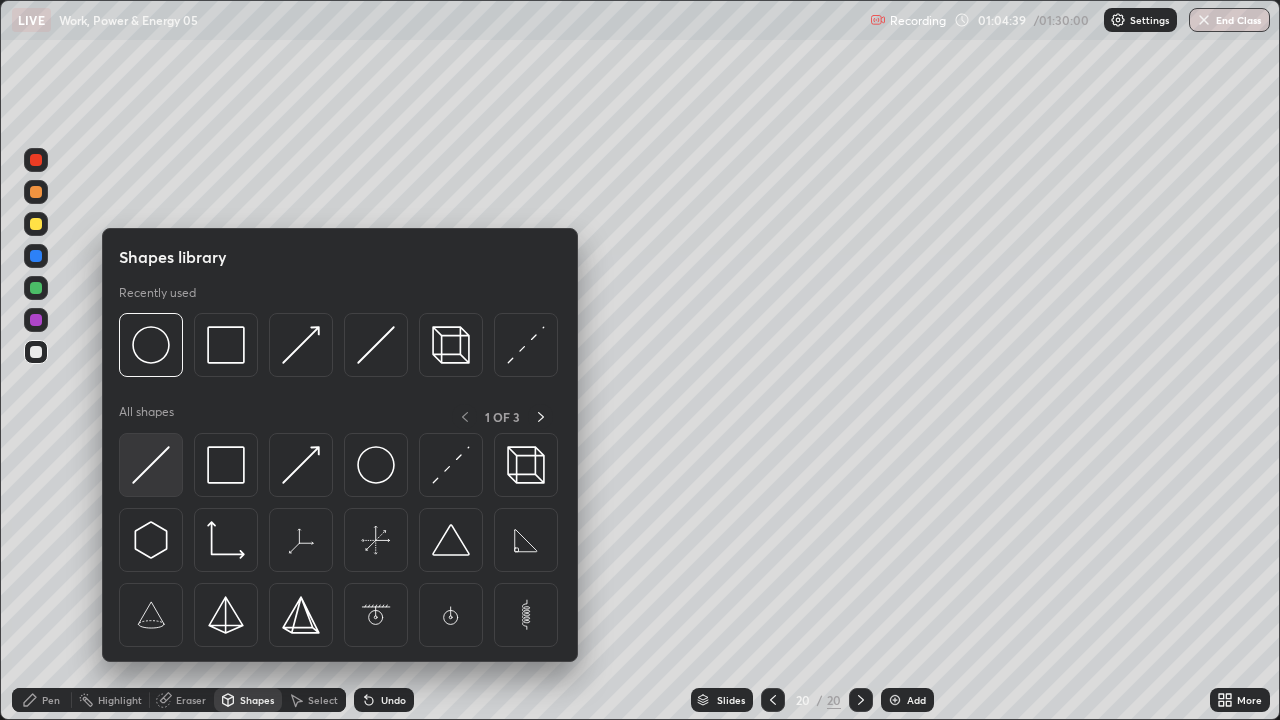 click at bounding box center (151, 465) 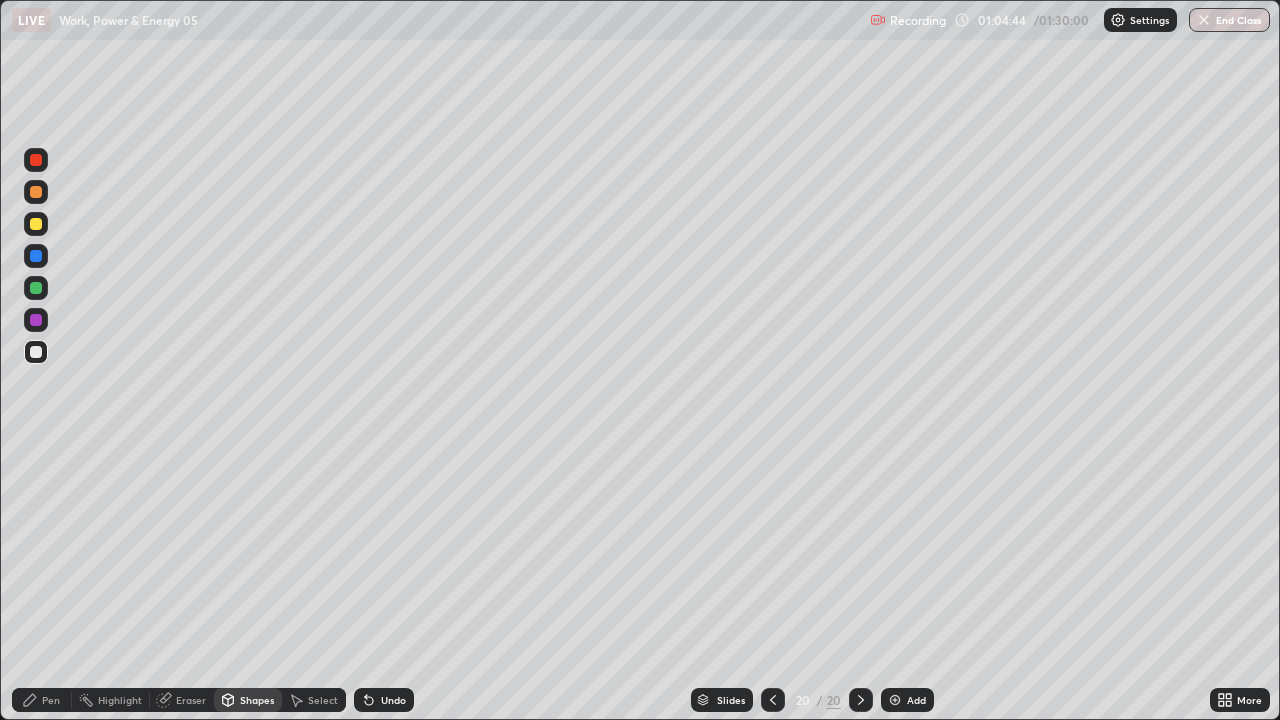 click on "Shapes" at bounding box center (257, 700) 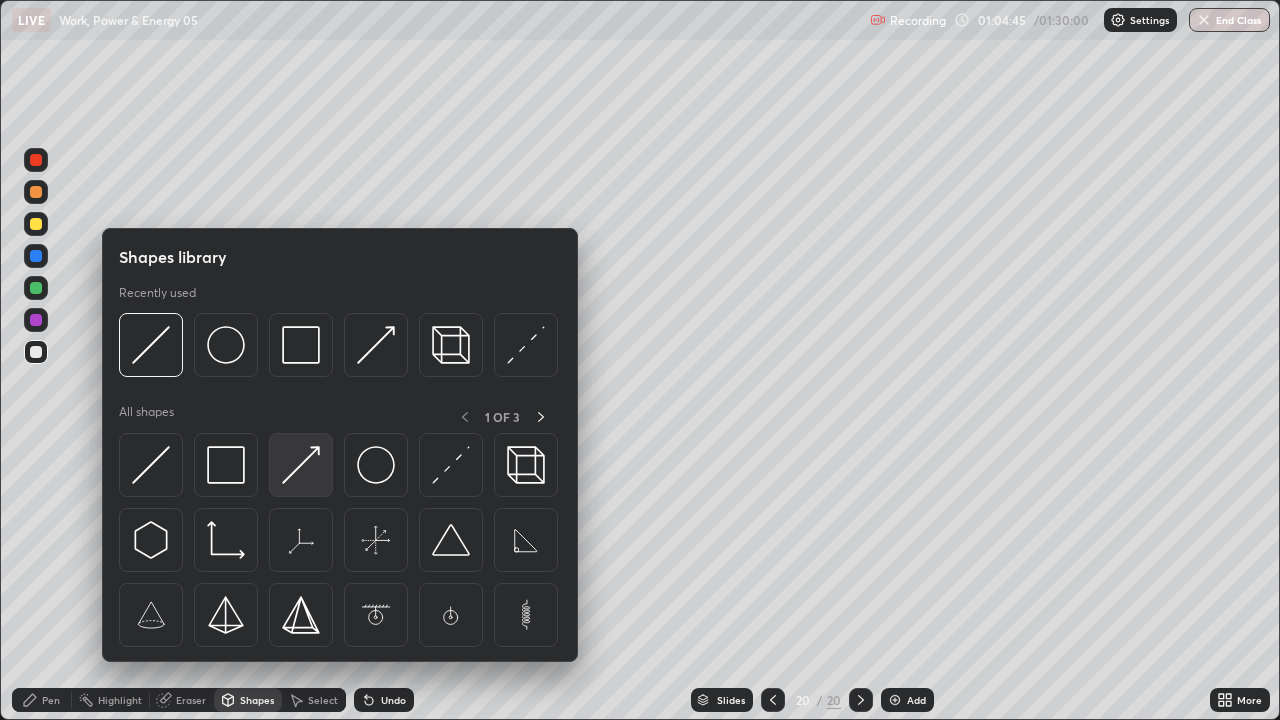click at bounding box center (301, 465) 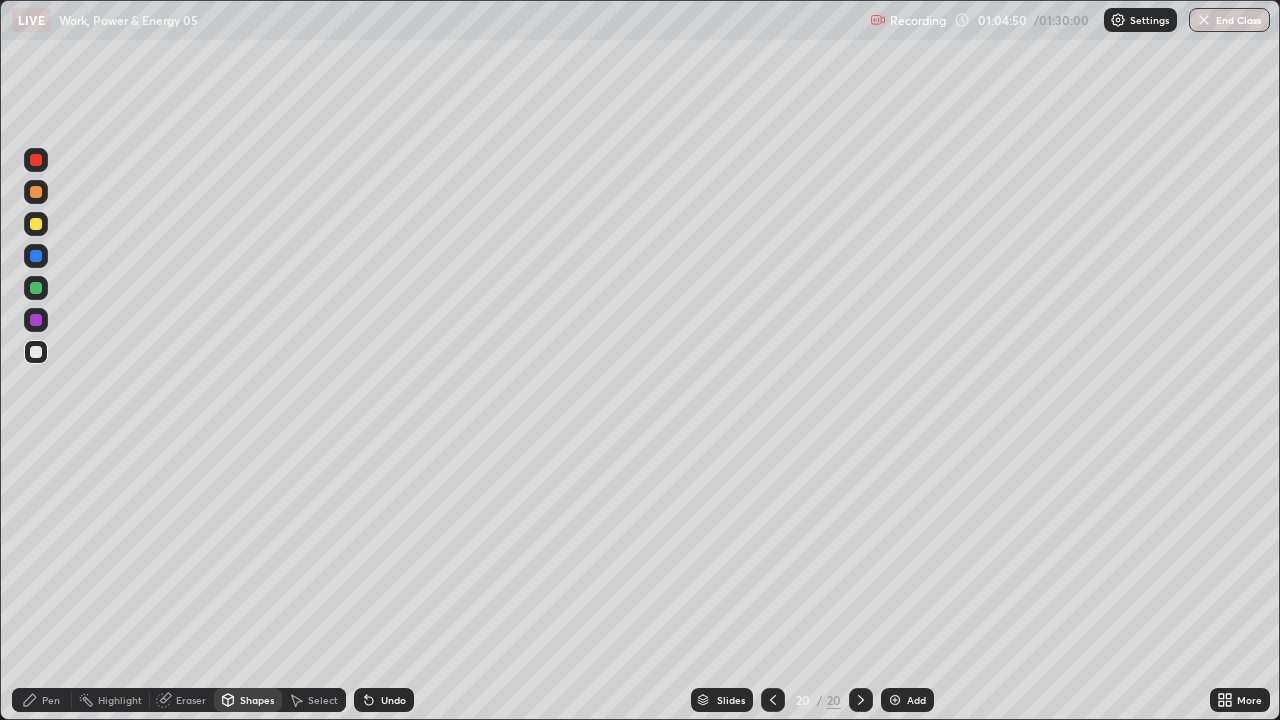 click on "Shapes" at bounding box center (248, 700) 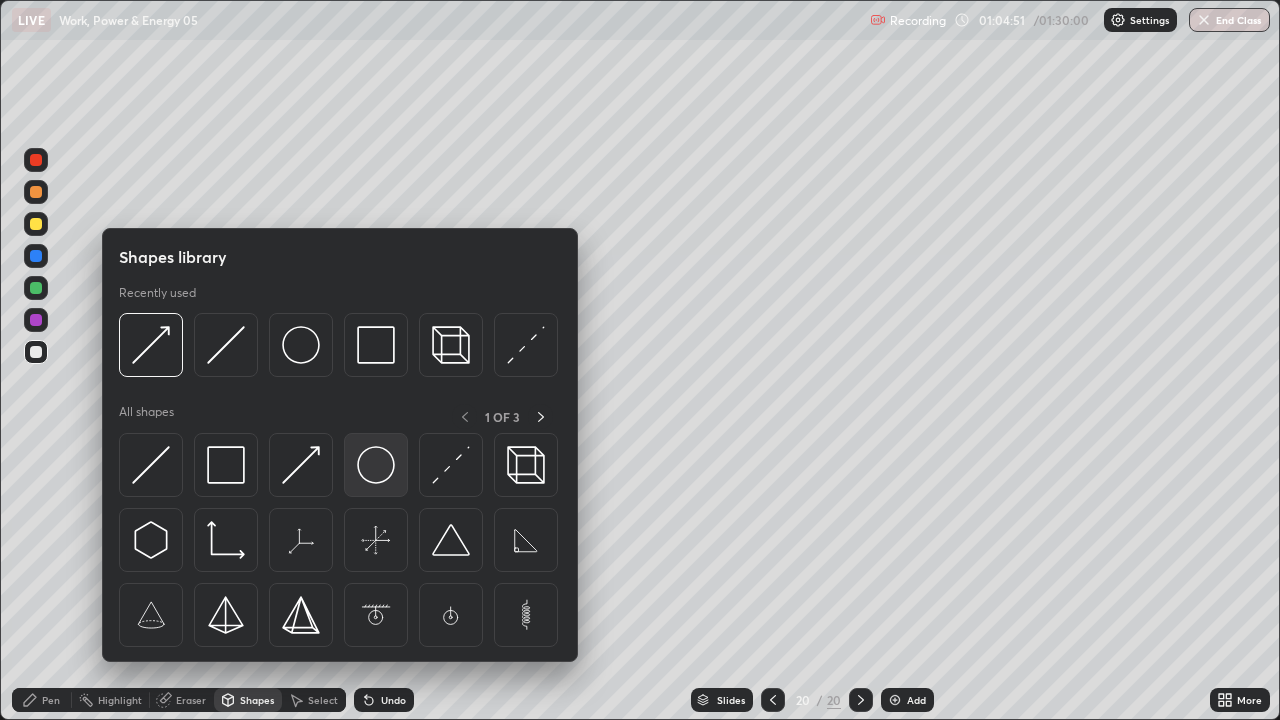 click at bounding box center (376, 465) 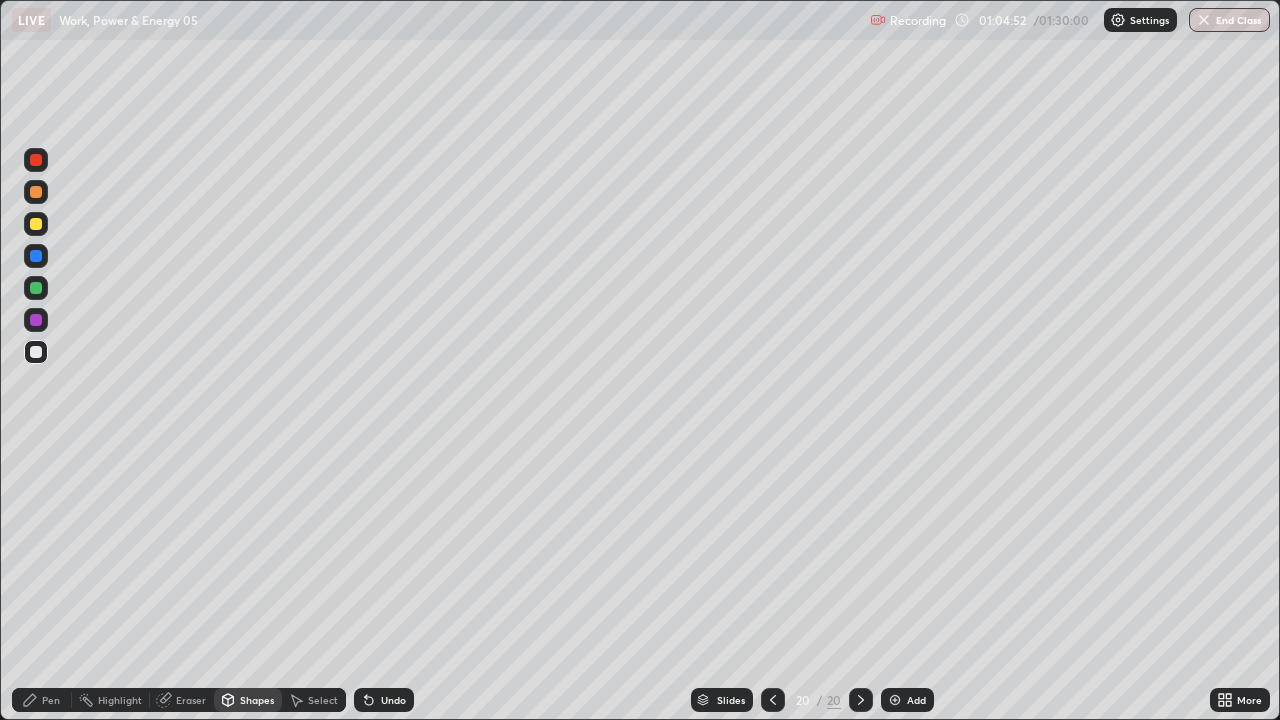click at bounding box center [36, 352] 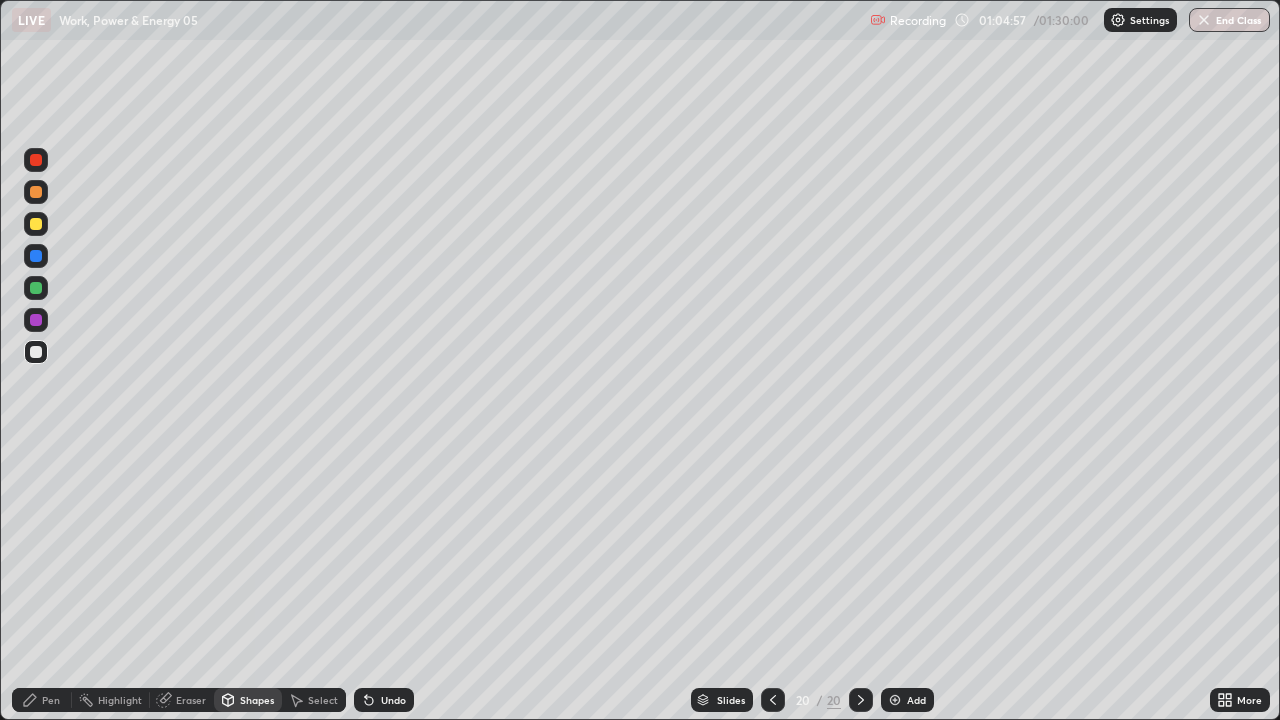 click on "Shapes" at bounding box center (248, 700) 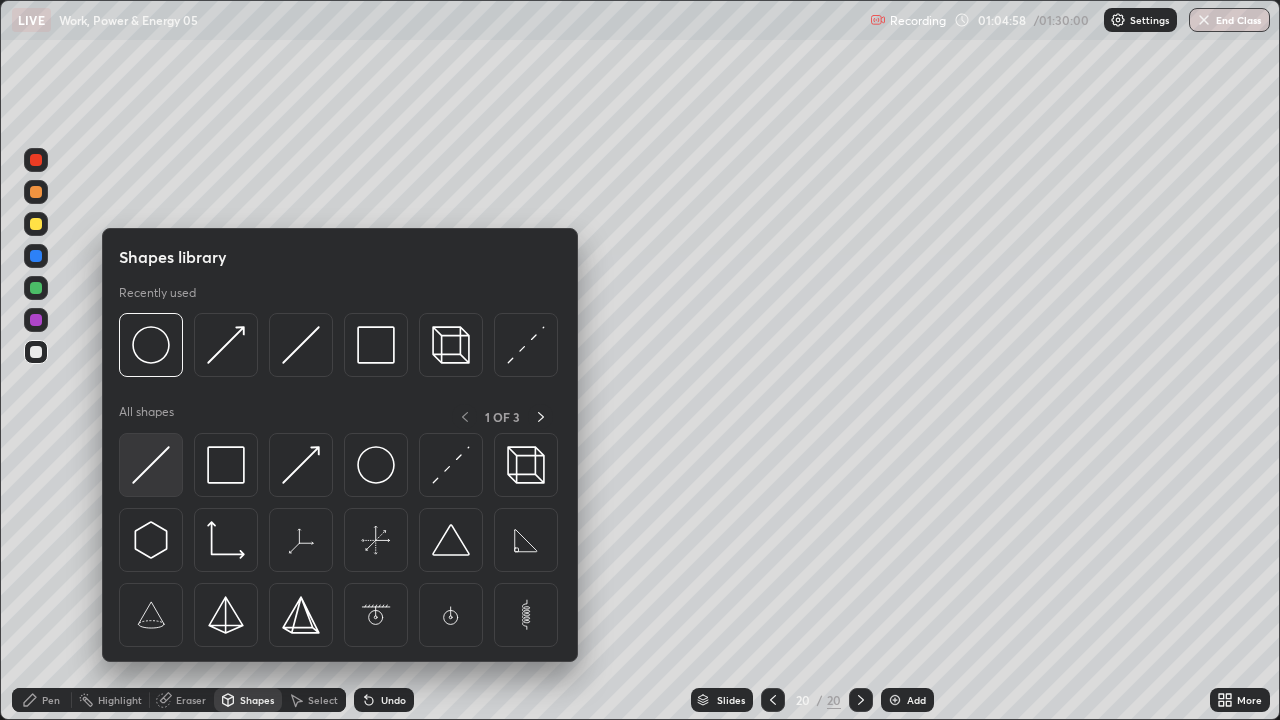 click at bounding box center (151, 465) 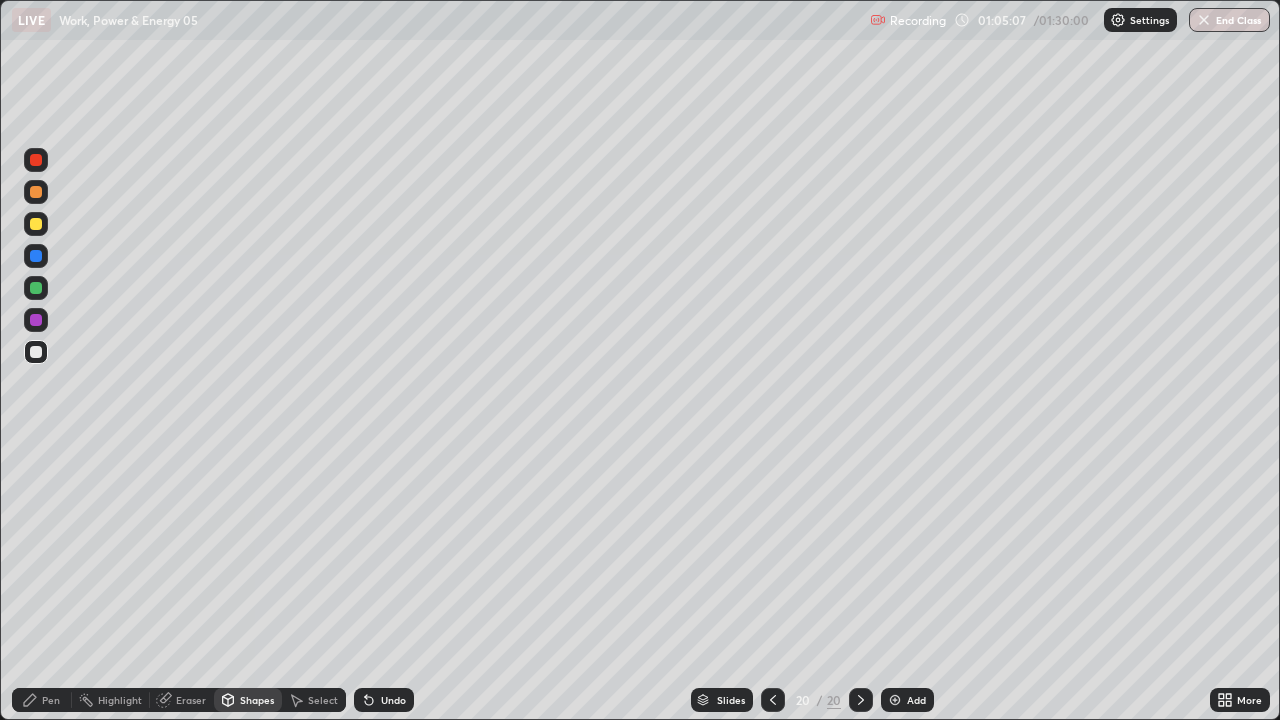 click on "Pen" at bounding box center (51, 700) 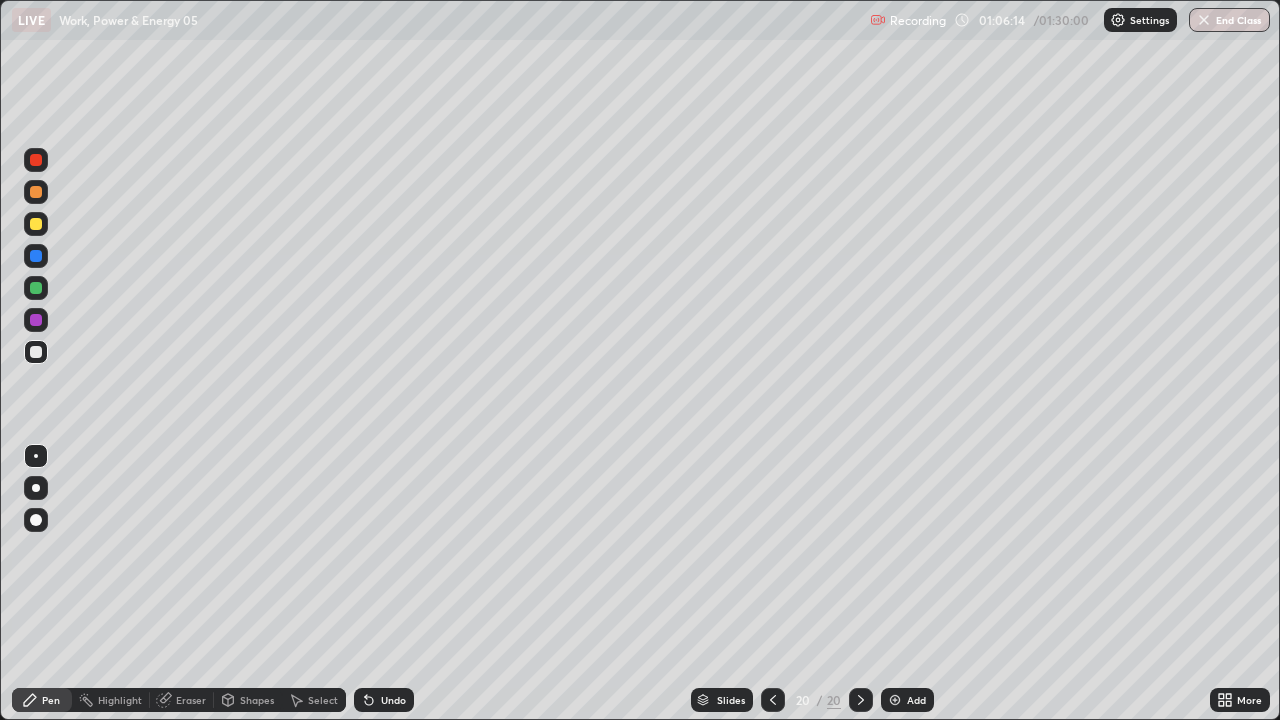 click on "Shapes" at bounding box center (257, 700) 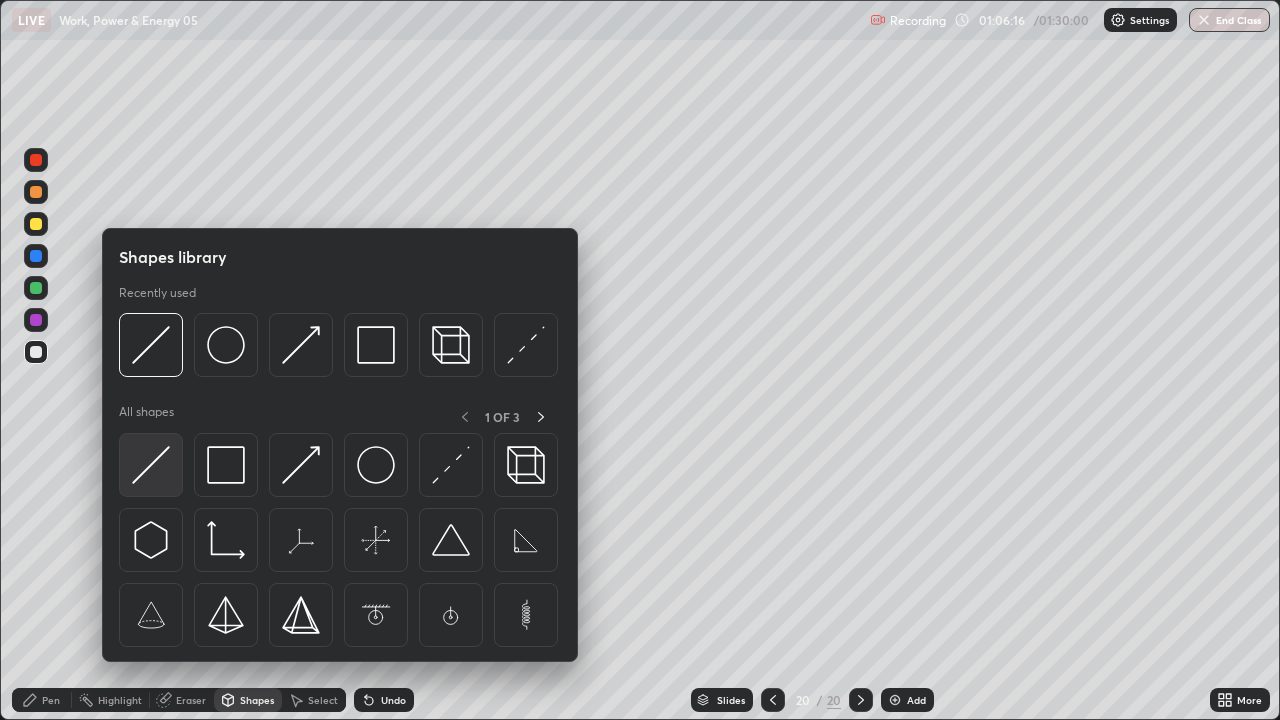 click at bounding box center (151, 465) 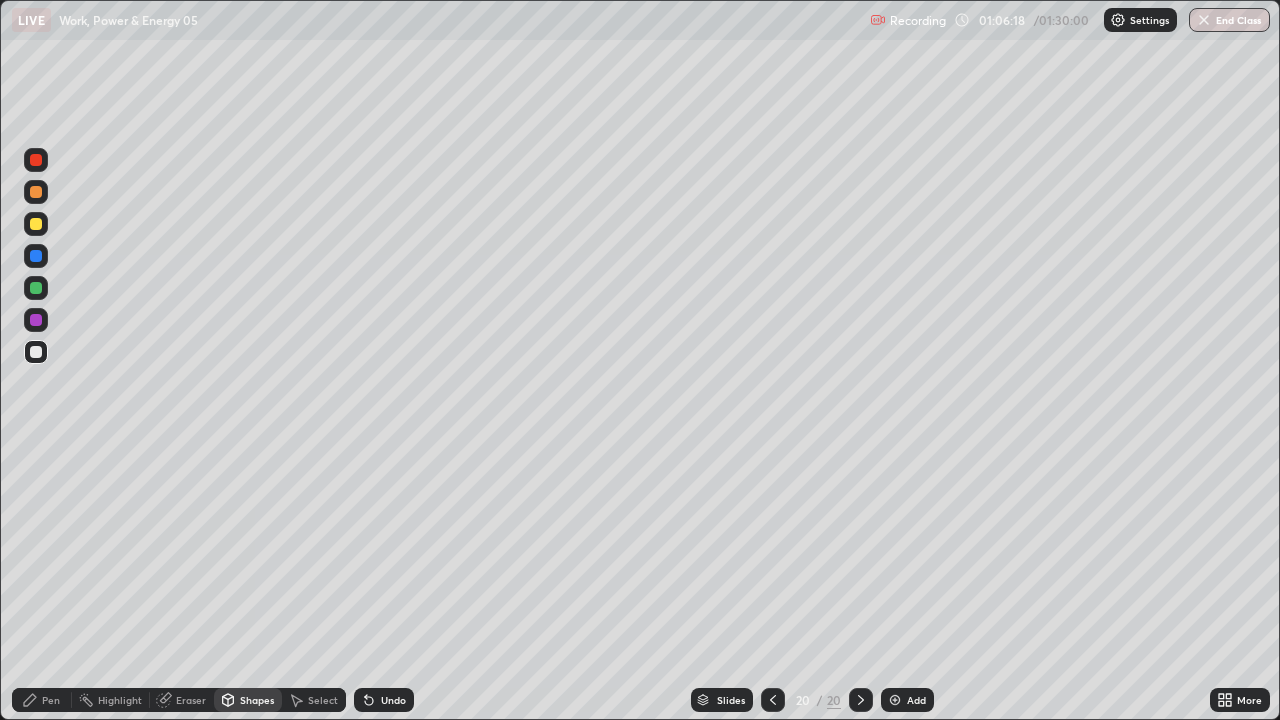 click on "Shapes" at bounding box center [257, 700] 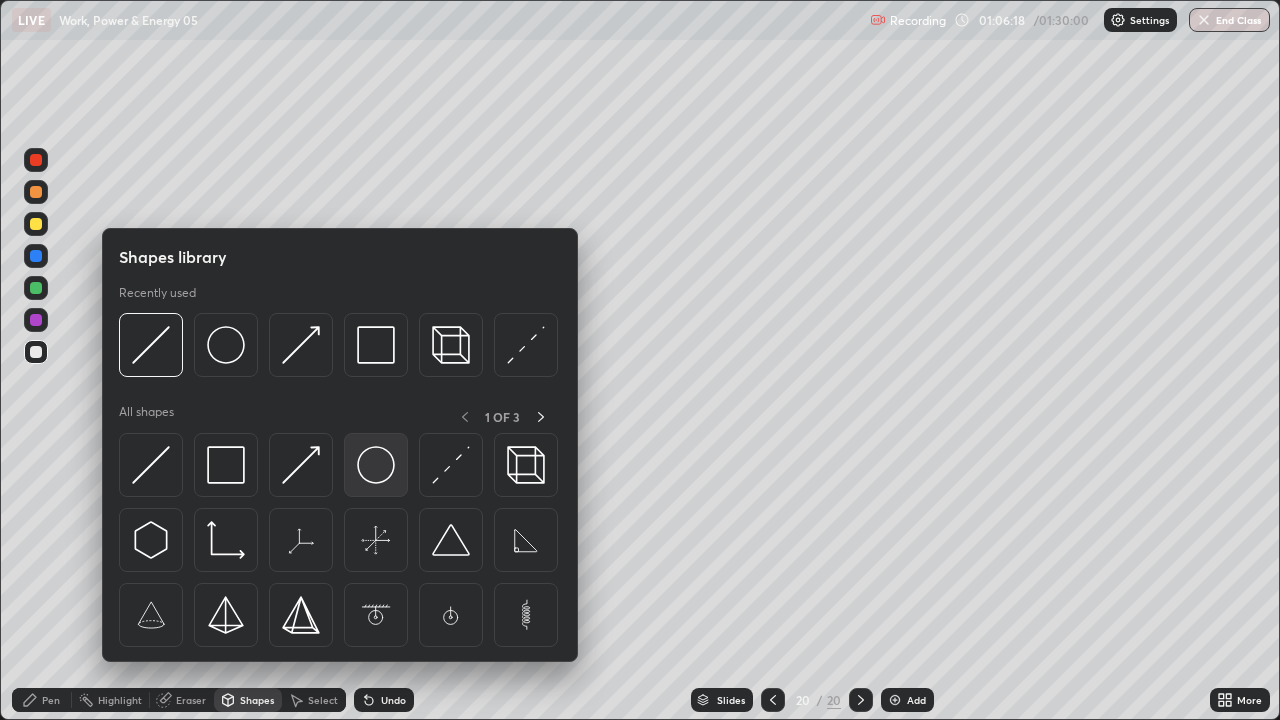 click at bounding box center [376, 465] 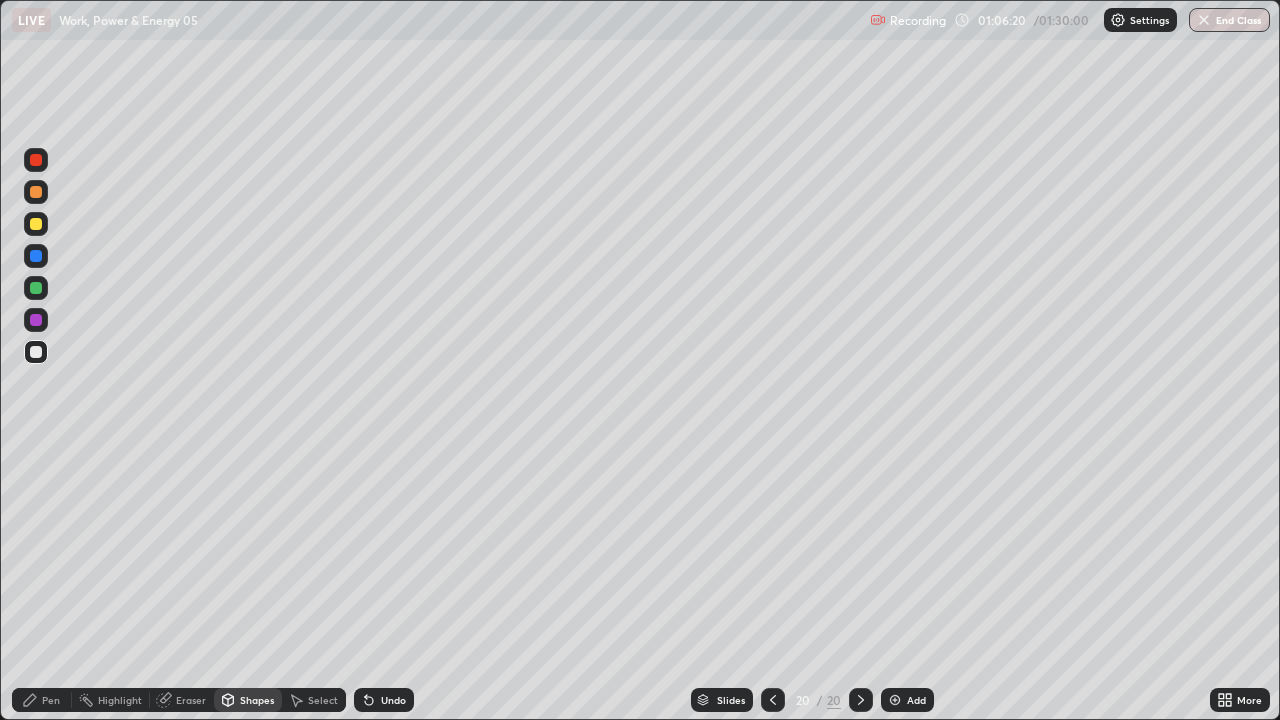 click 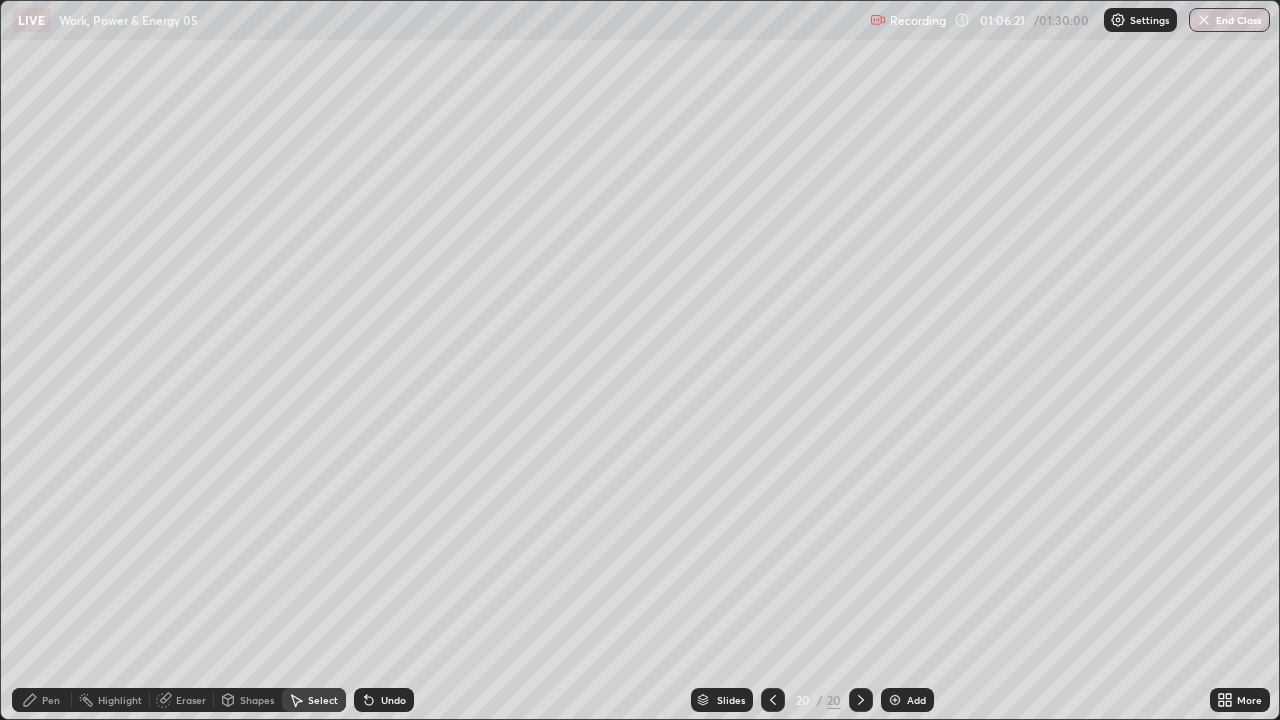 click on "Shapes" at bounding box center (248, 700) 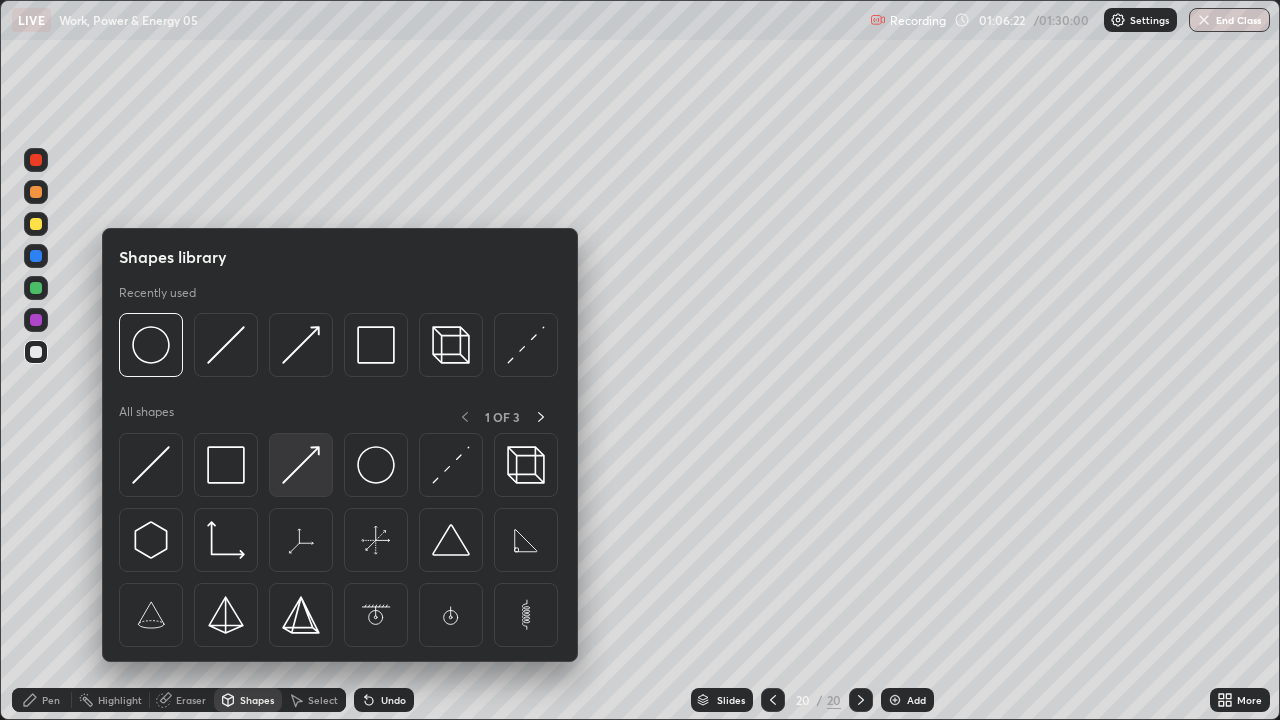 click at bounding box center [301, 465] 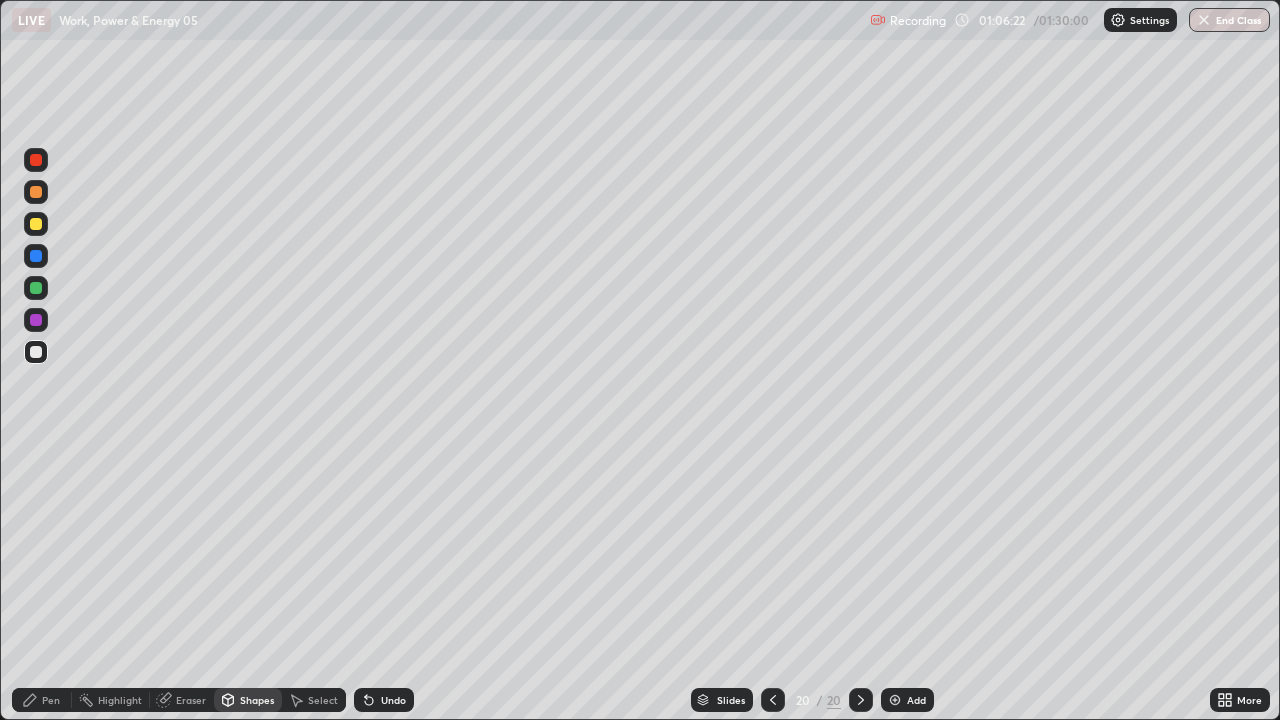 click at bounding box center (36, 320) 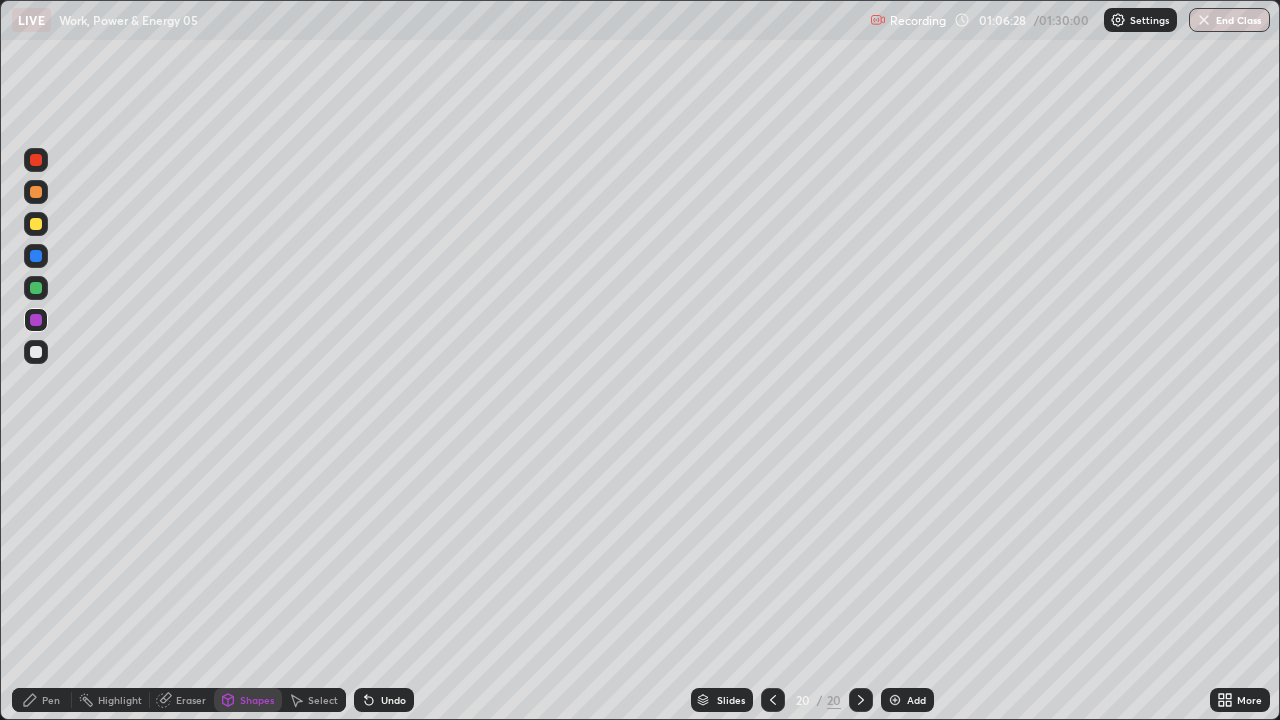 click on "Pen" at bounding box center (51, 700) 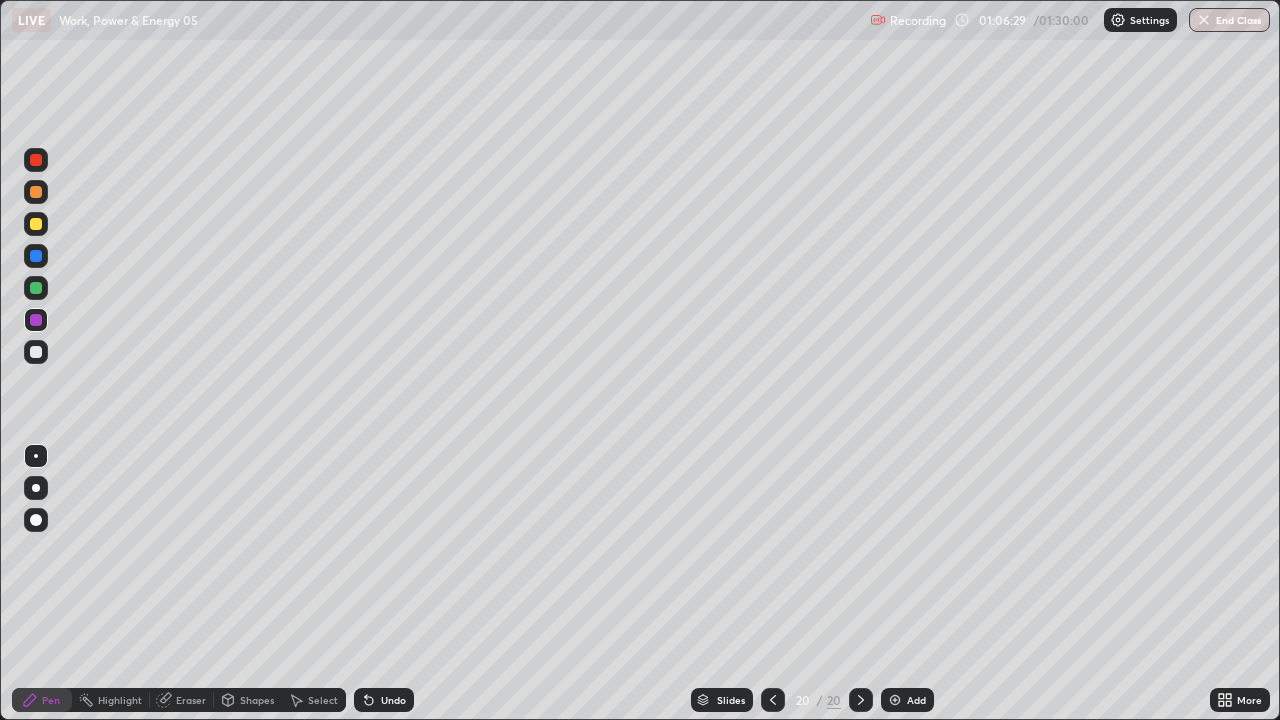 click at bounding box center [36, 352] 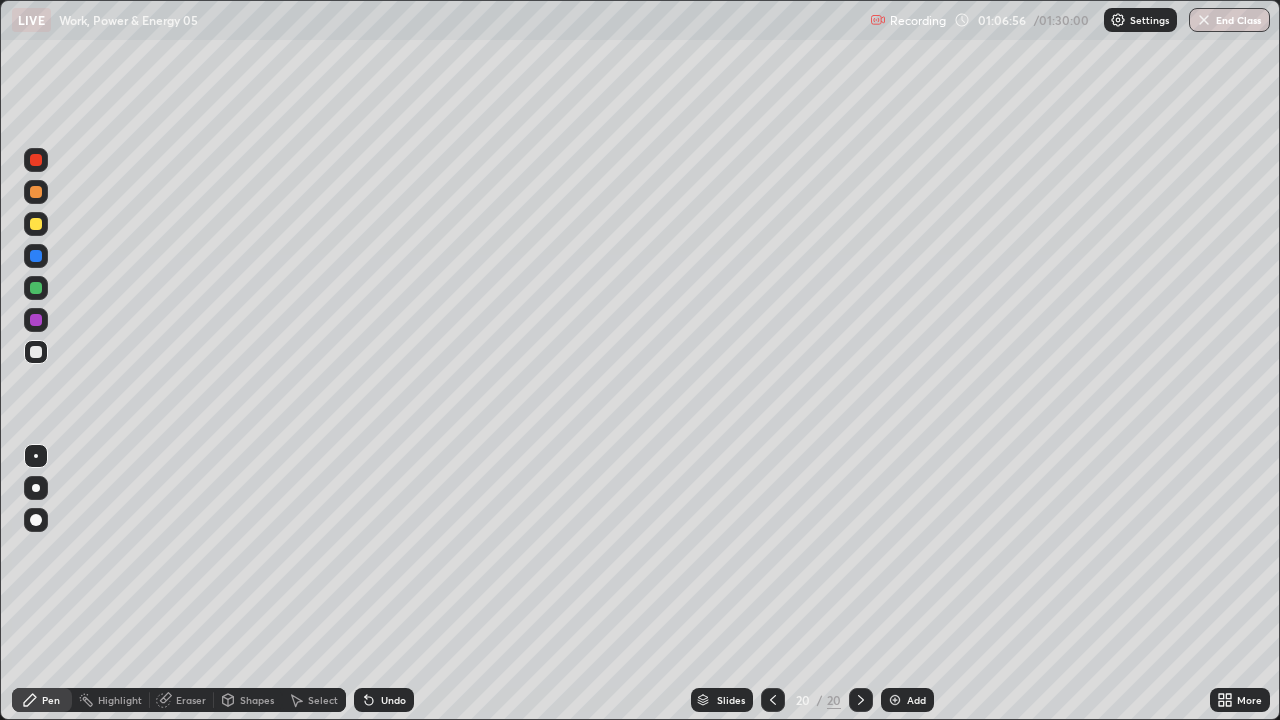 click 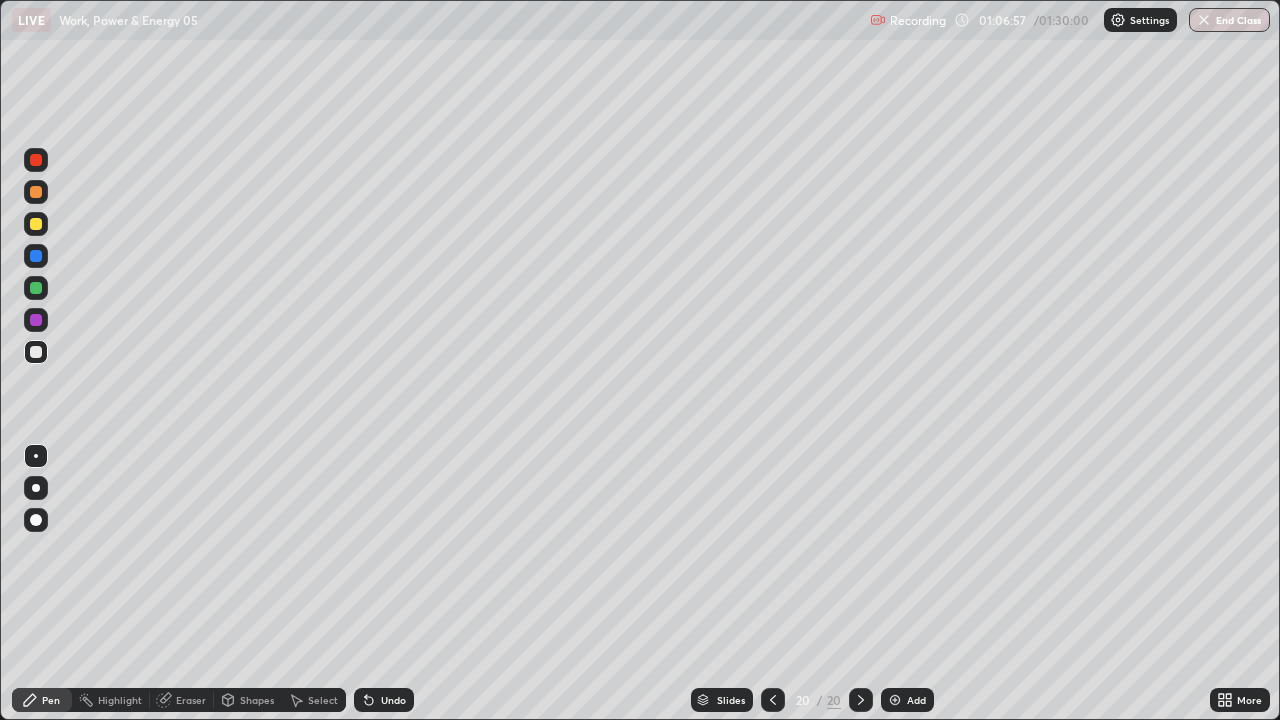 click on "Undo" at bounding box center [393, 700] 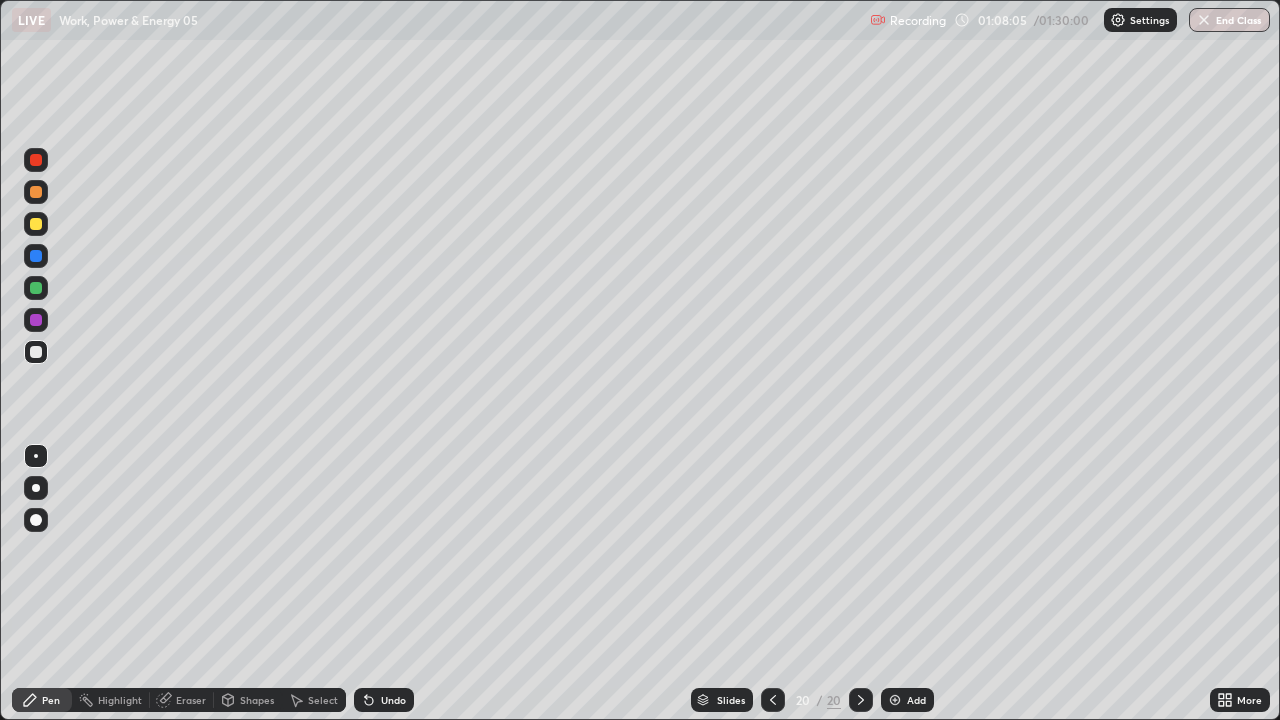 click 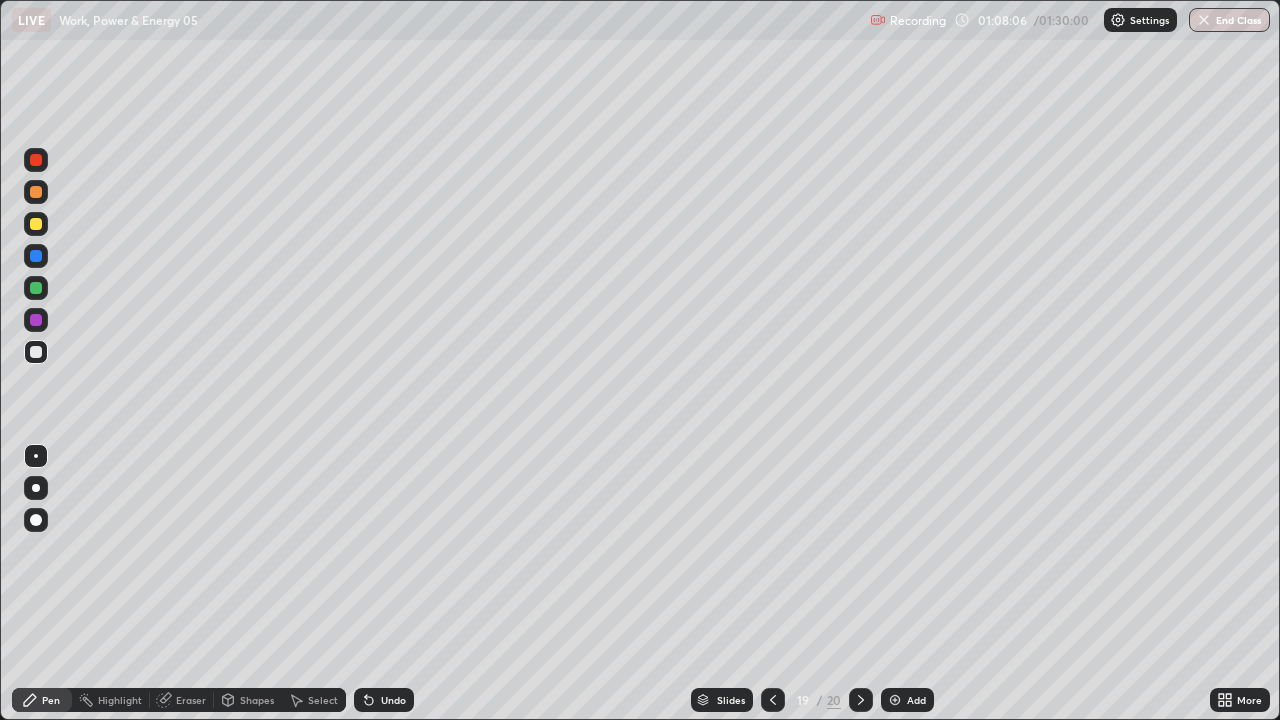 click 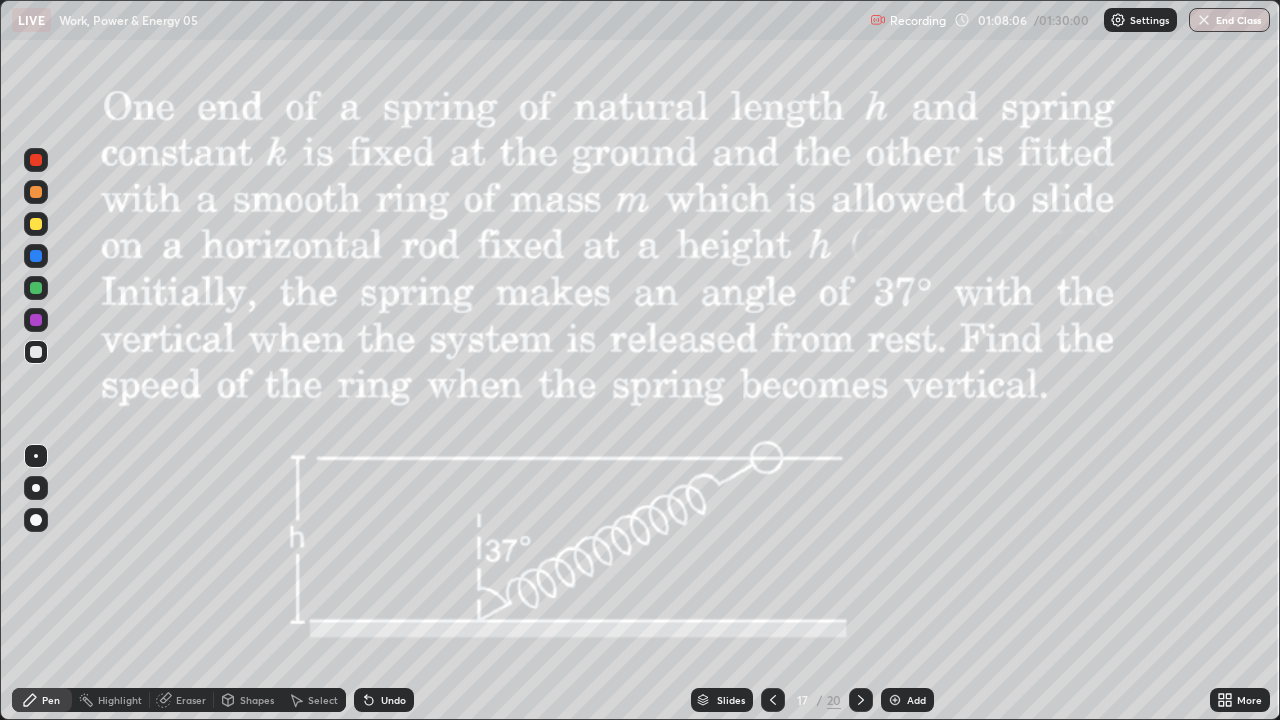 click 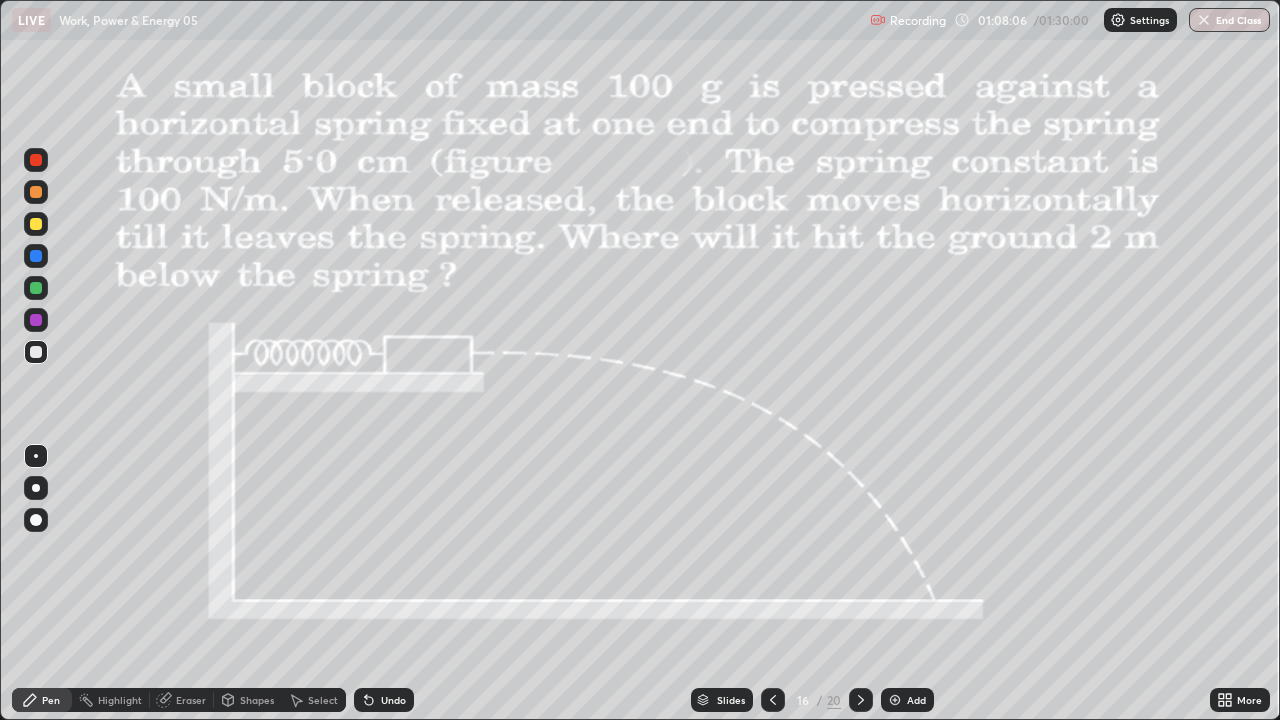 click 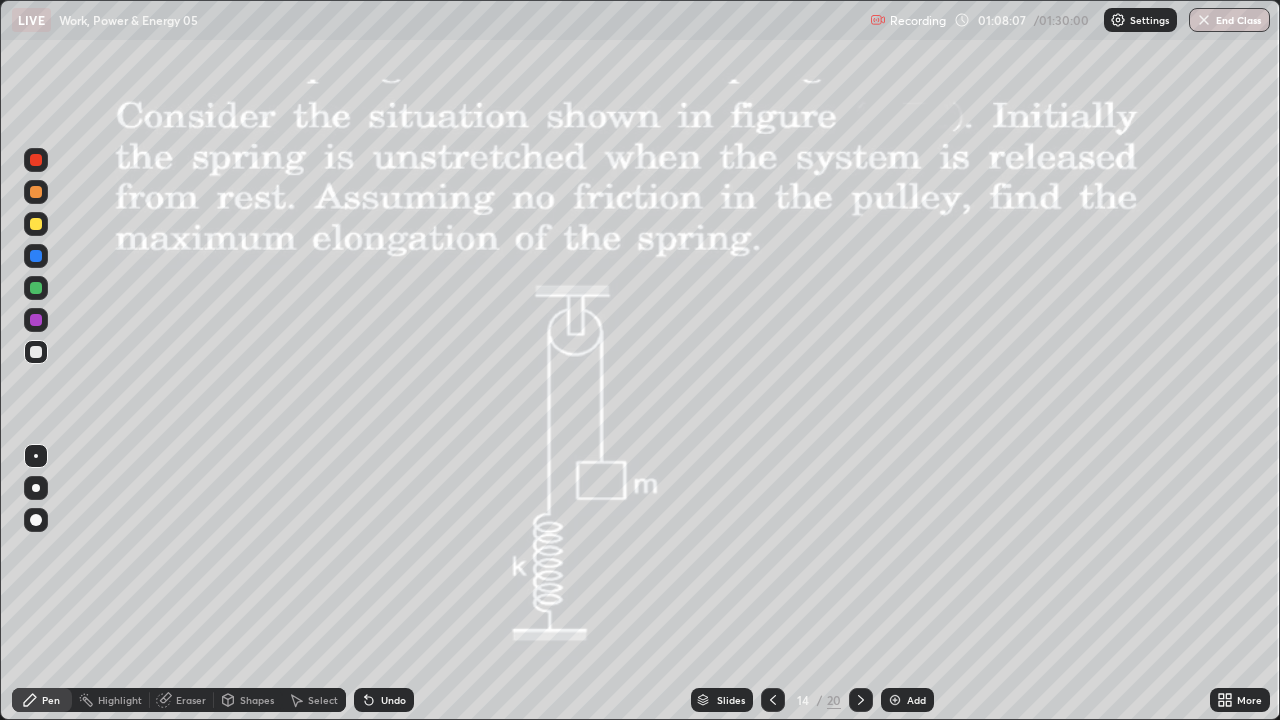 click at bounding box center [773, 700] 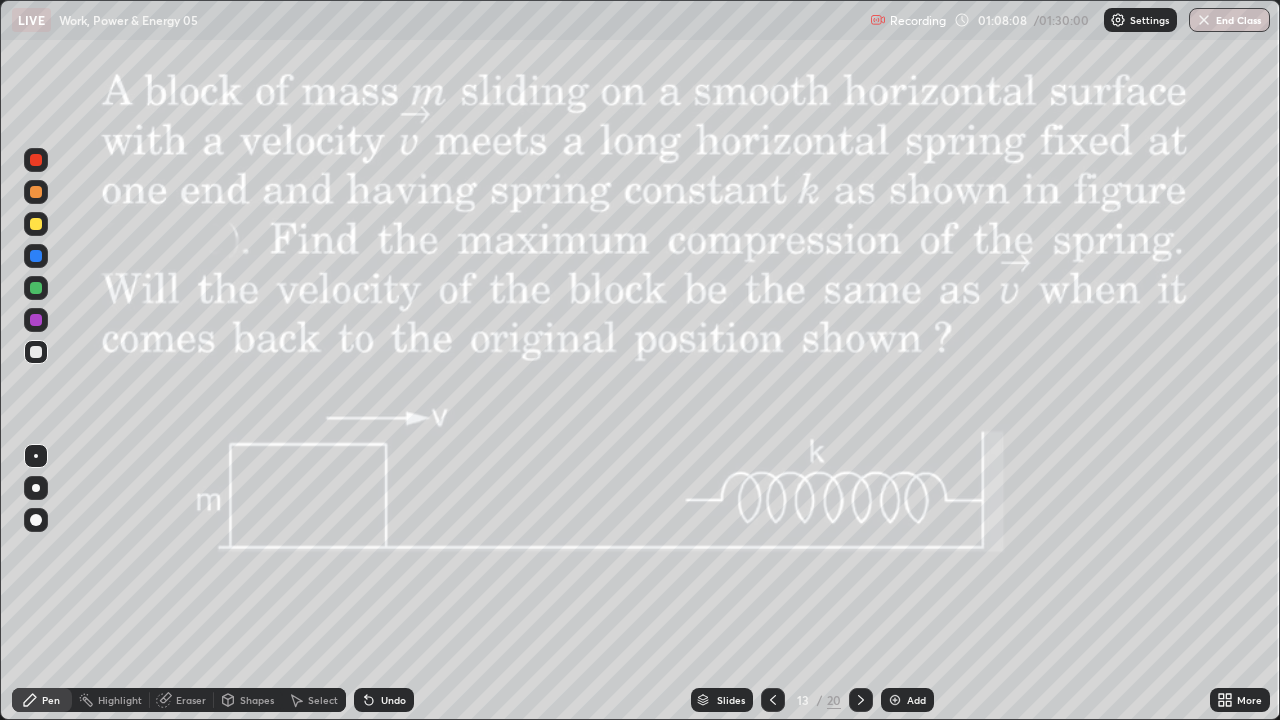 click 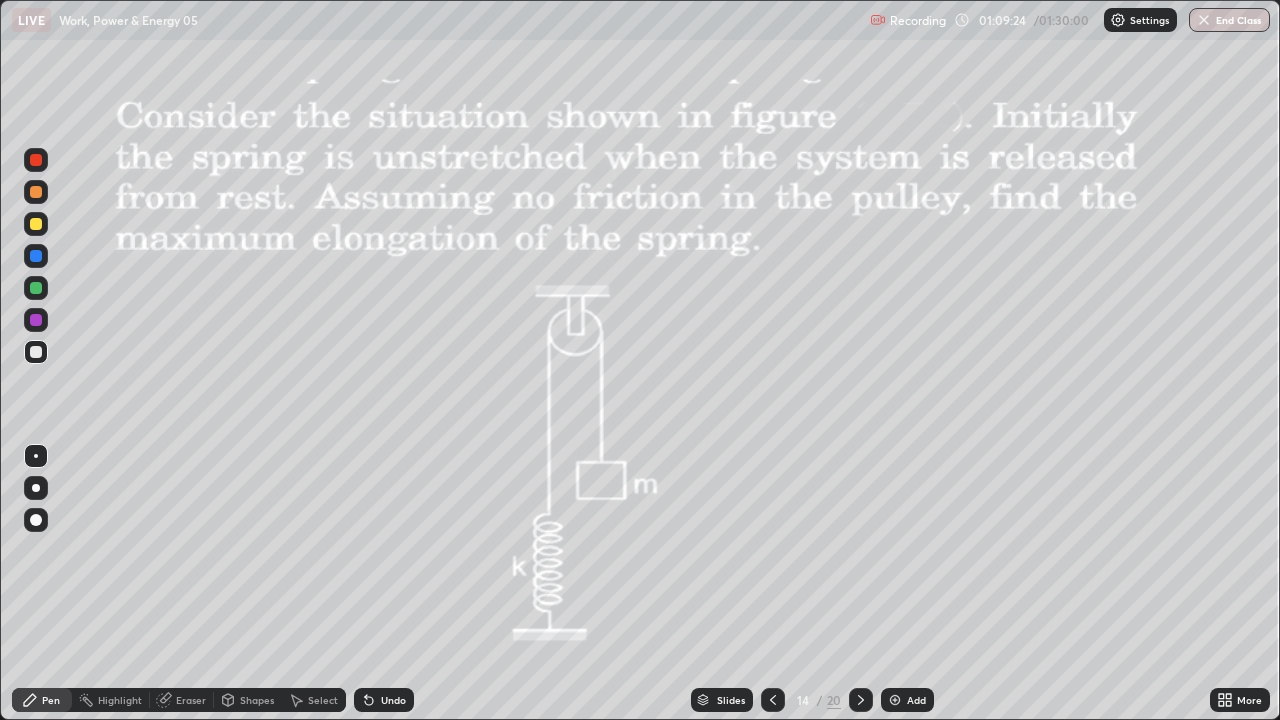click 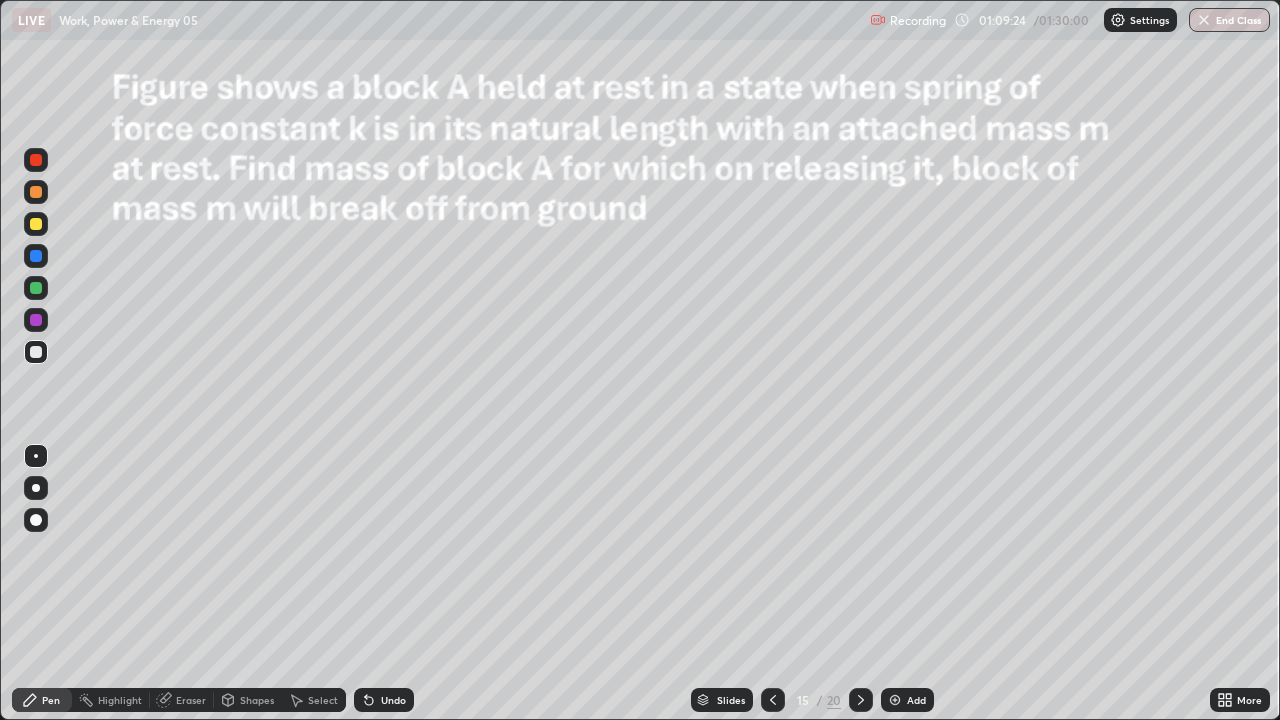 click 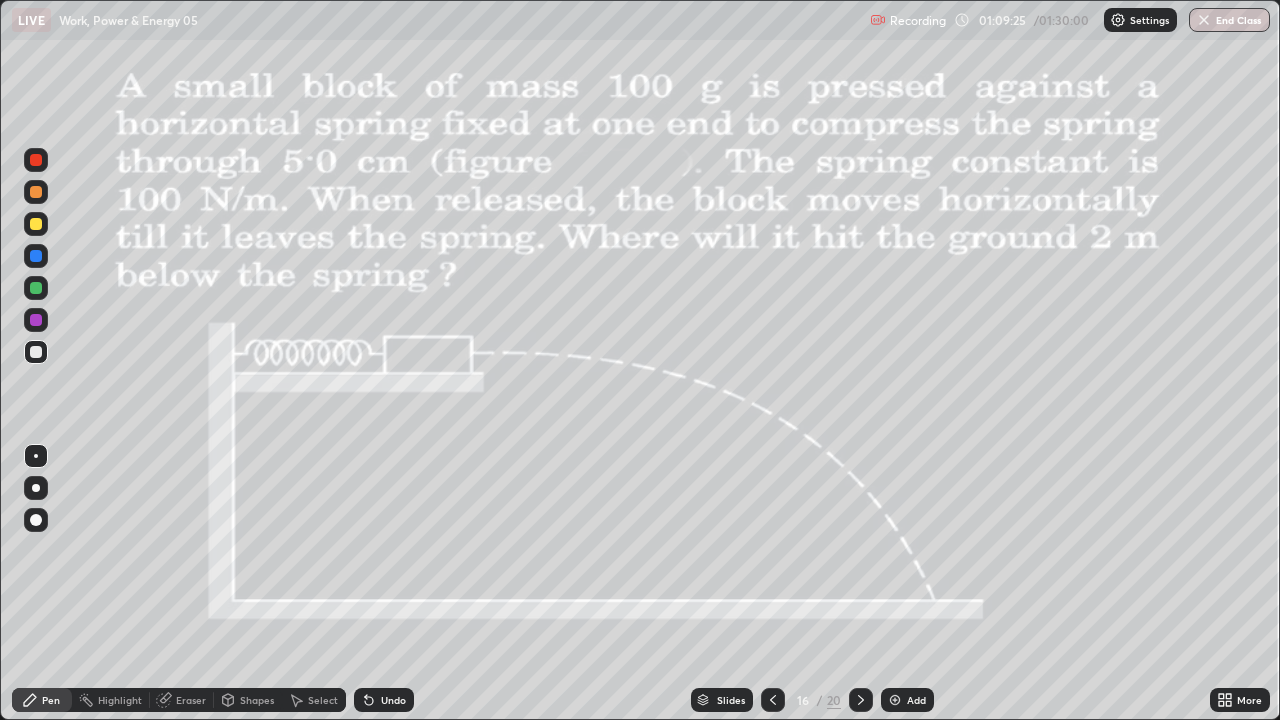 click 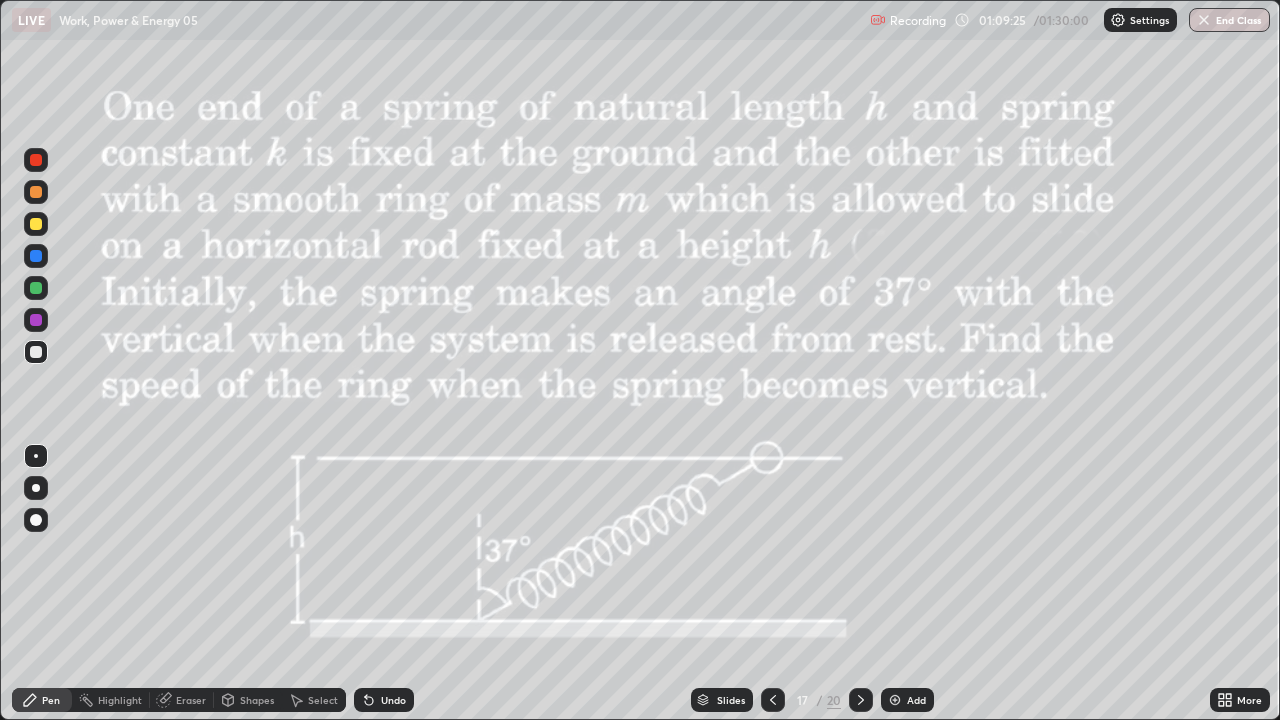 click 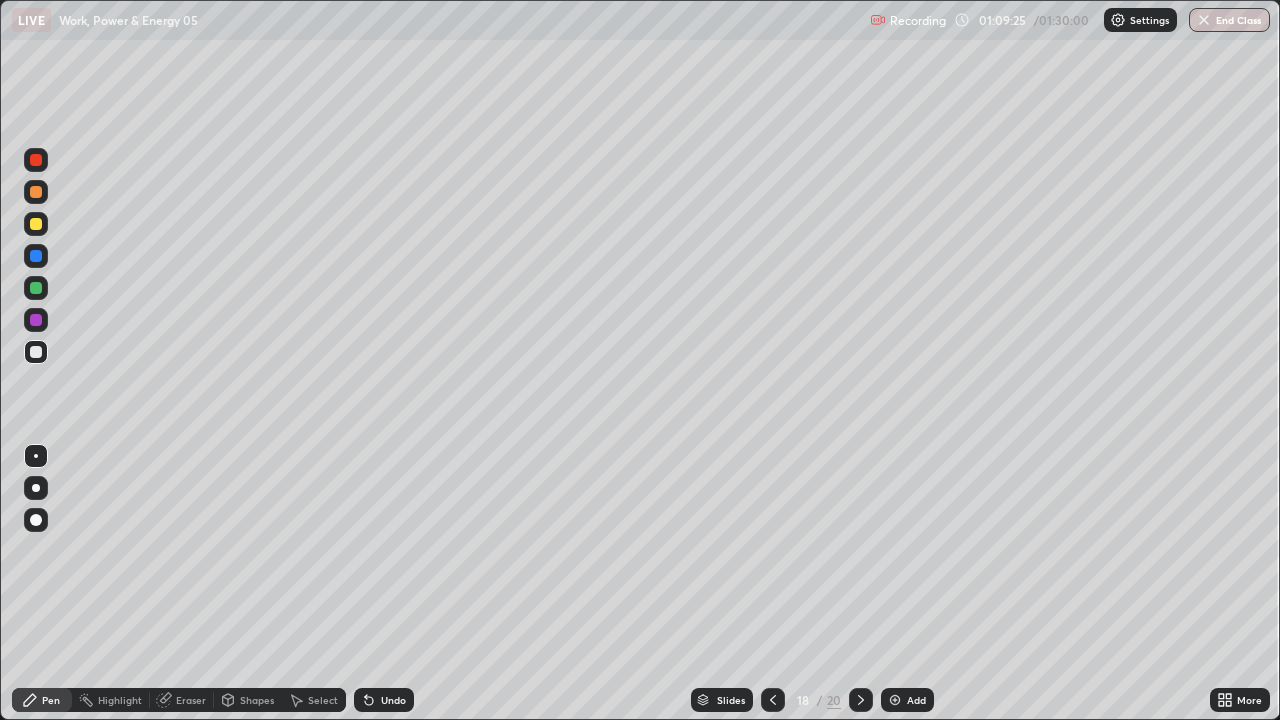 click 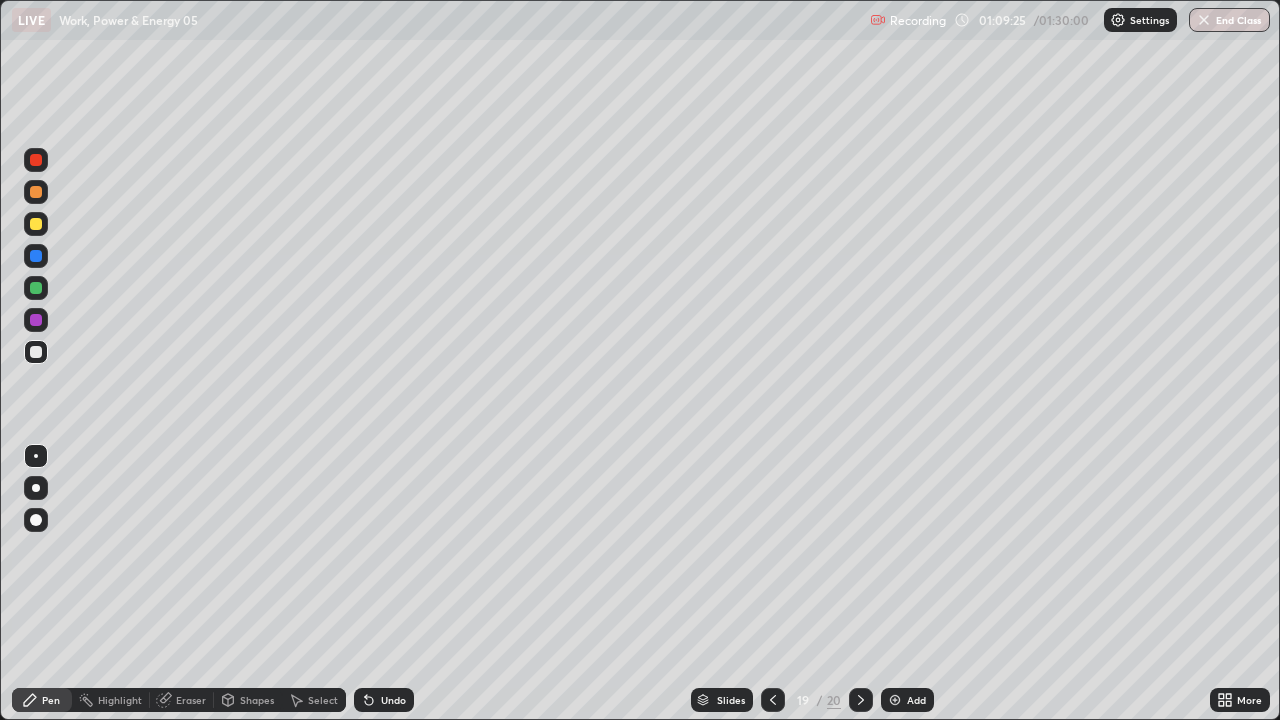 click 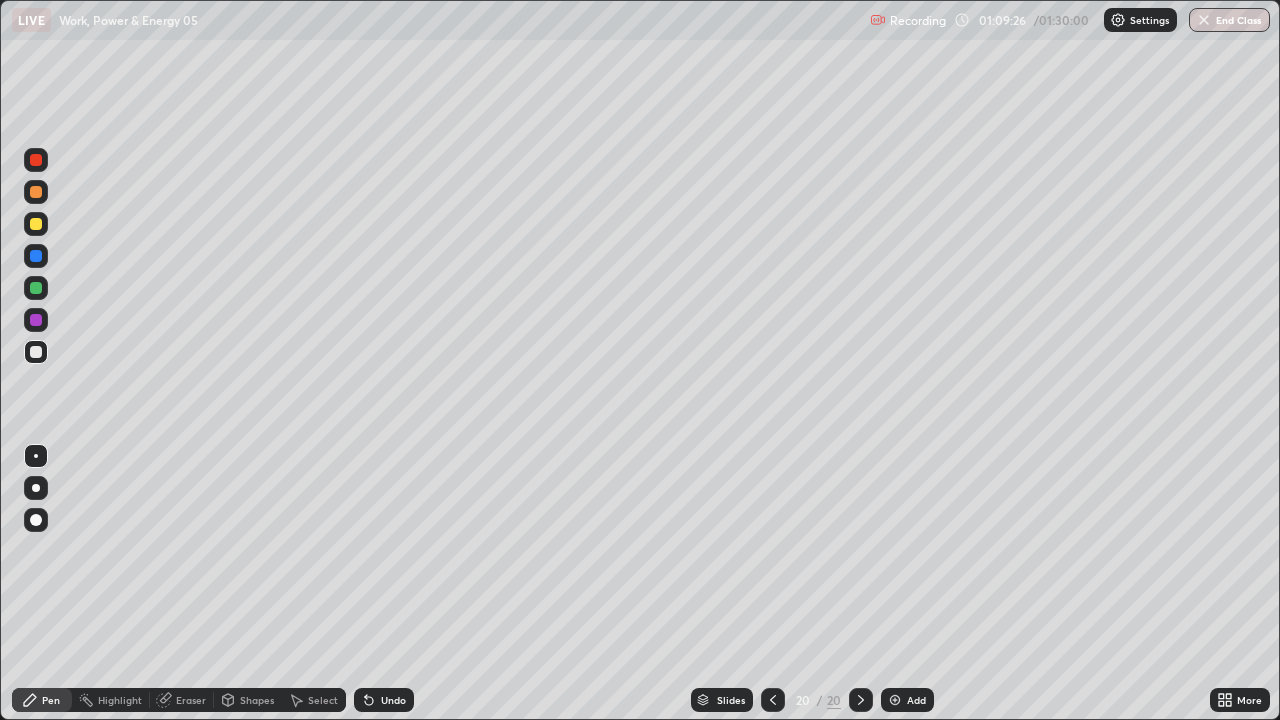 click 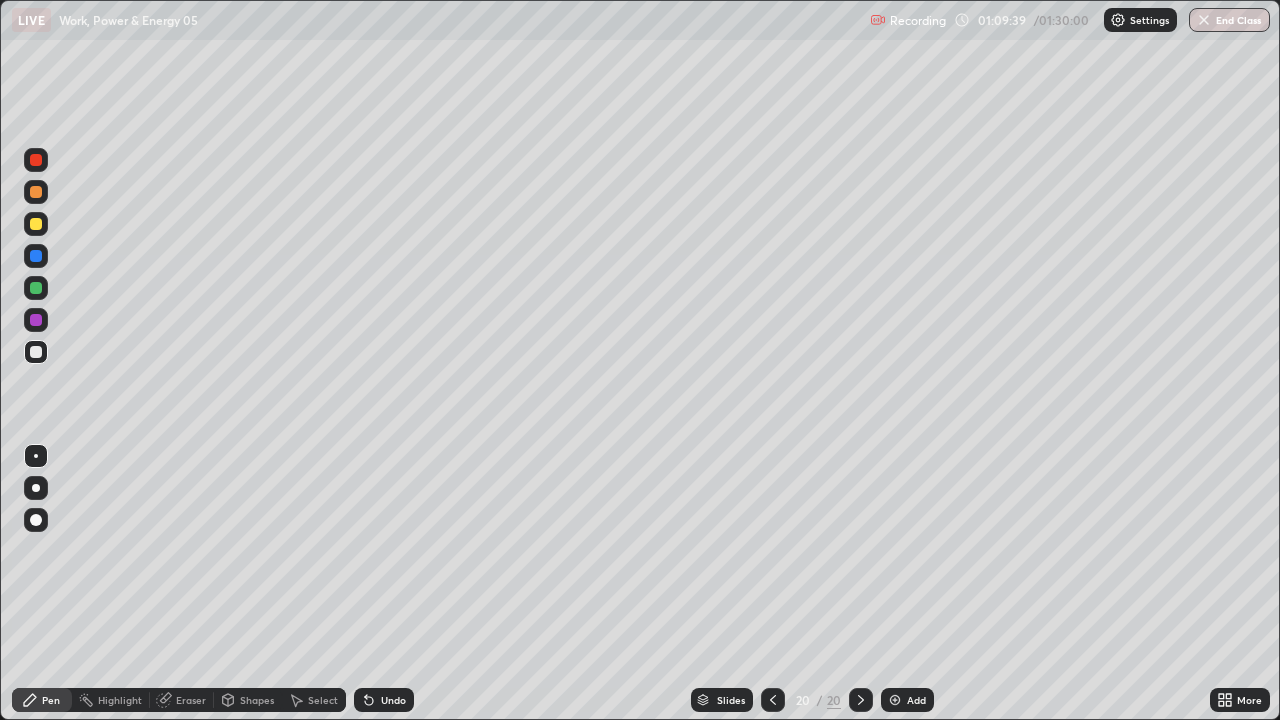 click on "Shapes" at bounding box center (248, 700) 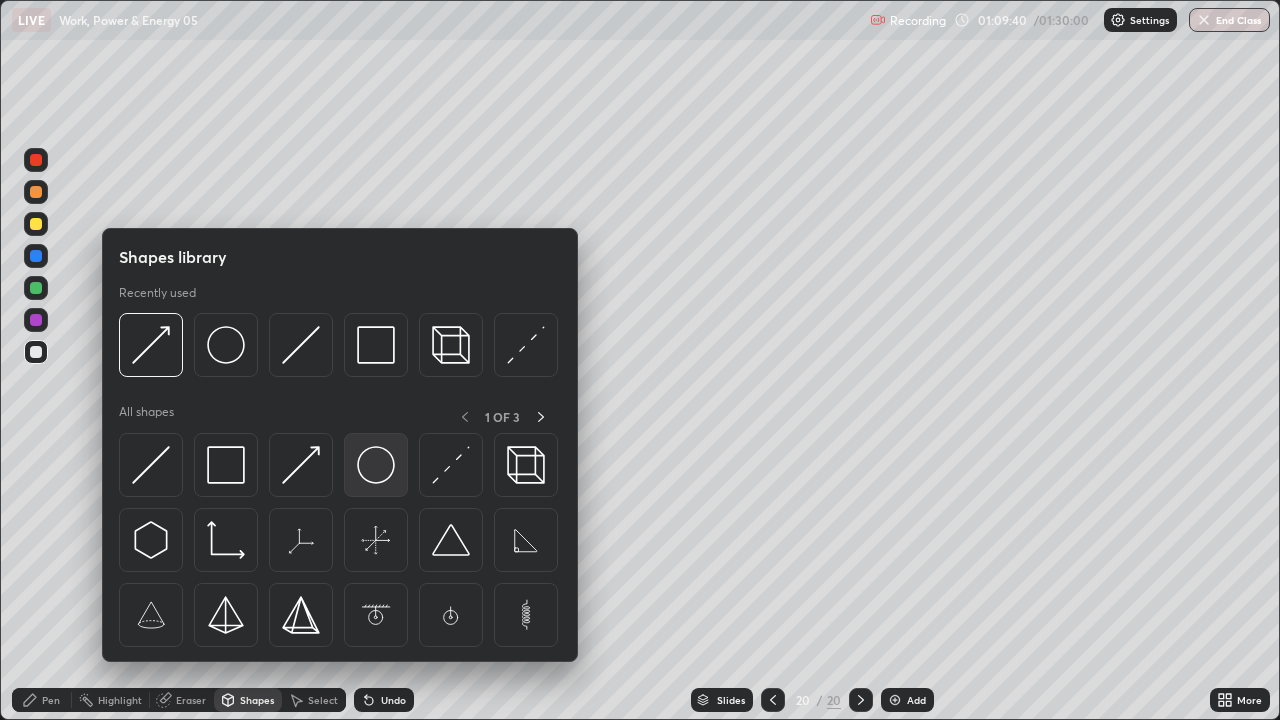 click at bounding box center [376, 465] 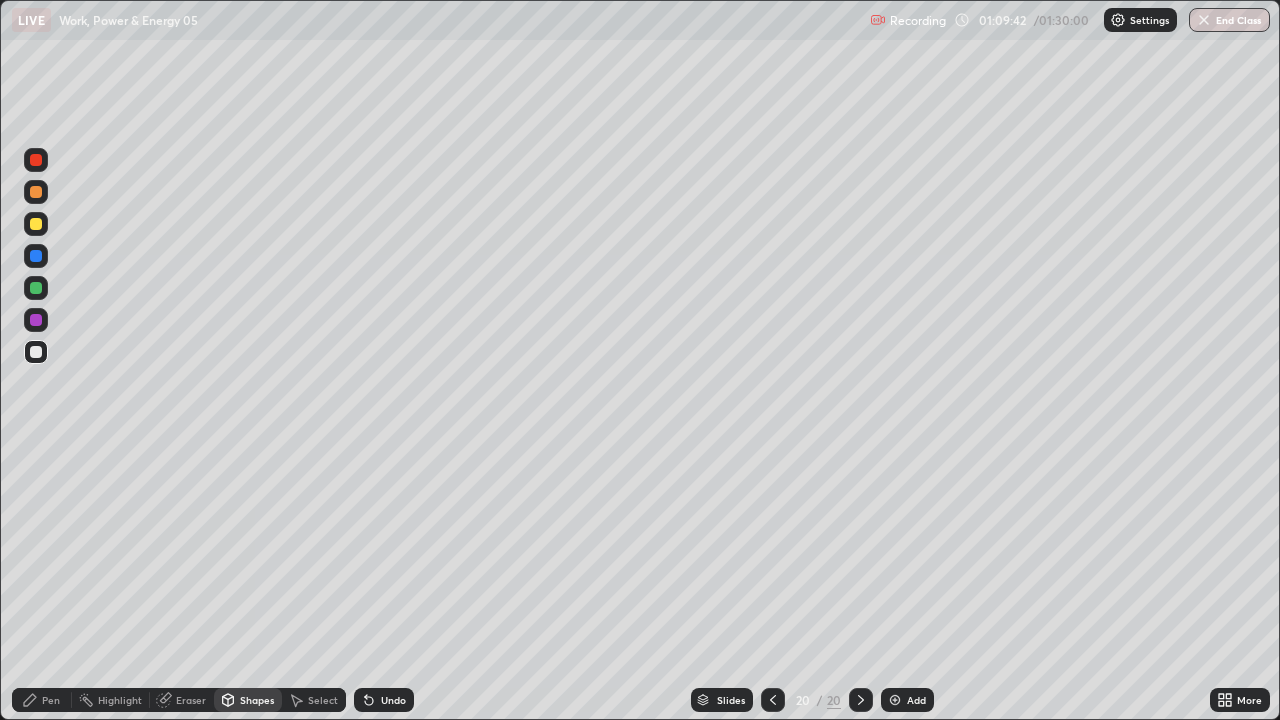 click on "Select" at bounding box center (323, 700) 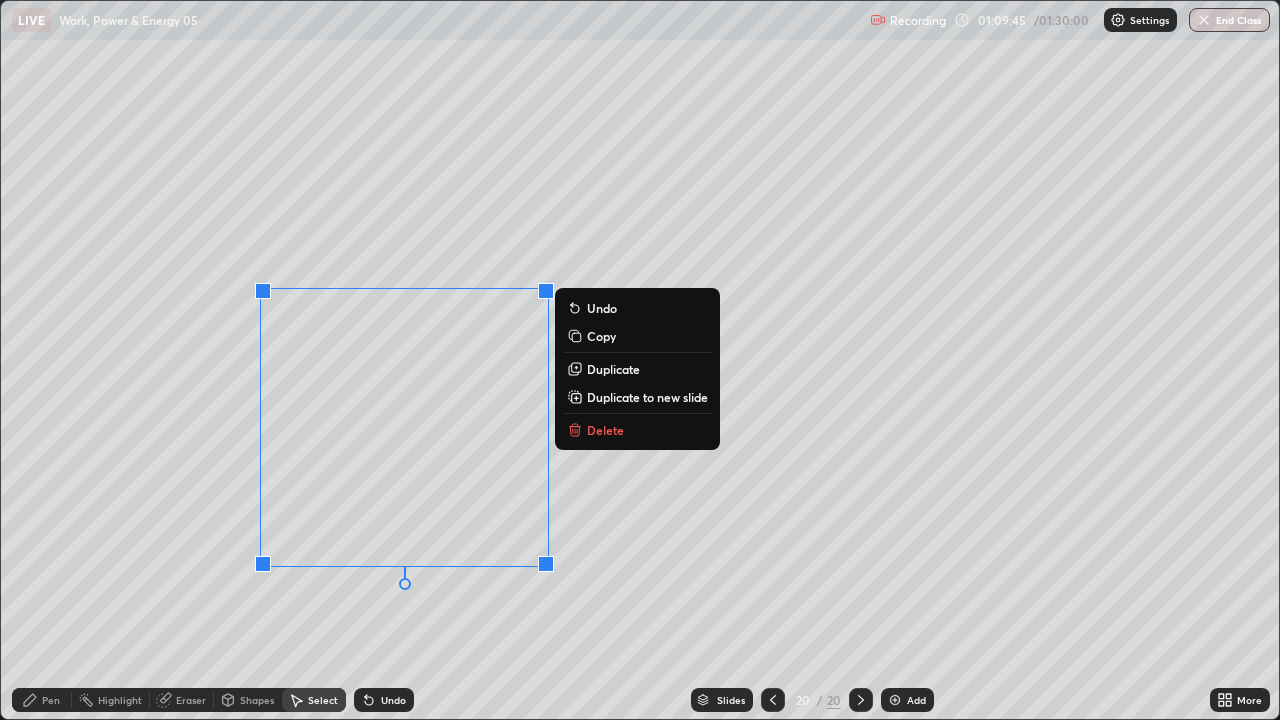 click on "Delete" at bounding box center (605, 430) 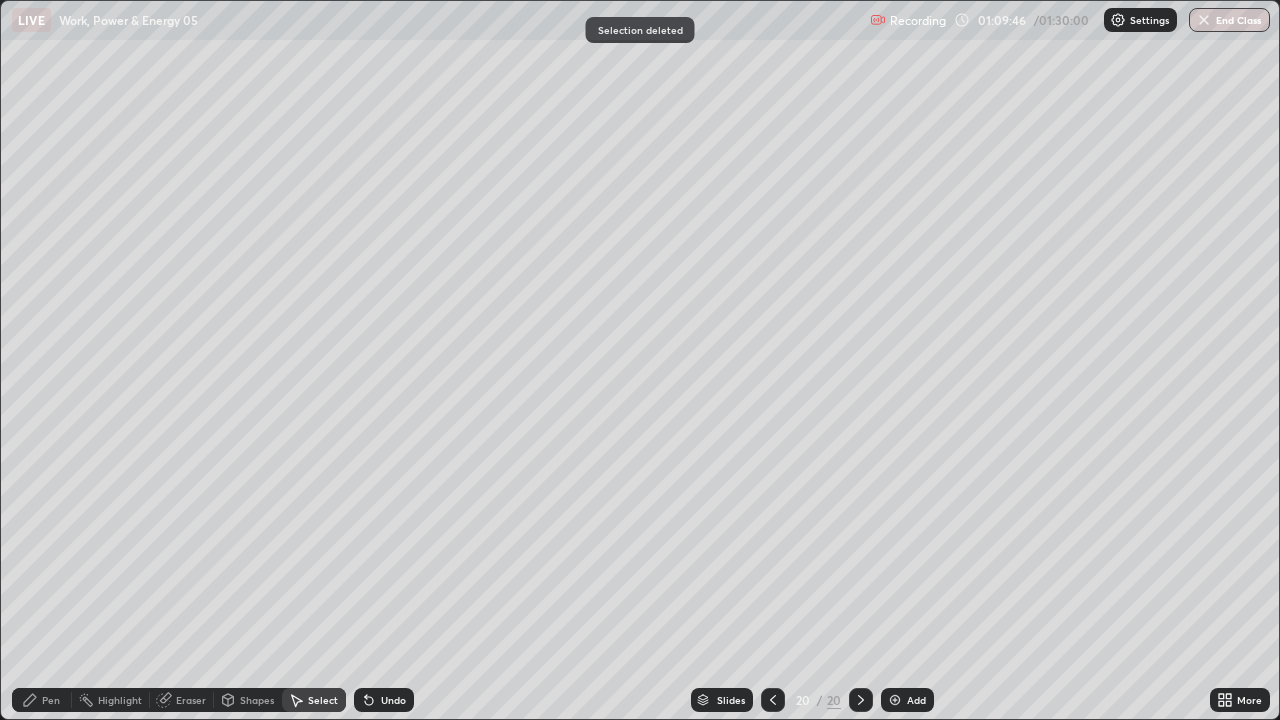 click on "Shapes" at bounding box center [257, 700] 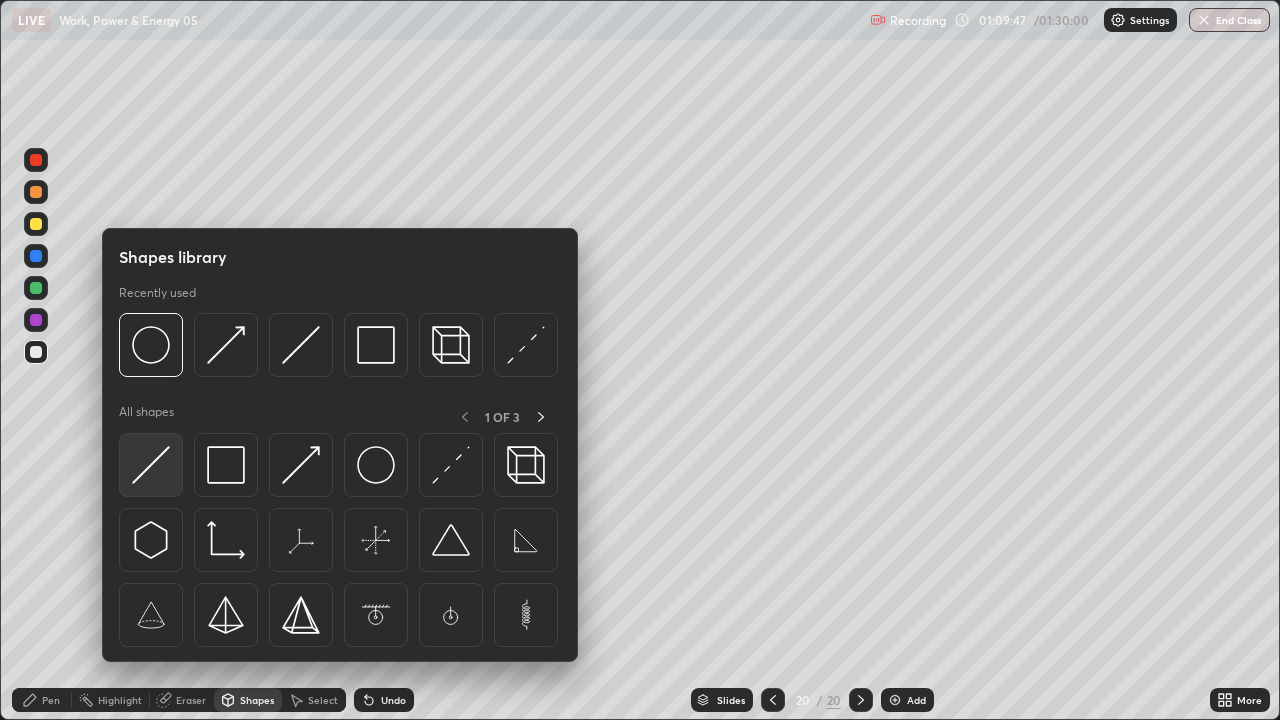 click at bounding box center (151, 465) 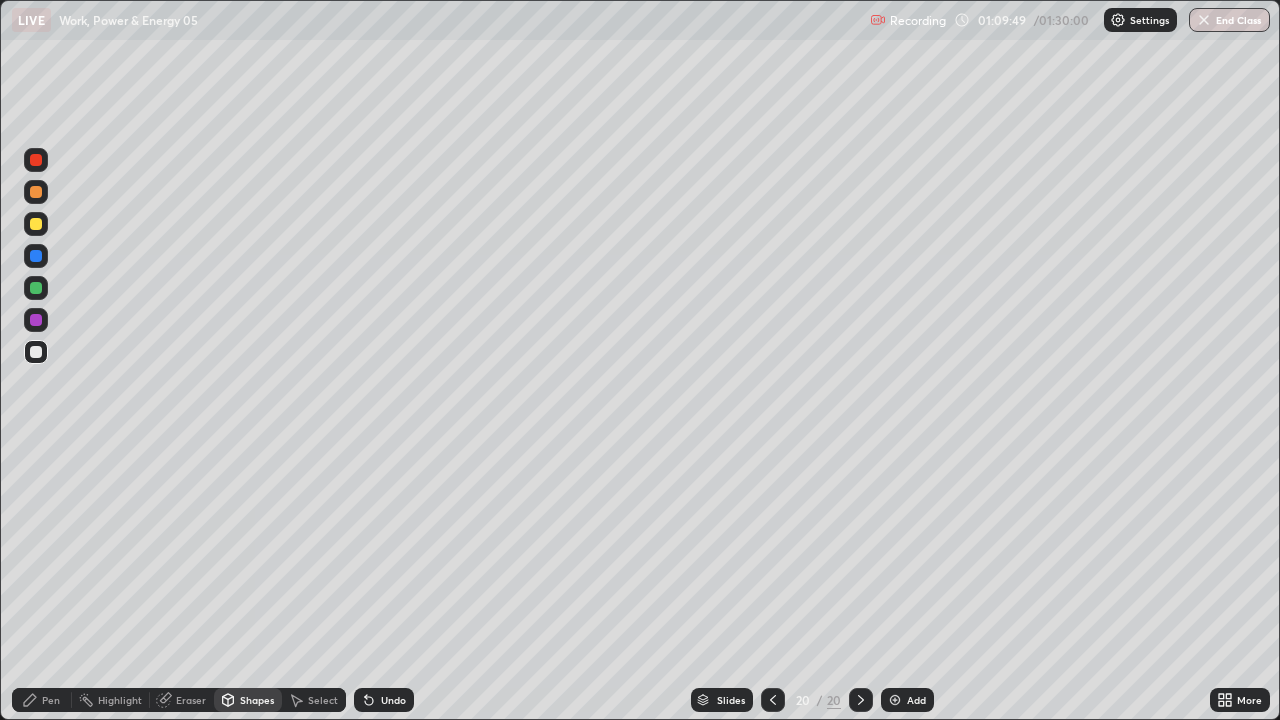 click on "Shapes" at bounding box center (248, 700) 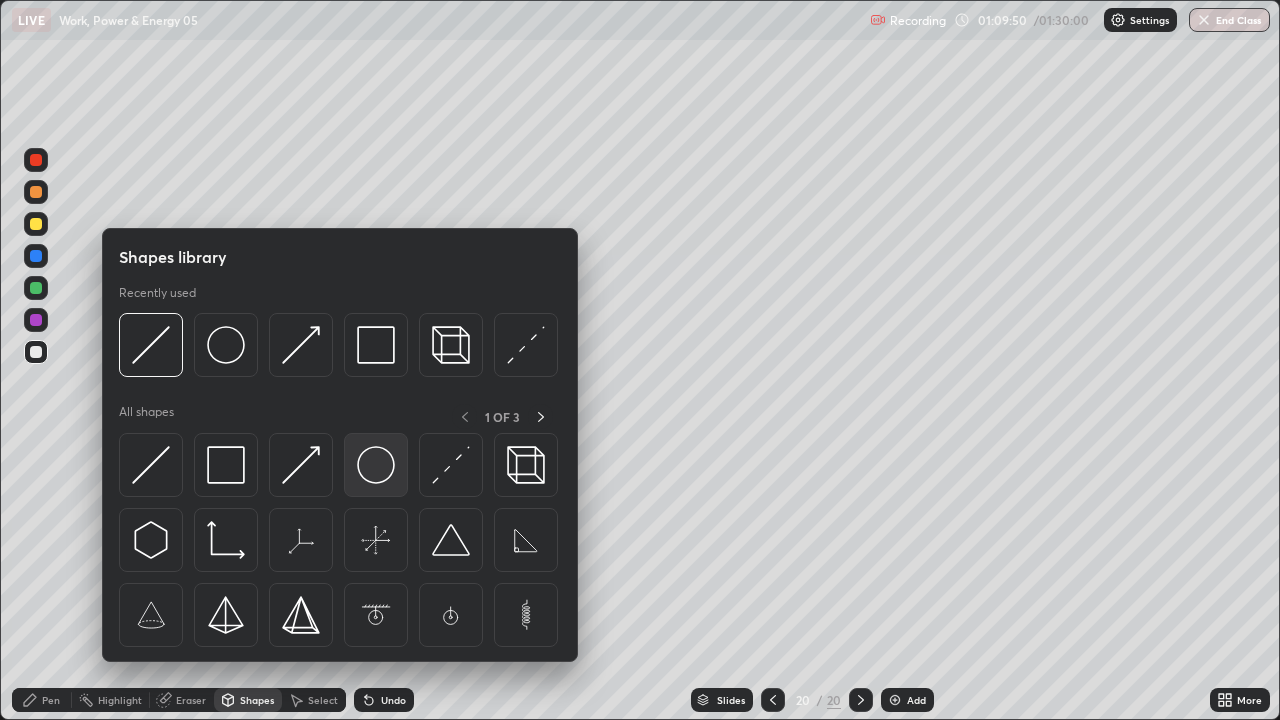 click at bounding box center [376, 465] 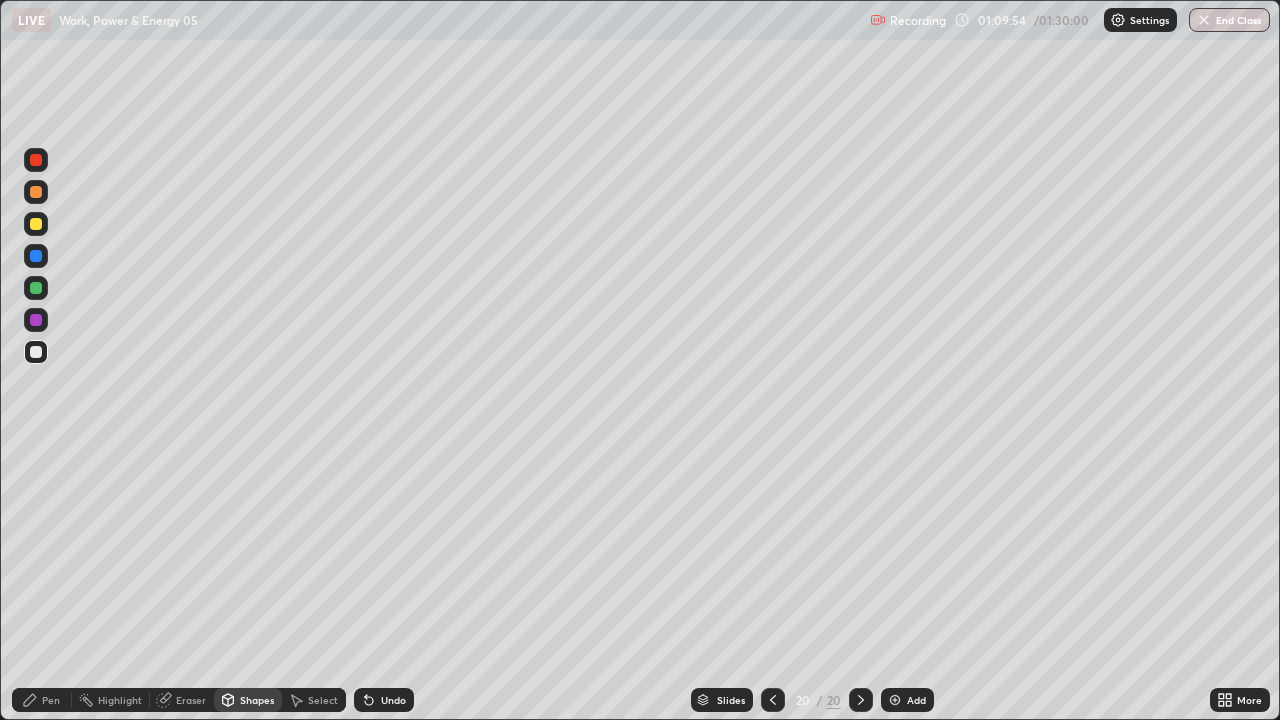 click on "Select" at bounding box center (314, 700) 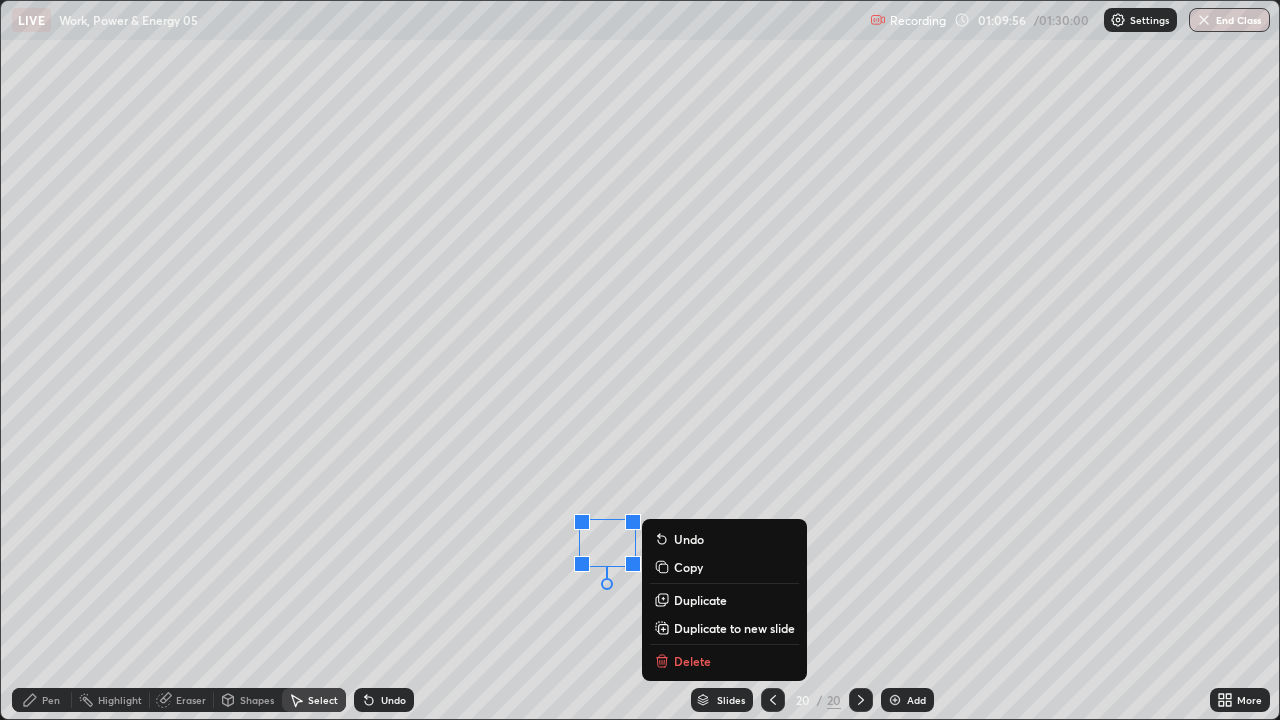 click on "Duplicate" at bounding box center (700, 600) 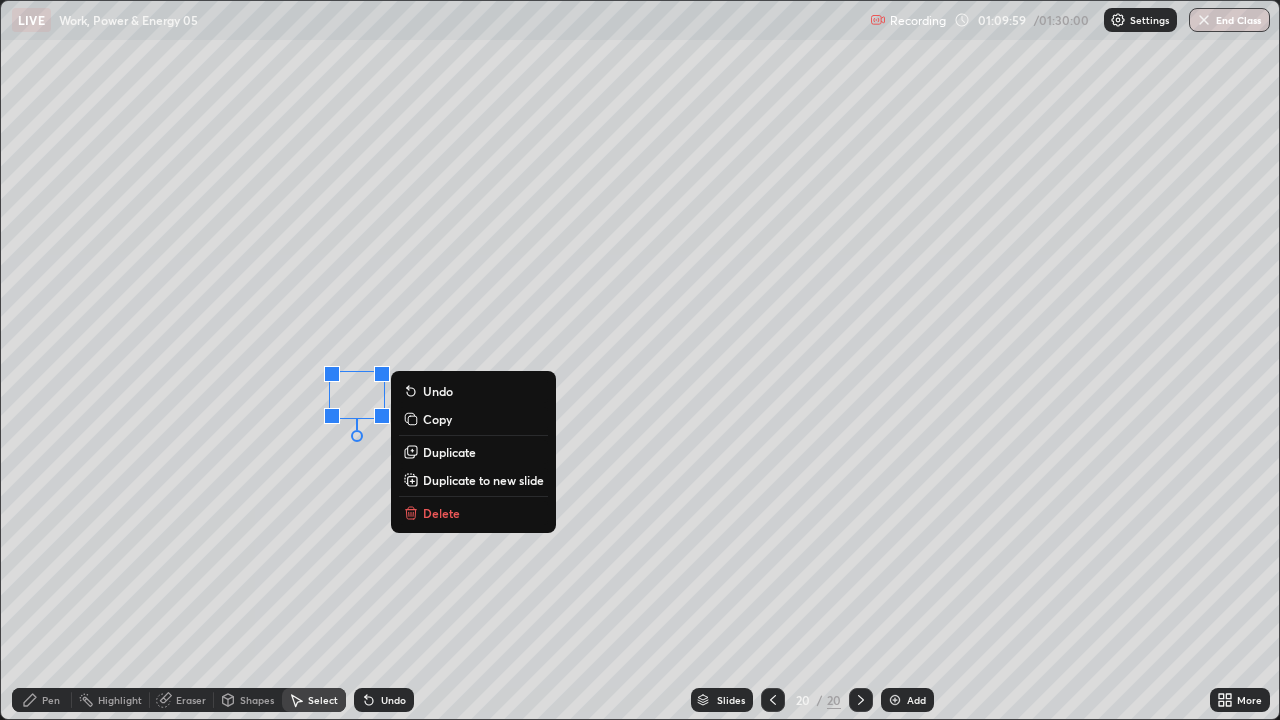 click on "Shapes" at bounding box center [257, 700] 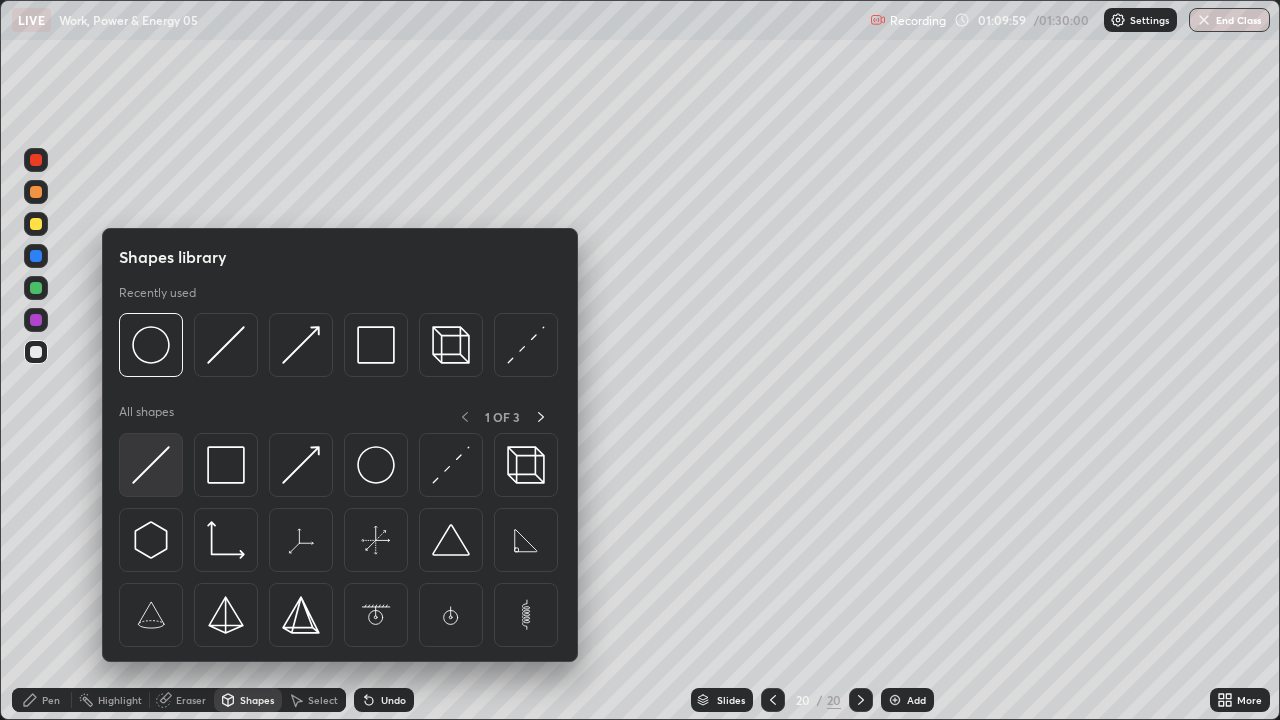 click at bounding box center [151, 465] 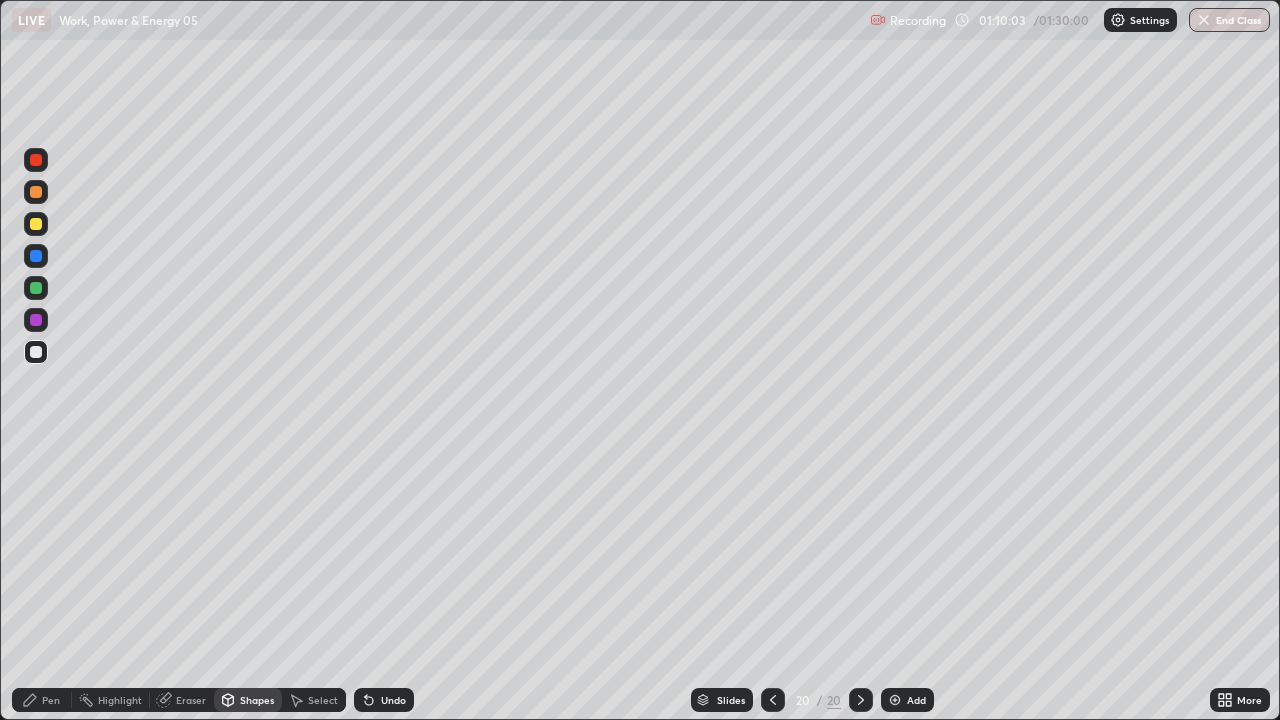 click on "Pen" at bounding box center [51, 700] 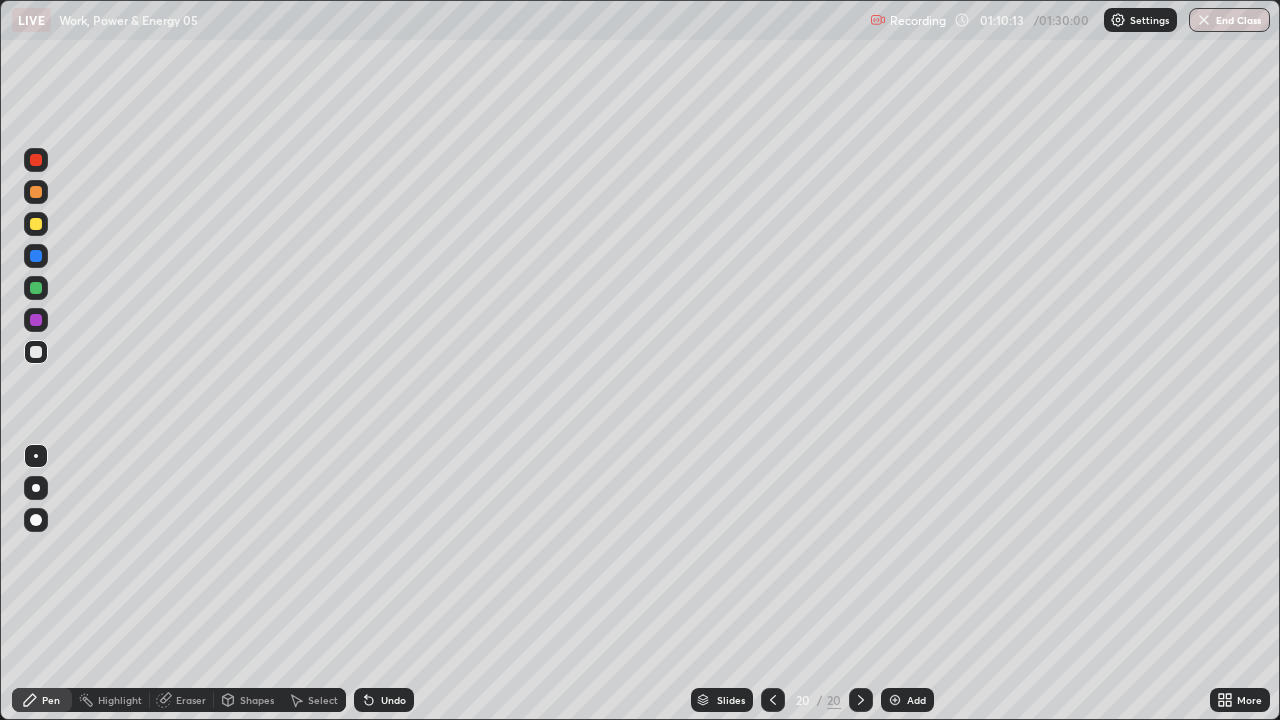 click on "Shapes" at bounding box center (257, 700) 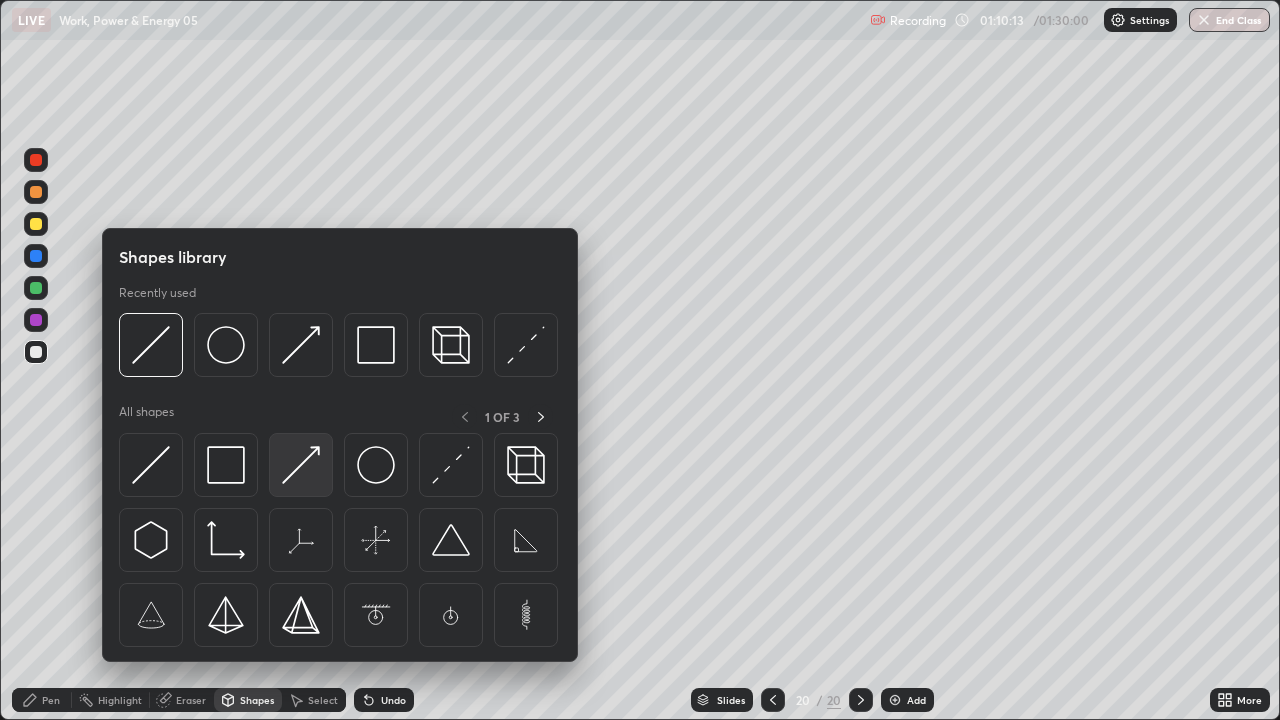 click at bounding box center [301, 465] 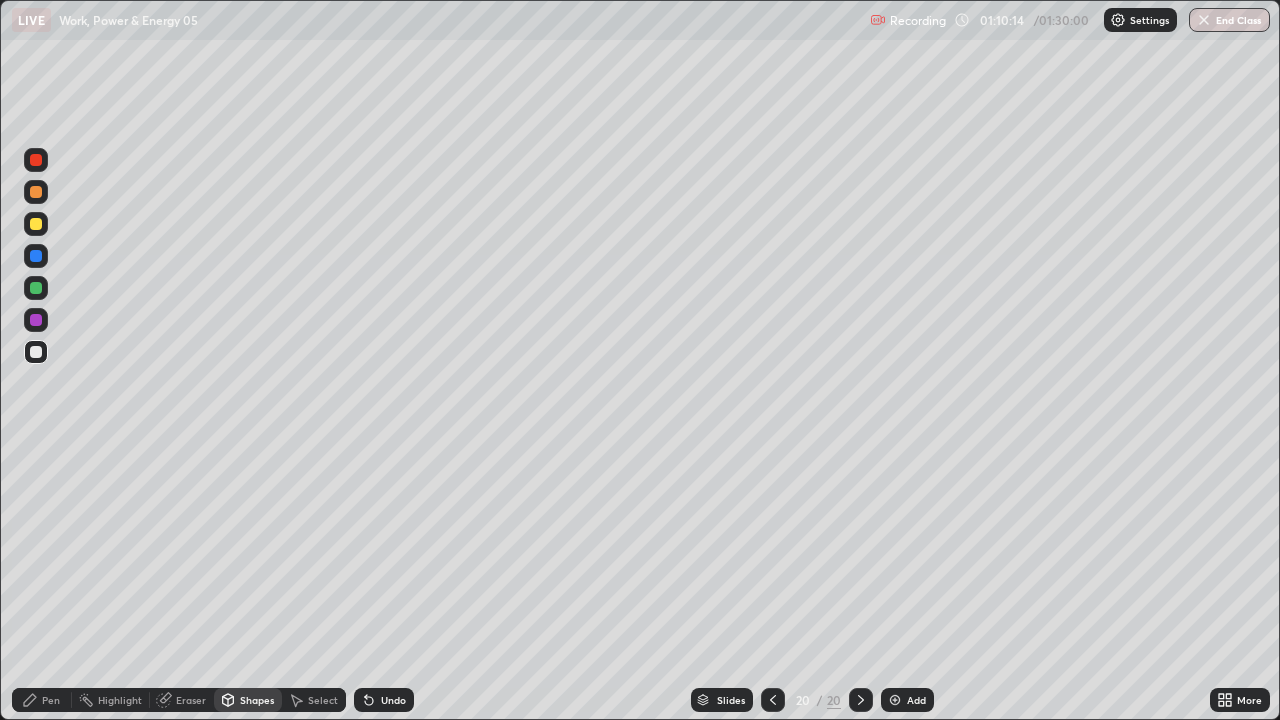 click at bounding box center (36, 320) 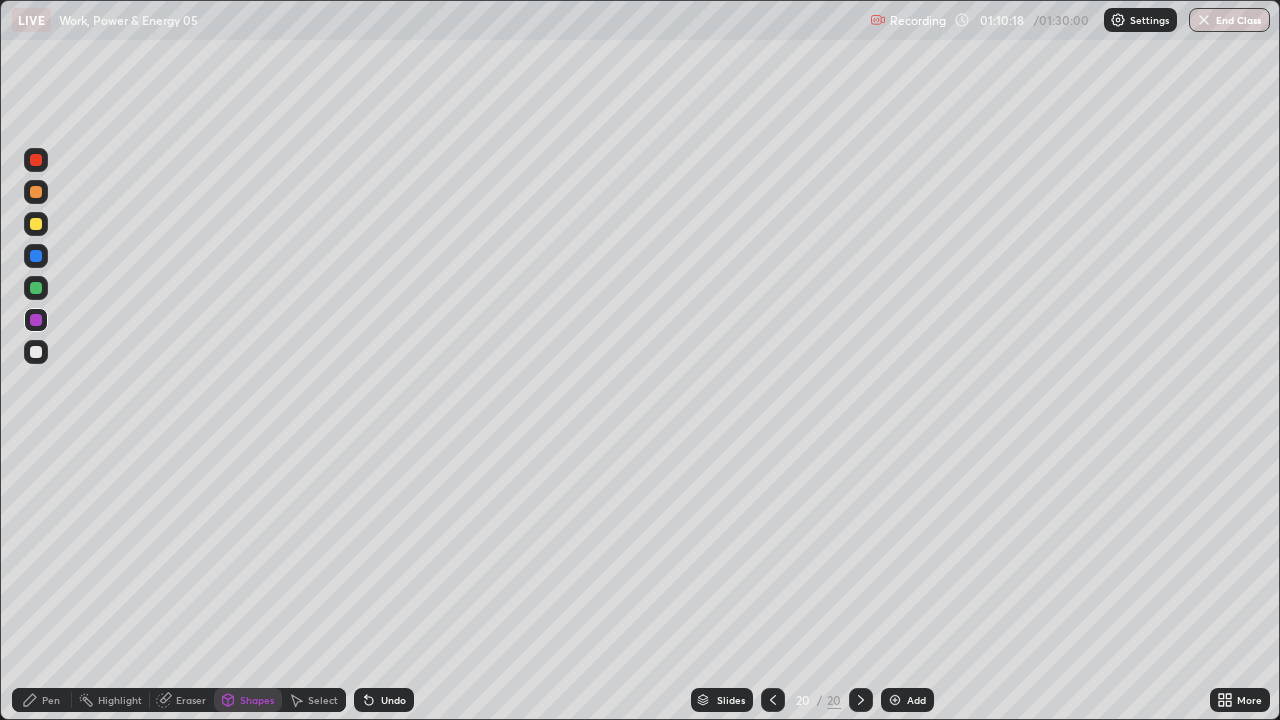 click on "Undo" at bounding box center [384, 700] 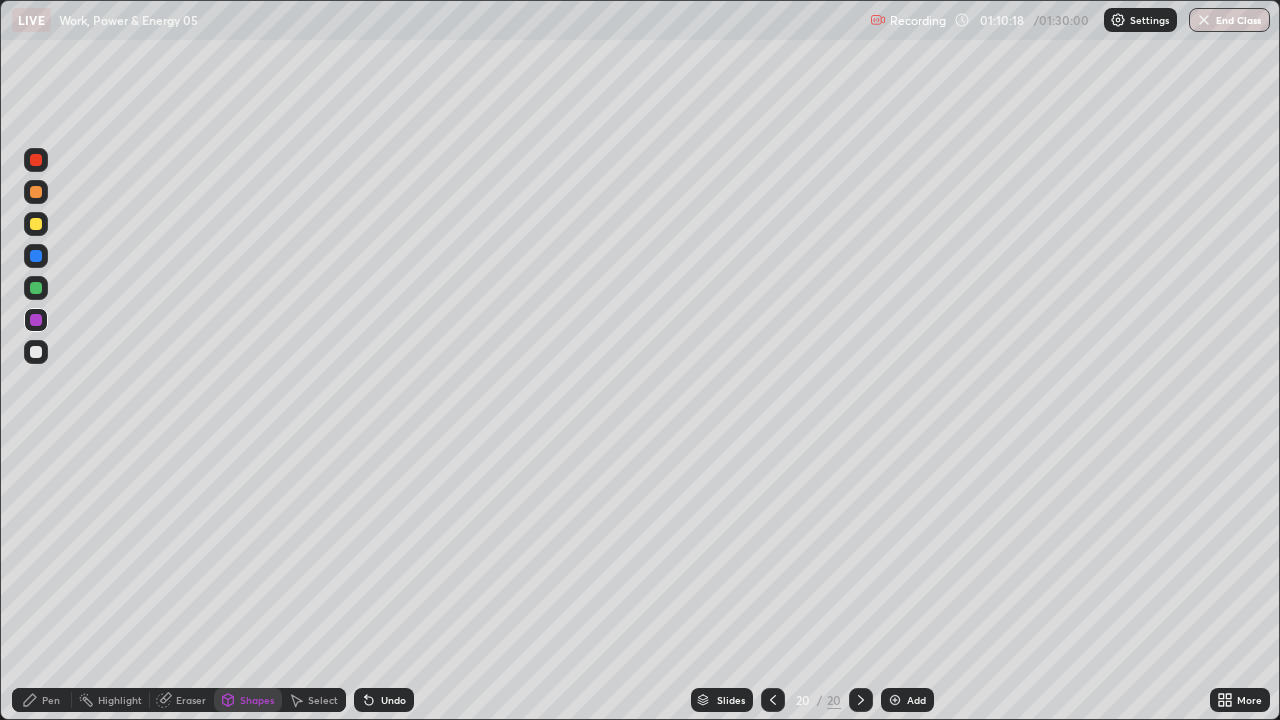 click on "Undo" at bounding box center [384, 700] 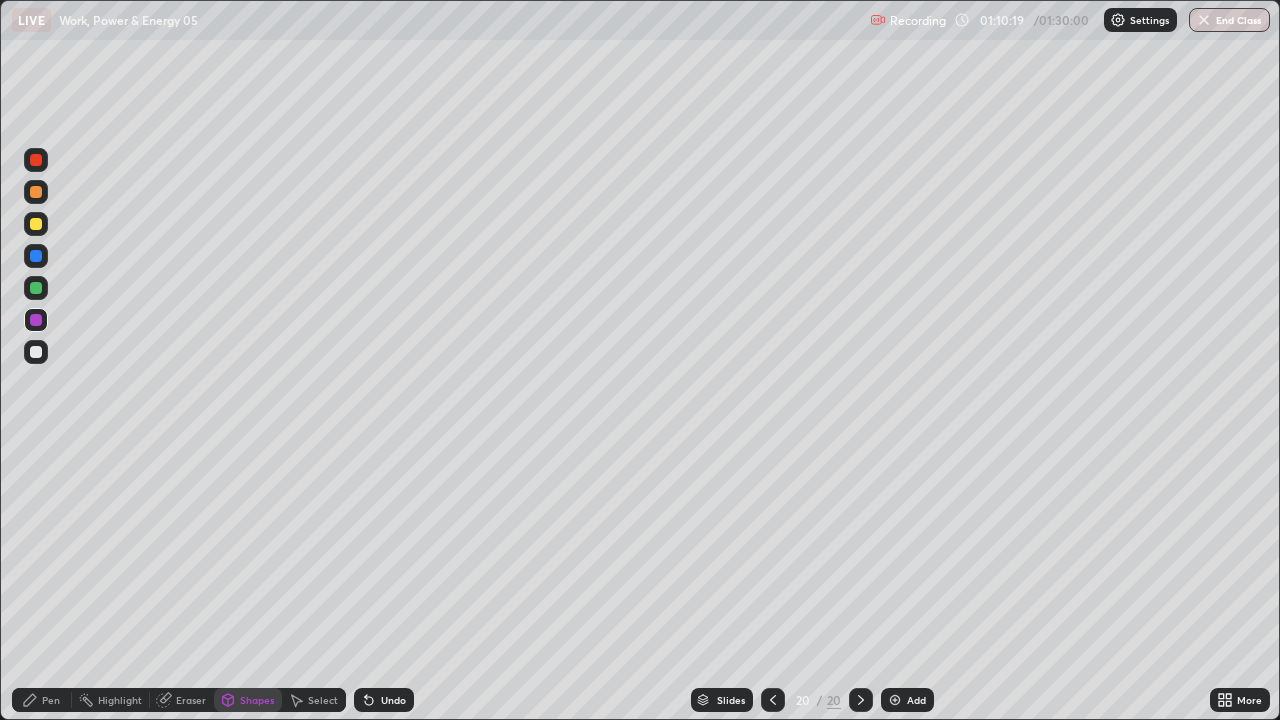 click at bounding box center (36, 224) 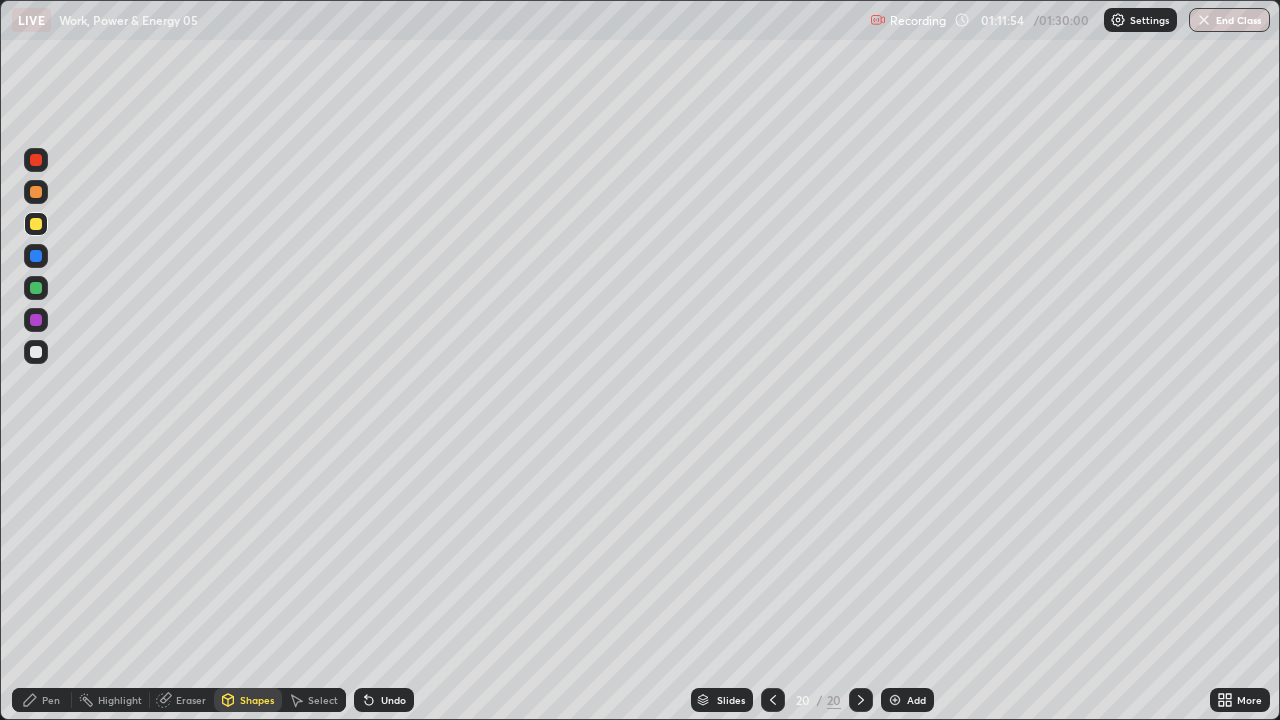 click on "Undo" at bounding box center (384, 700) 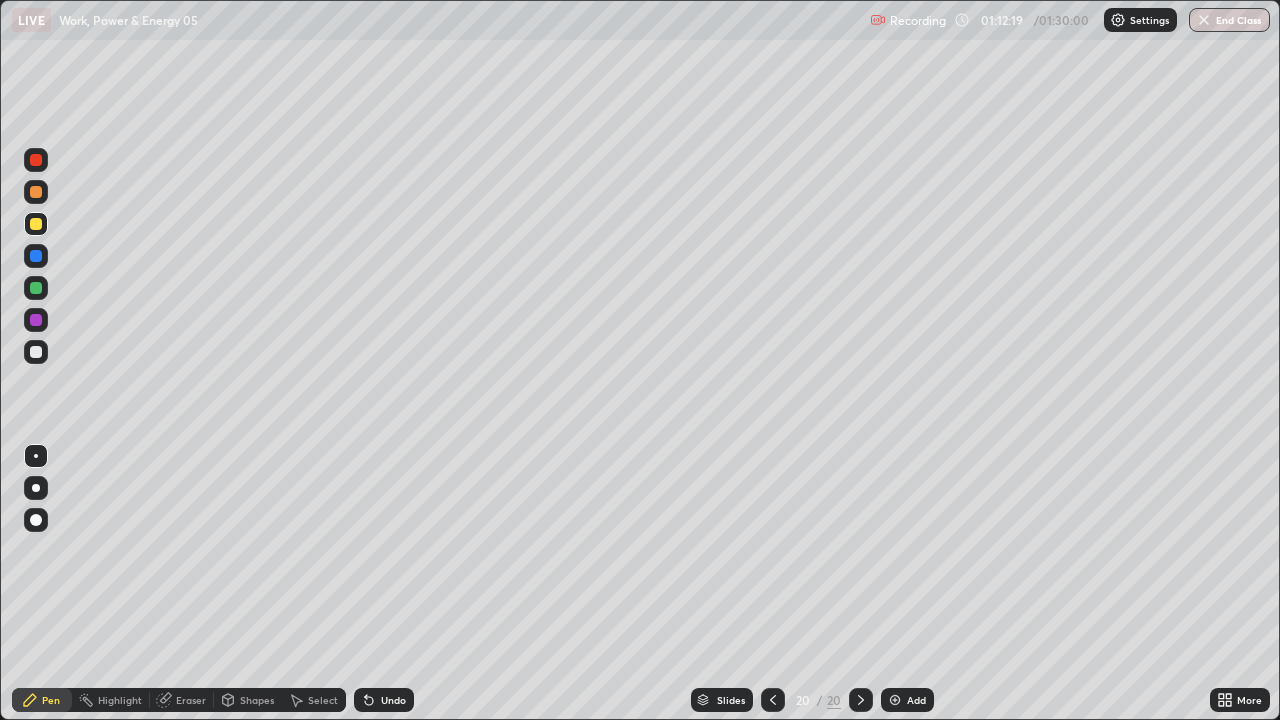 click on "Undo" at bounding box center [393, 700] 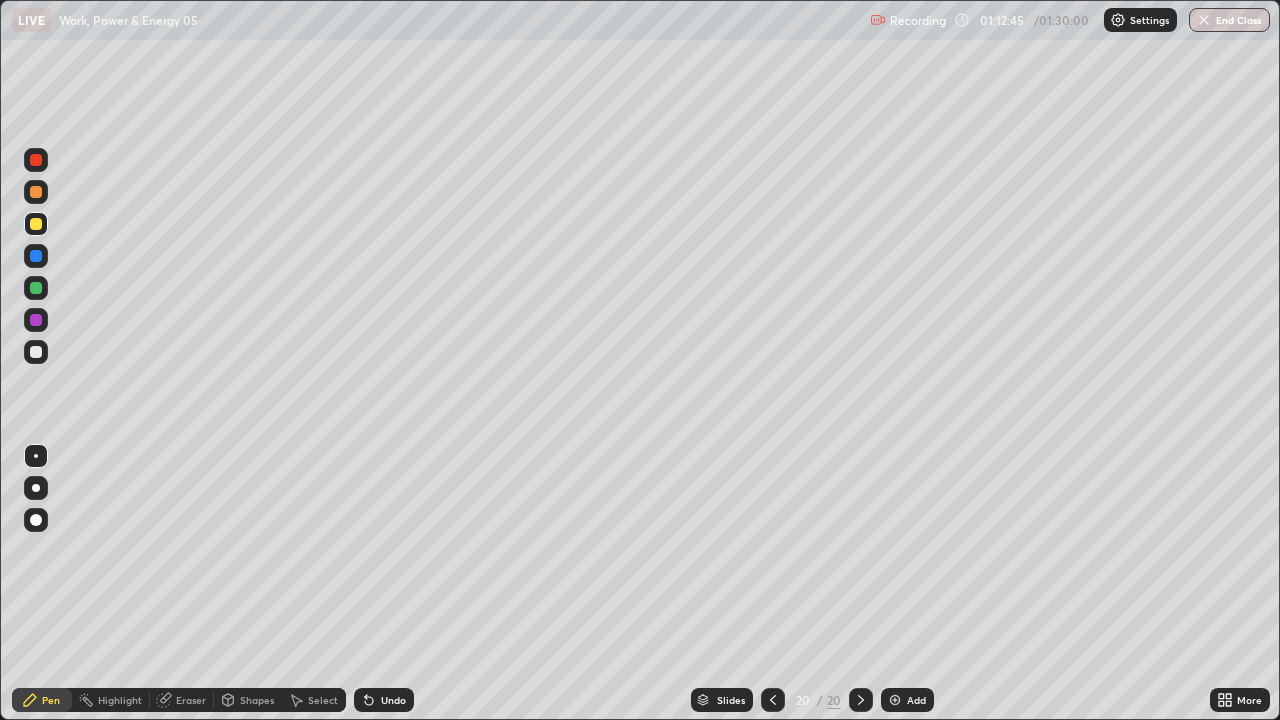 click on "Select" at bounding box center (323, 700) 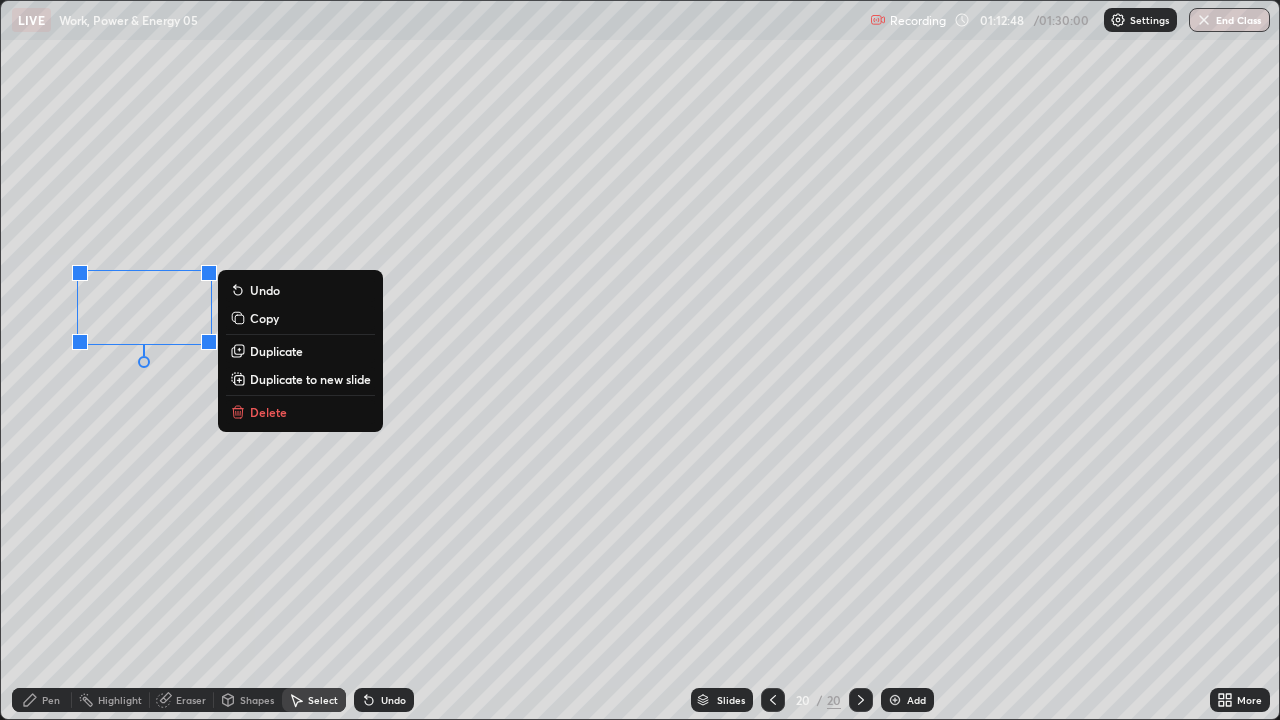 click on "Pen" at bounding box center [51, 700] 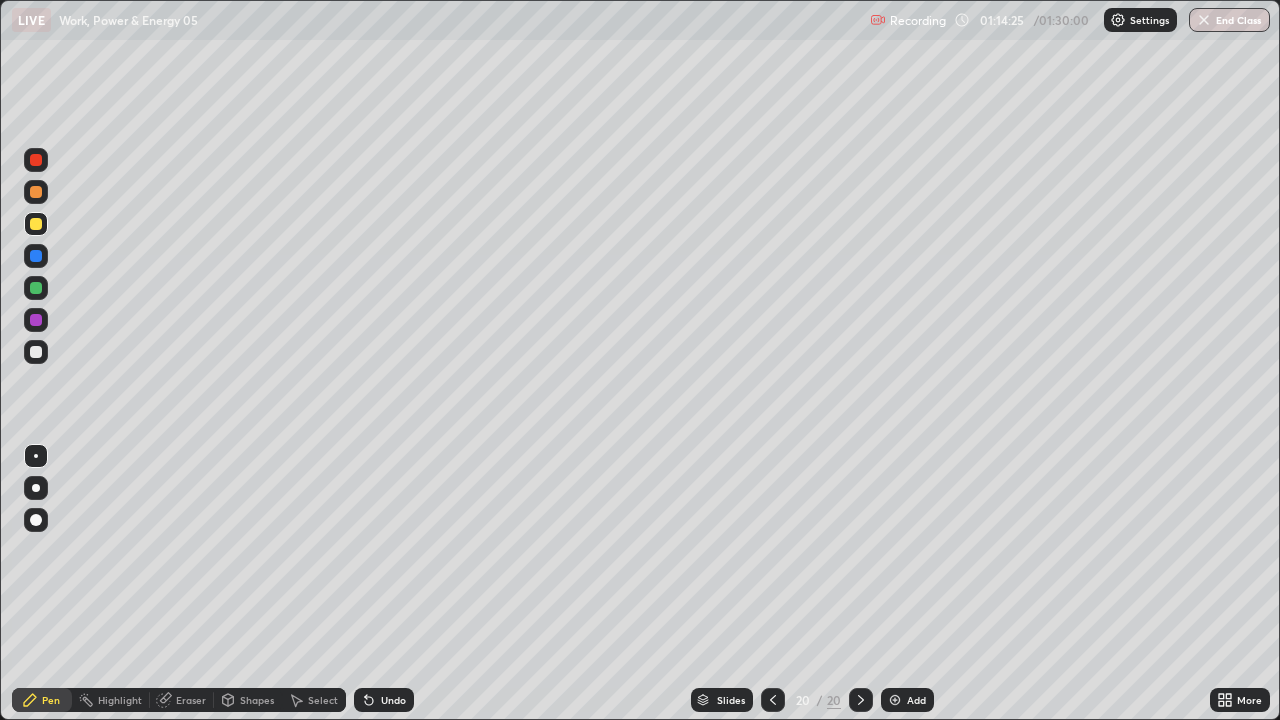 click at bounding box center [36, 352] 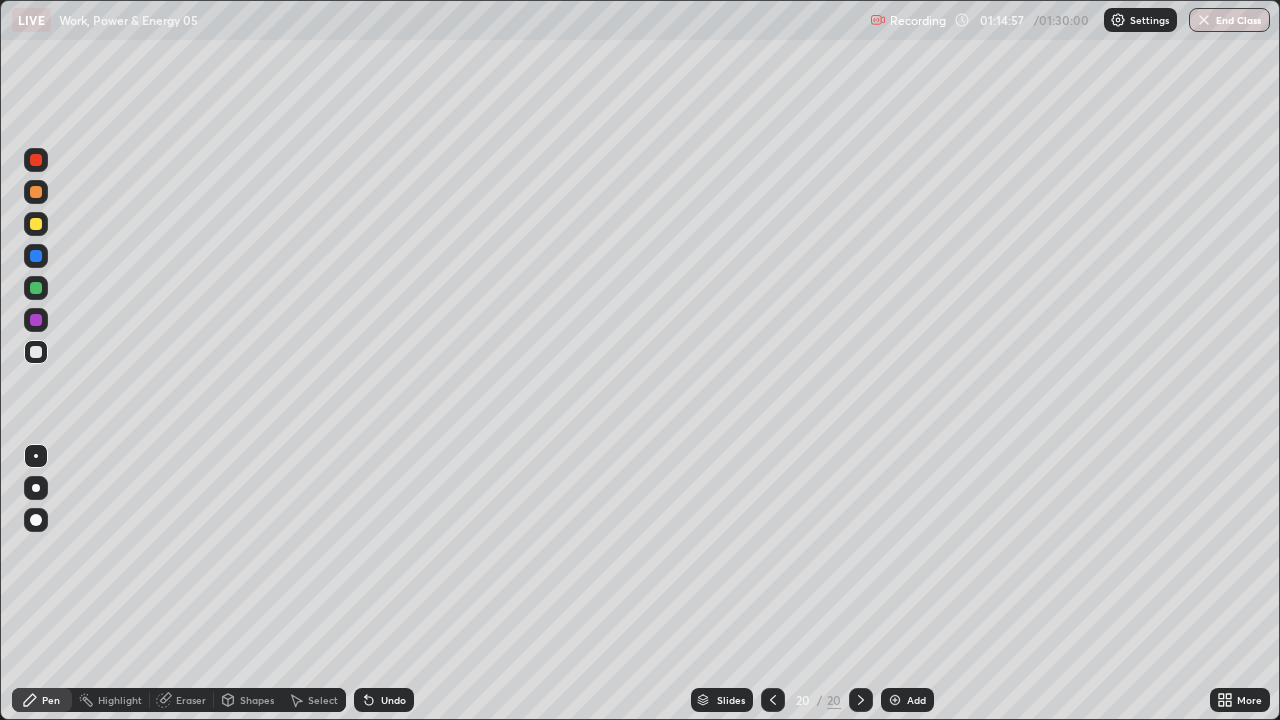 click on "Eraser" at bounding box center [182, 700] 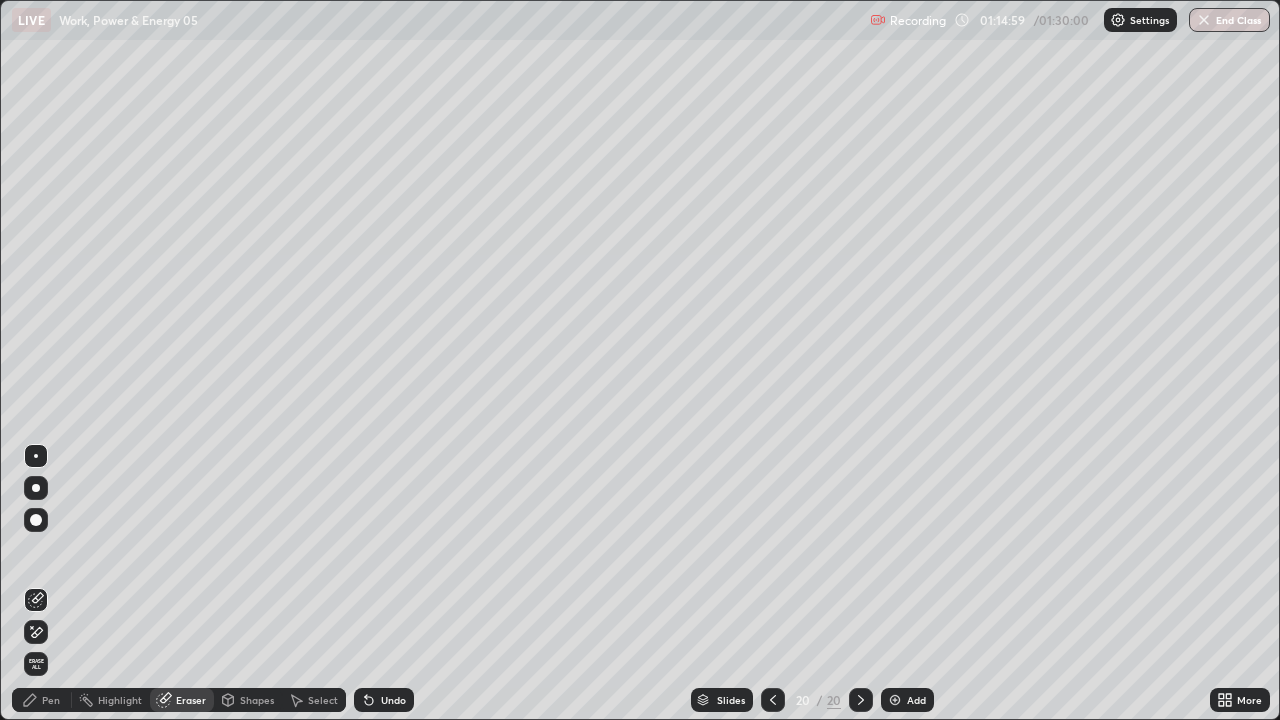 click on "Pen" at bounding box center (51, 700) 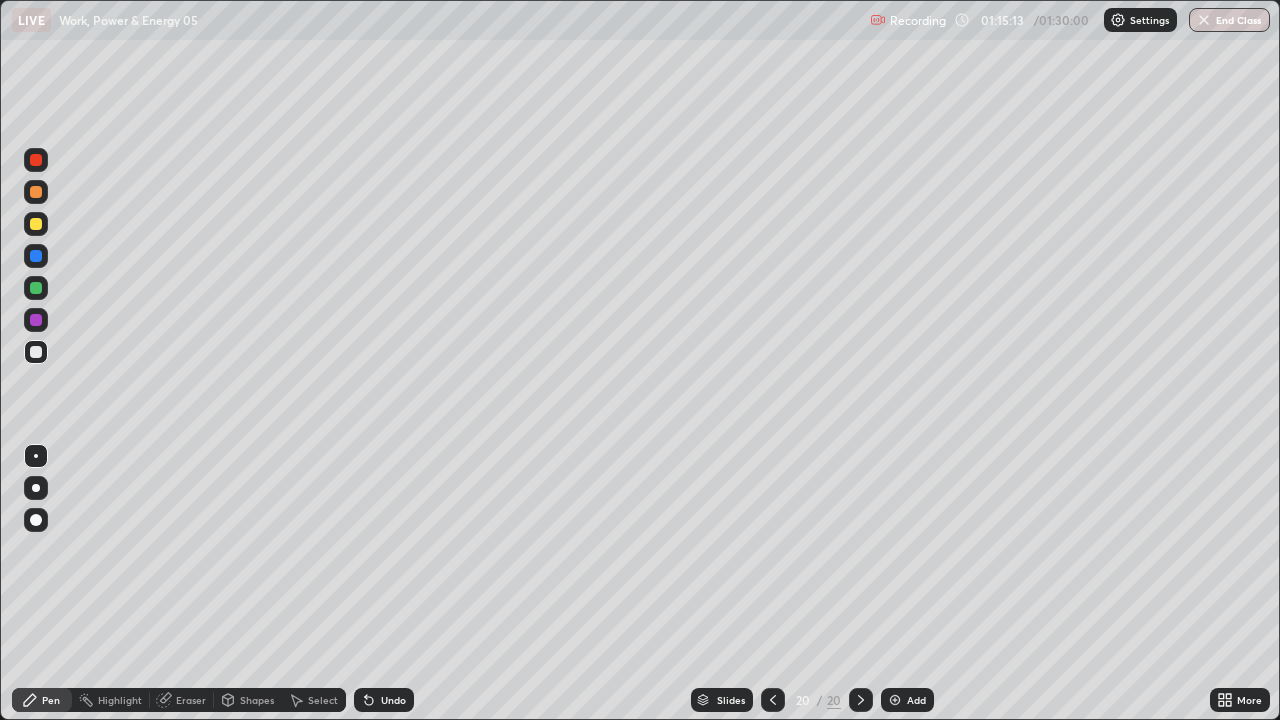 click on "Undo" at bounding box center [384, 700] 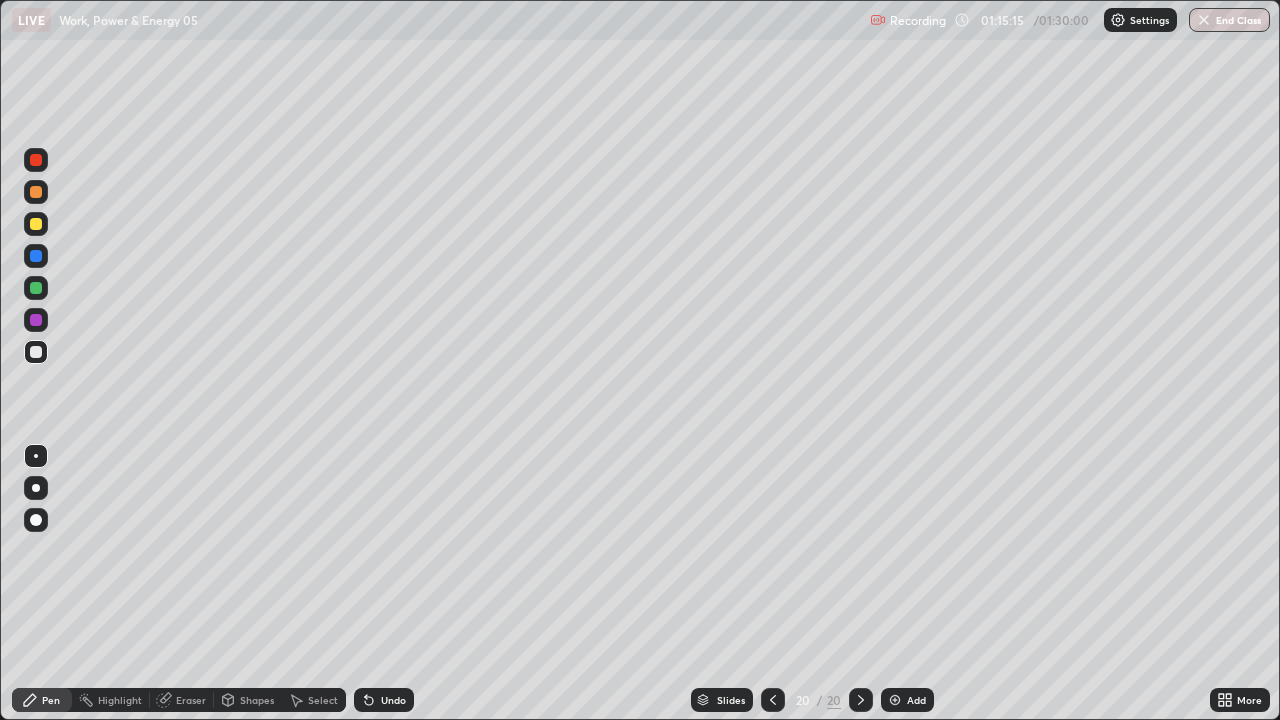 click on "Undo" at bounding box center [384, 700] 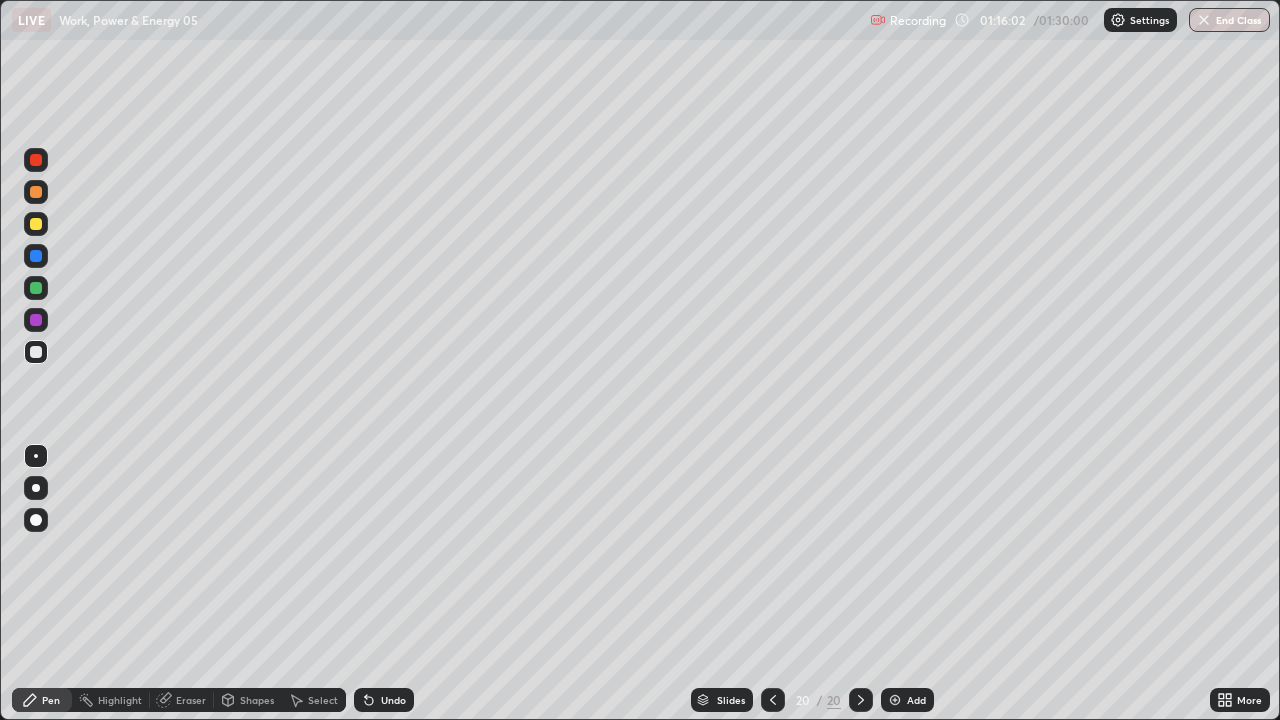 click 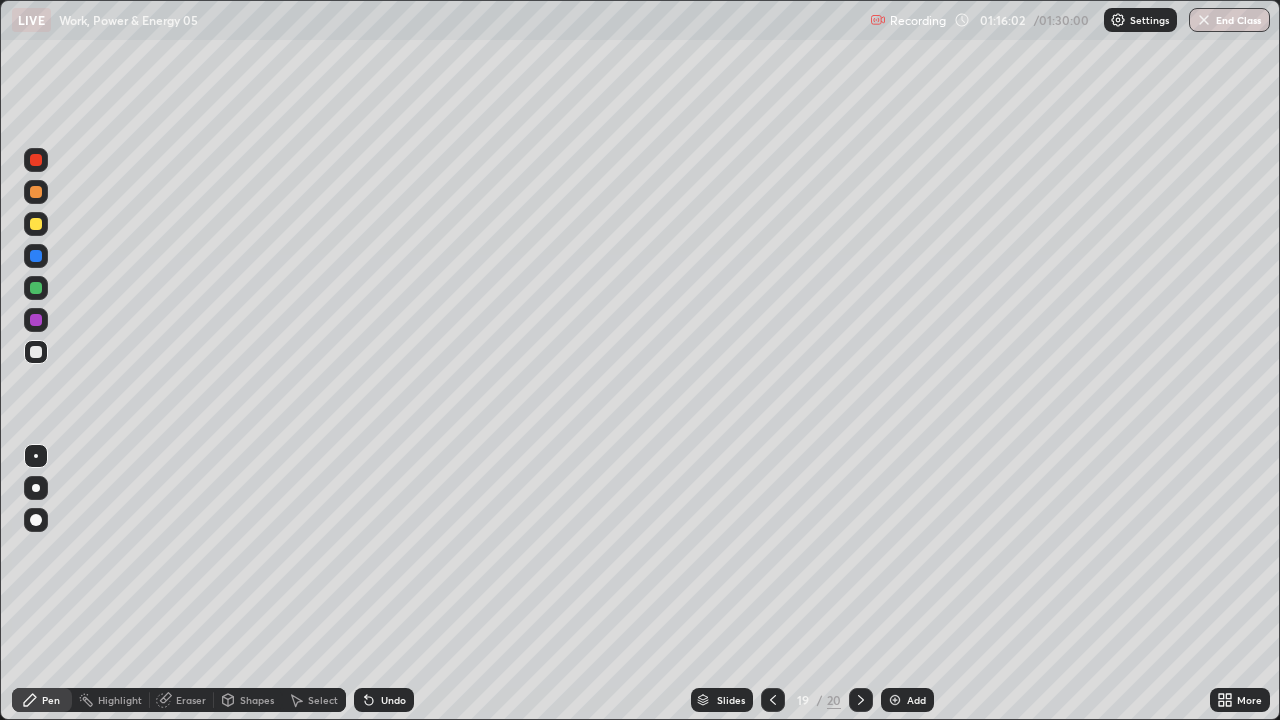 click at bounding box center [773, 700] 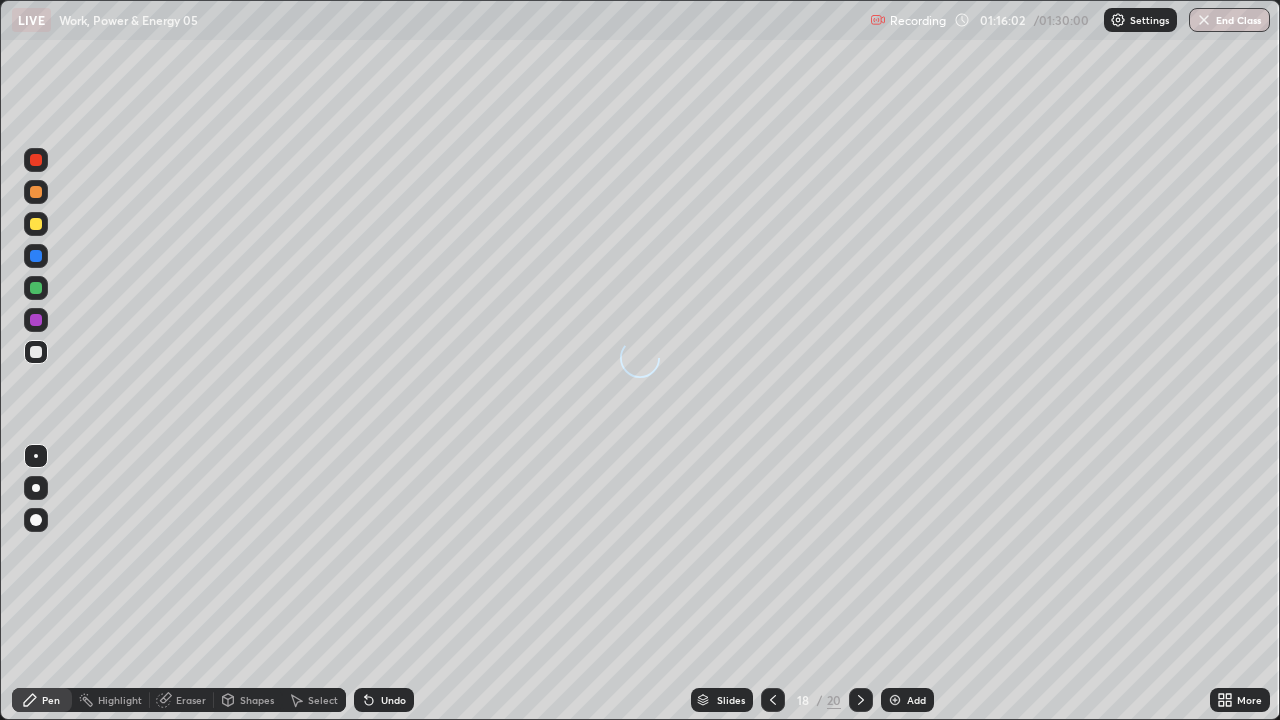 click 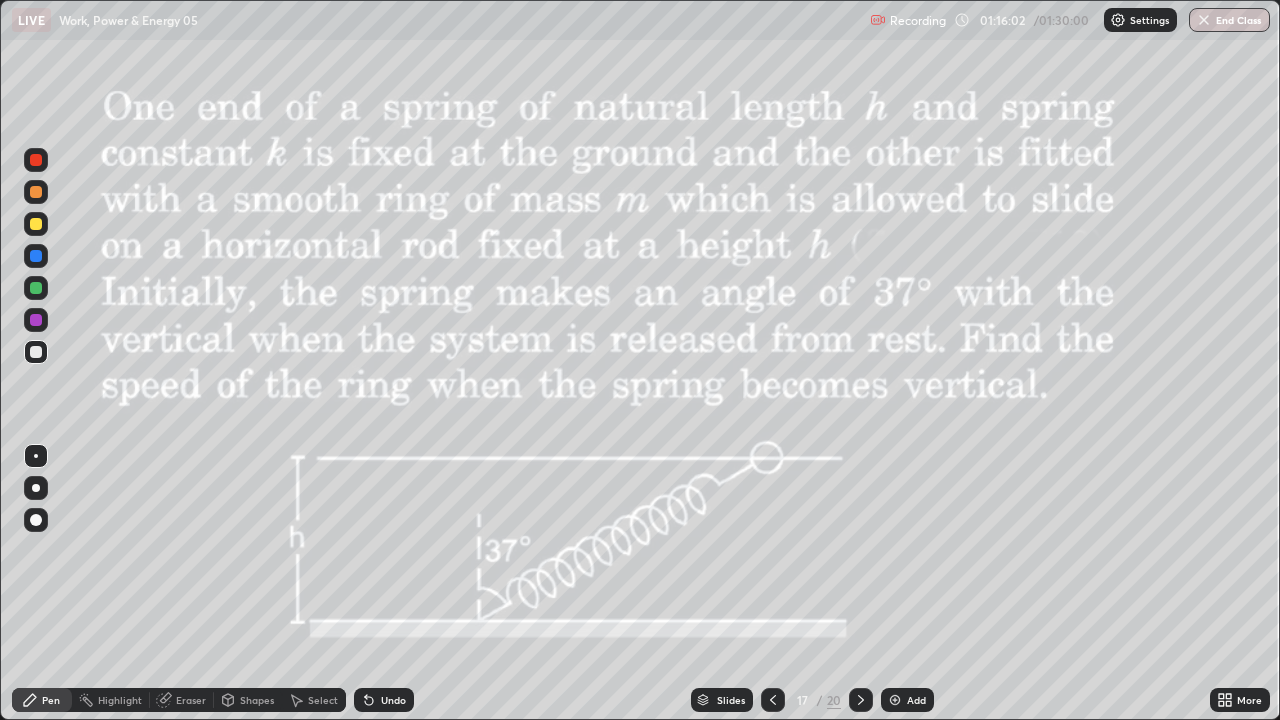 click 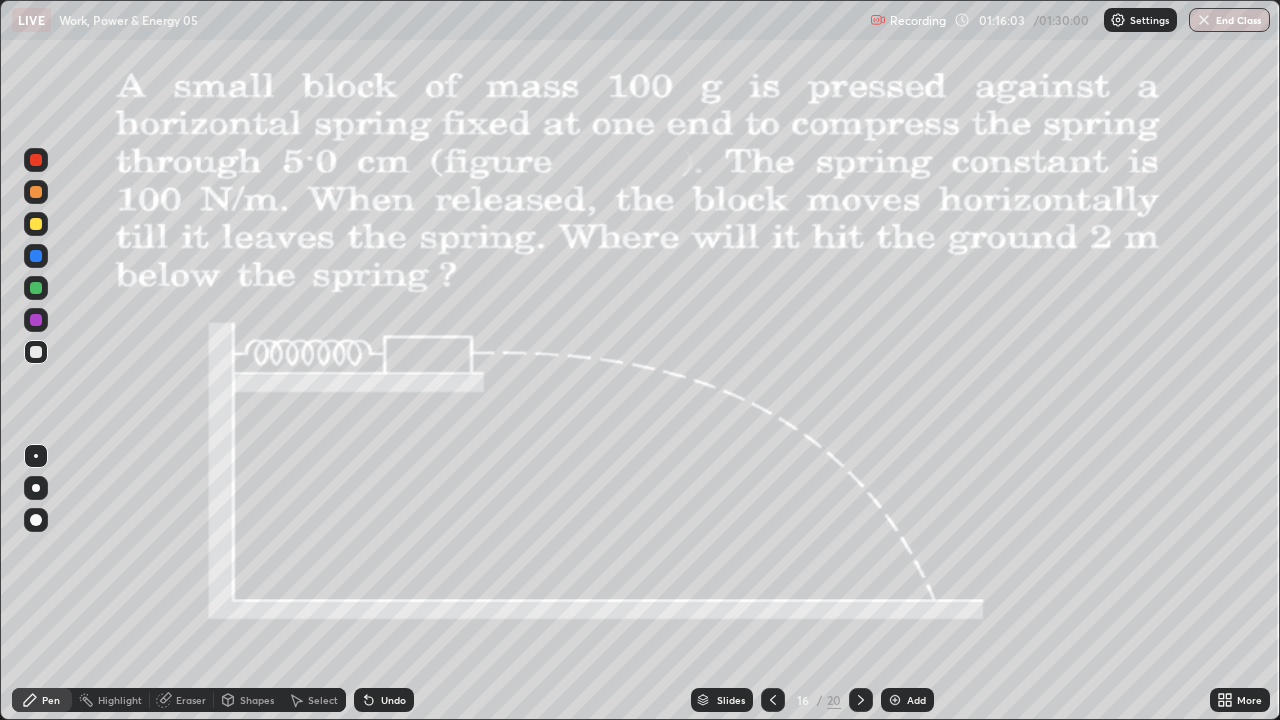 click 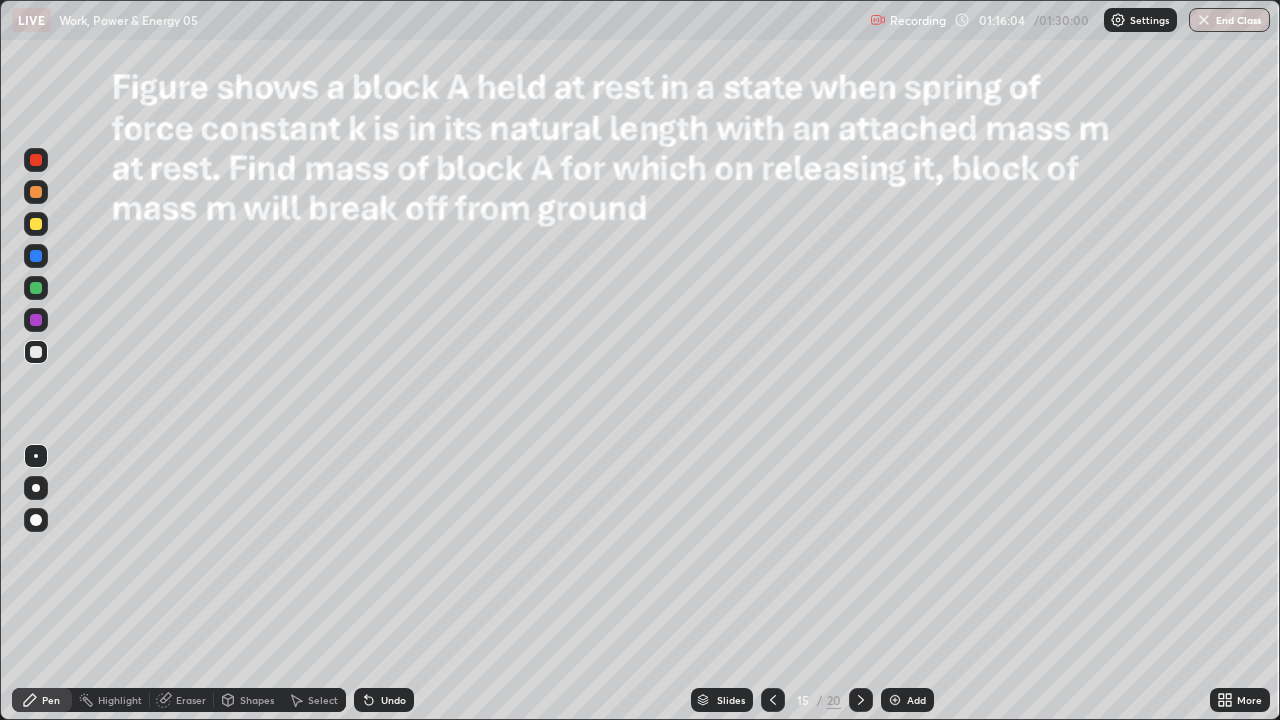 click at bounding box center [773, 700] 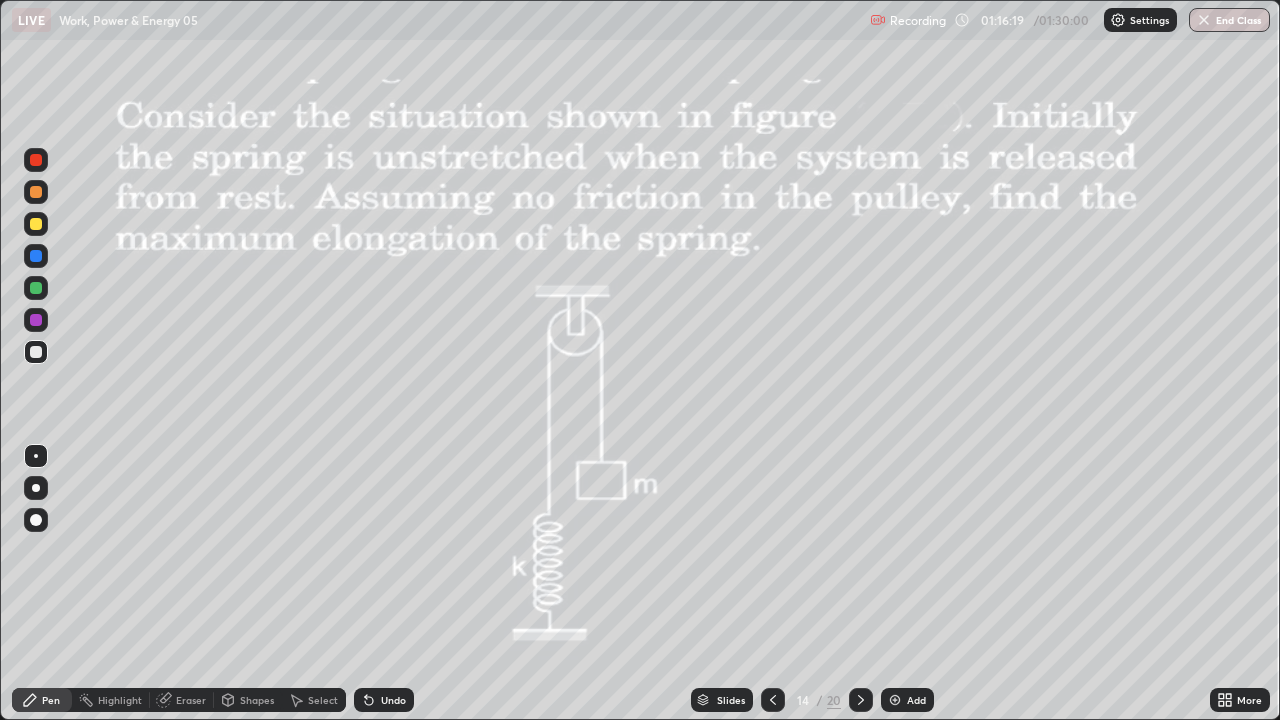 click at bounding box center (861, 700) 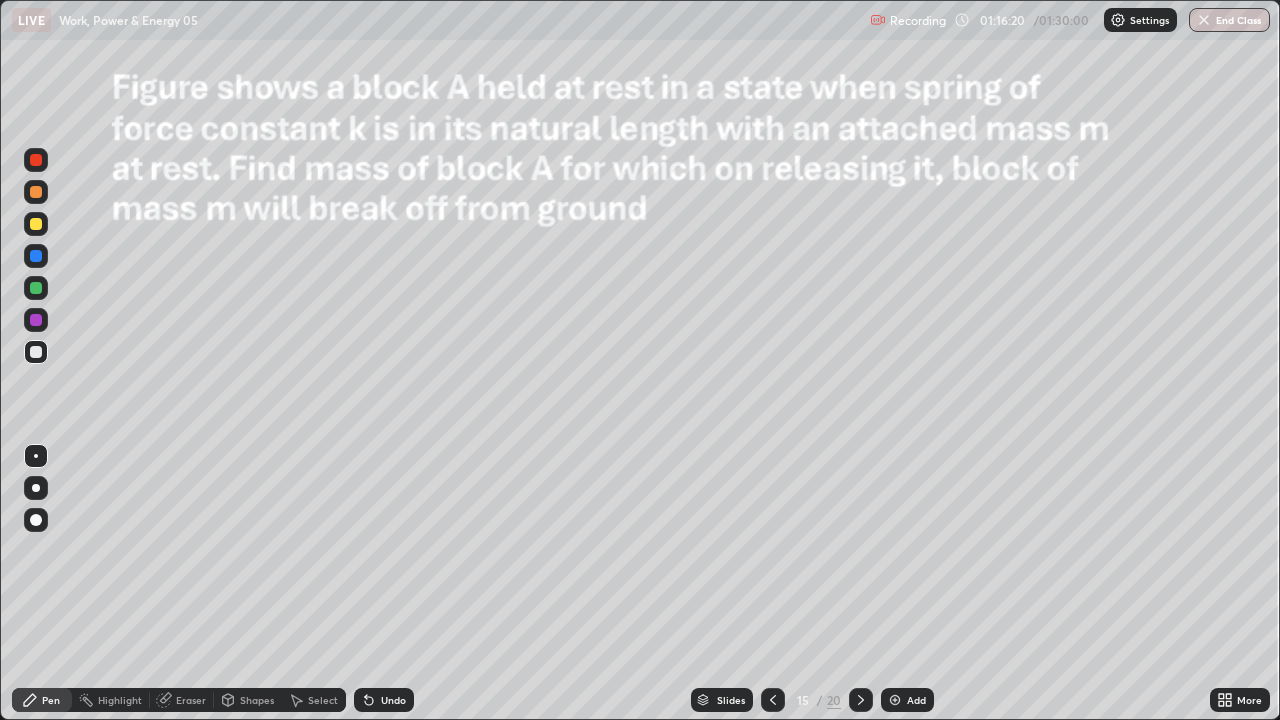 click 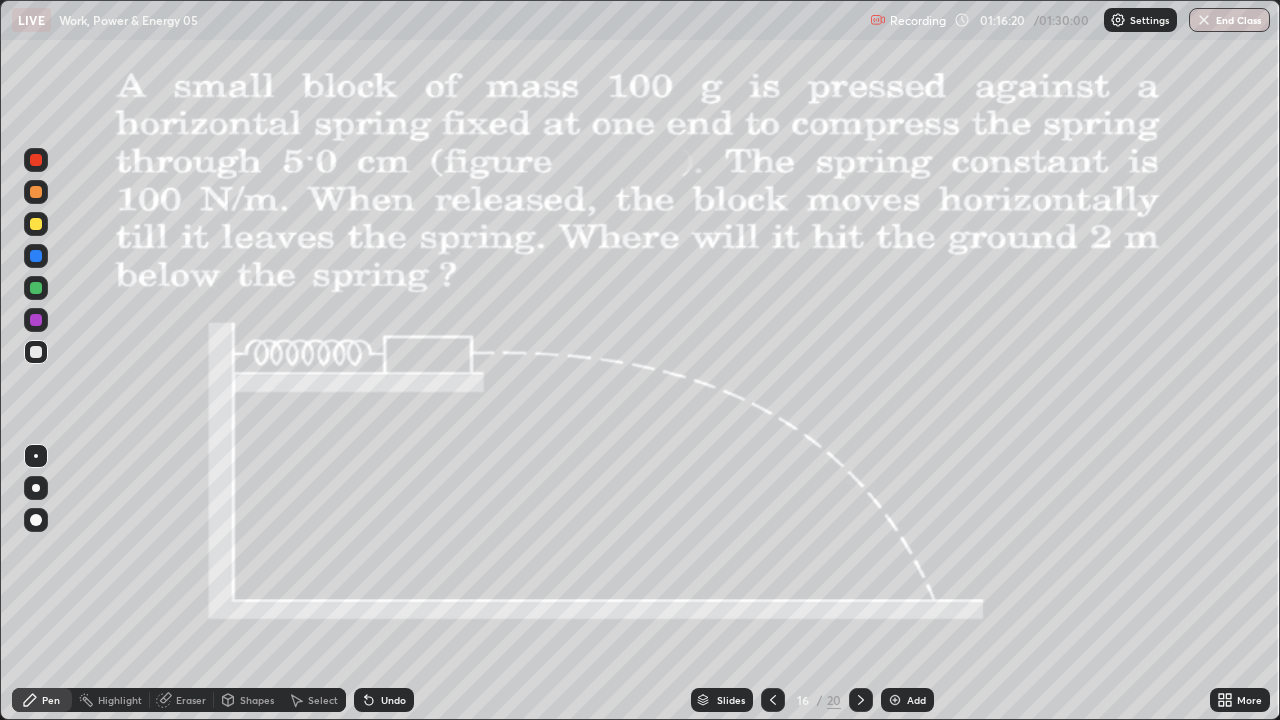 click at bounding box center (861, 700) 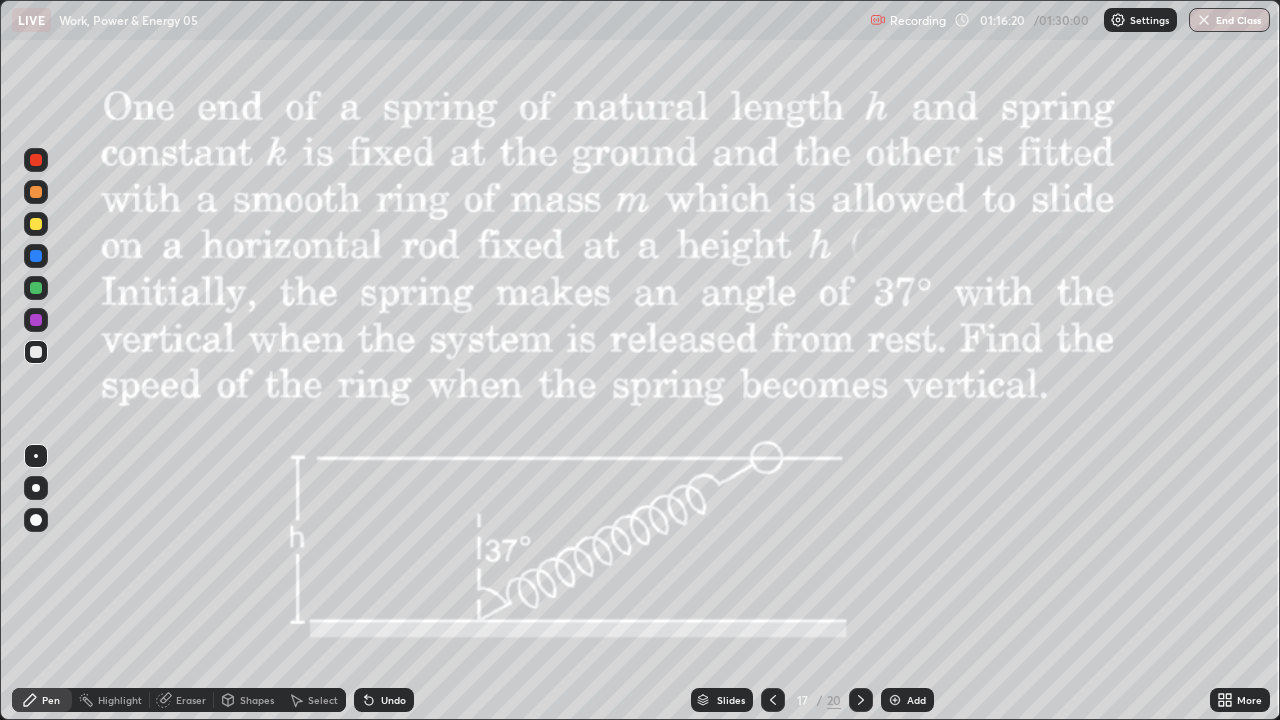 click at bounding box center [861, 700] 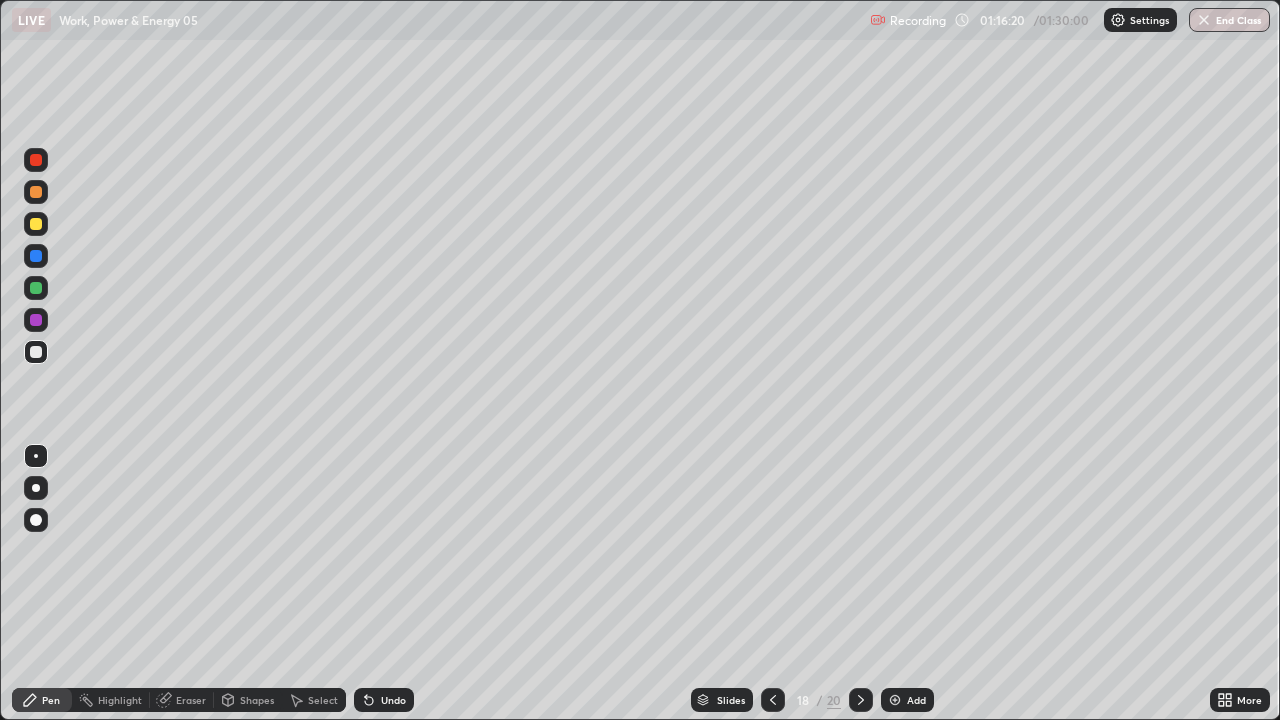 click 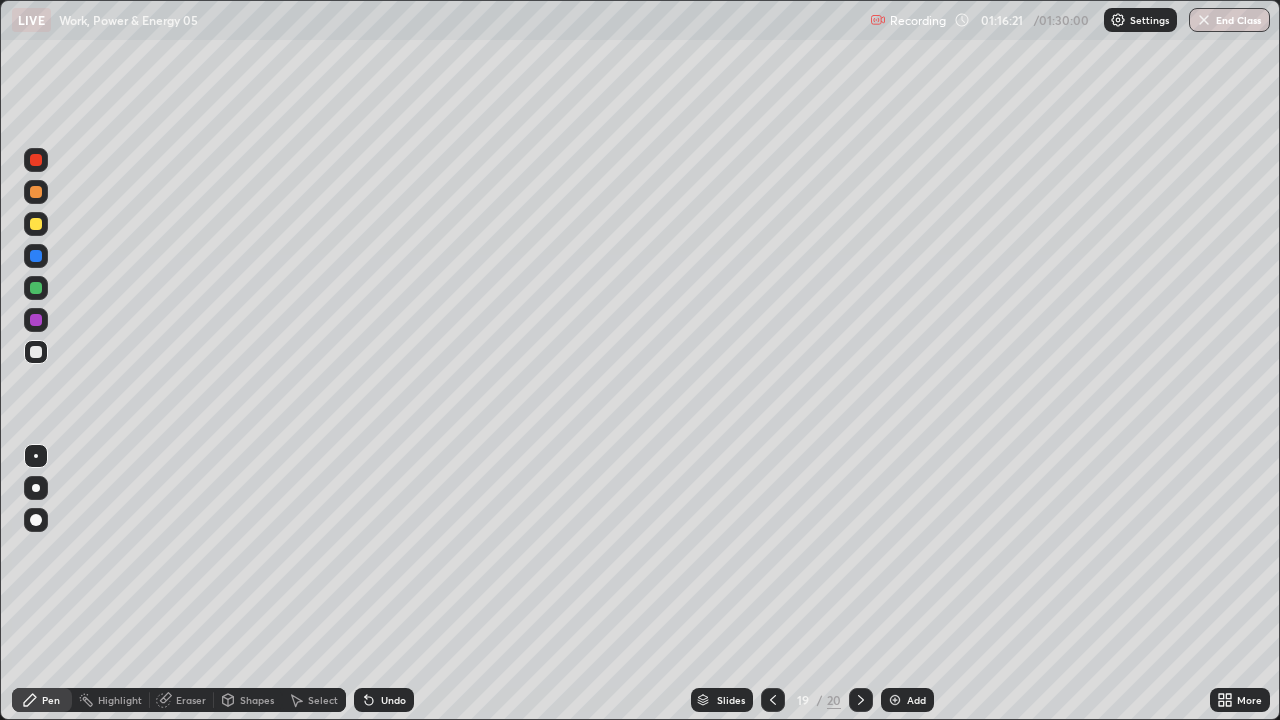 click 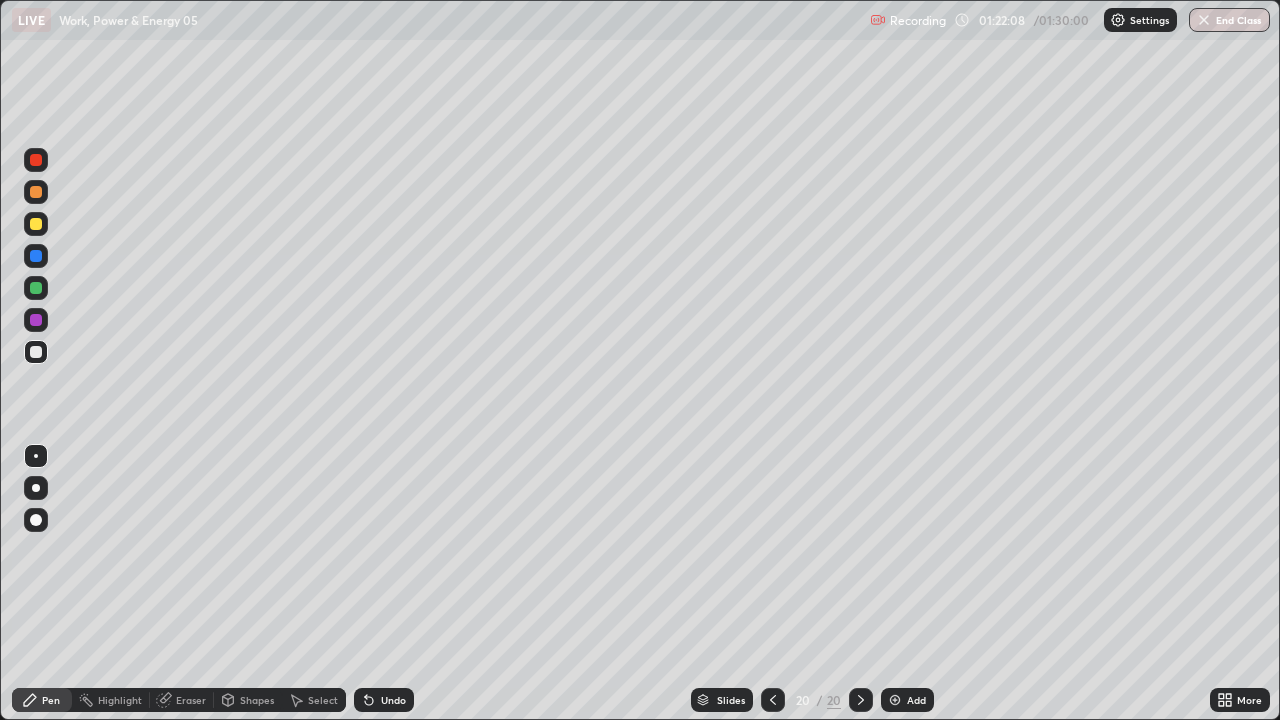 click on "End Class" at bounding box center [1229, 20] 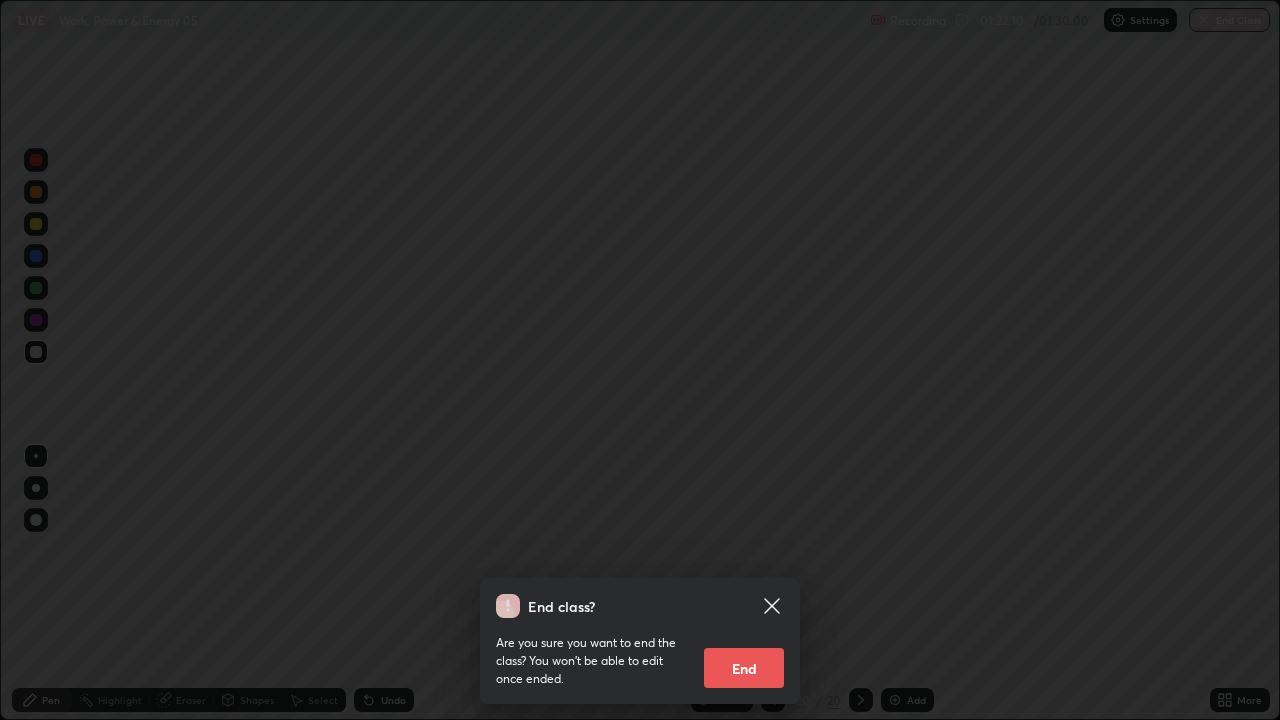 click on "End" at bounding box center [744, 668] 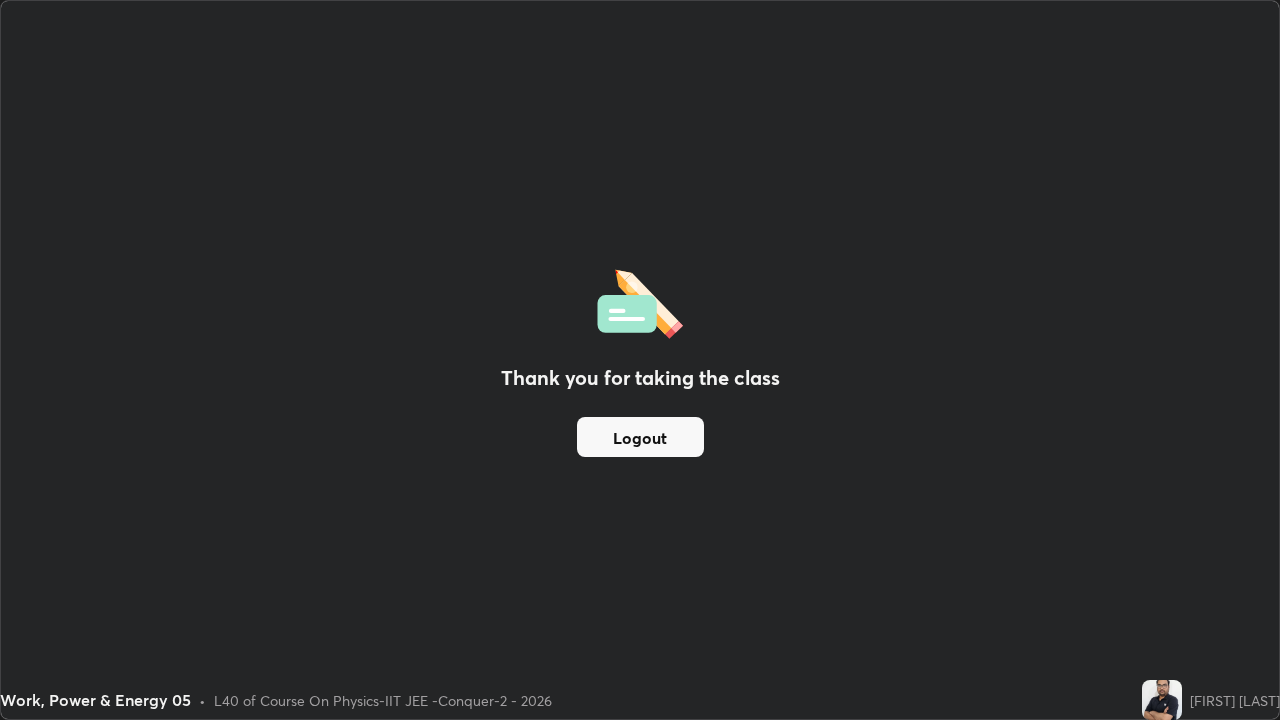 click on "Logout" at bounding box center [640, 437] 